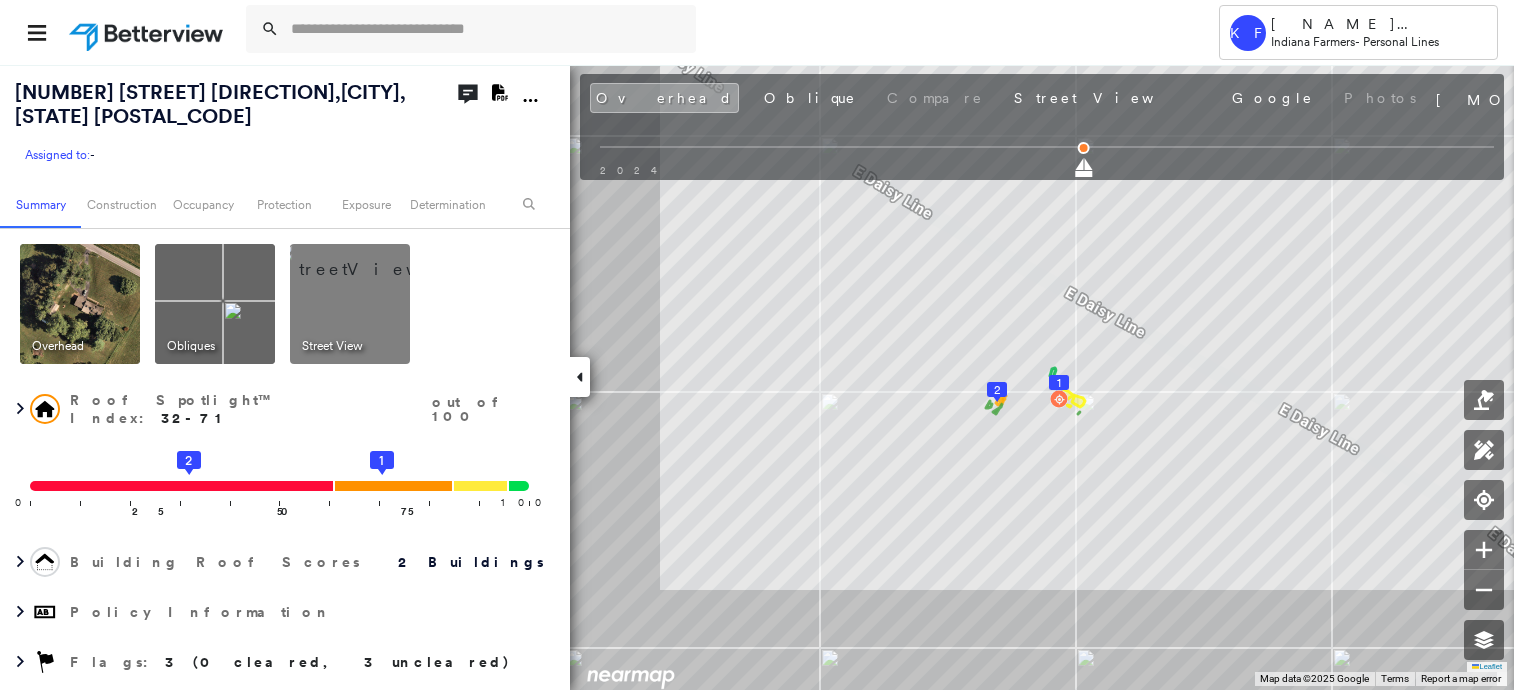 scroll, scrollTop: 0, scrollLeft: 0, axis: both 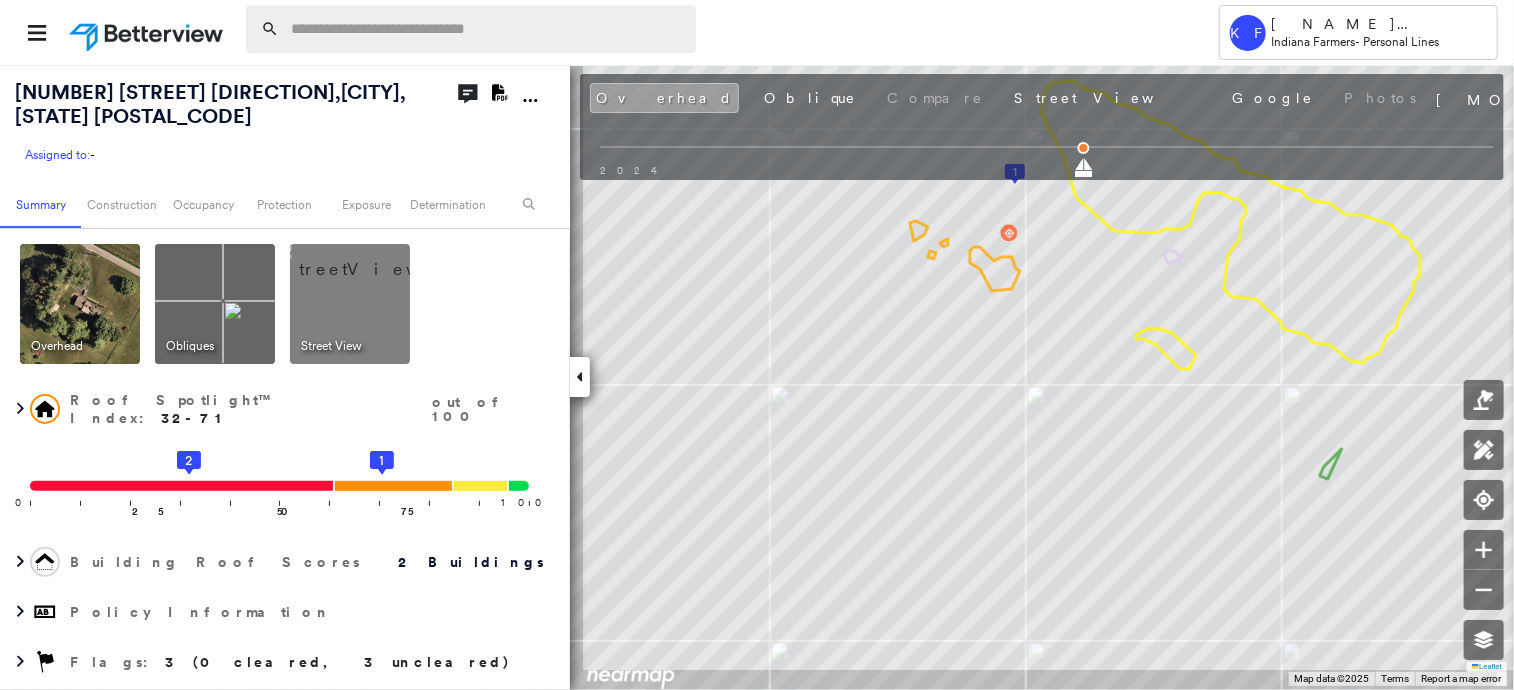 click at bounding box center [487, 29] 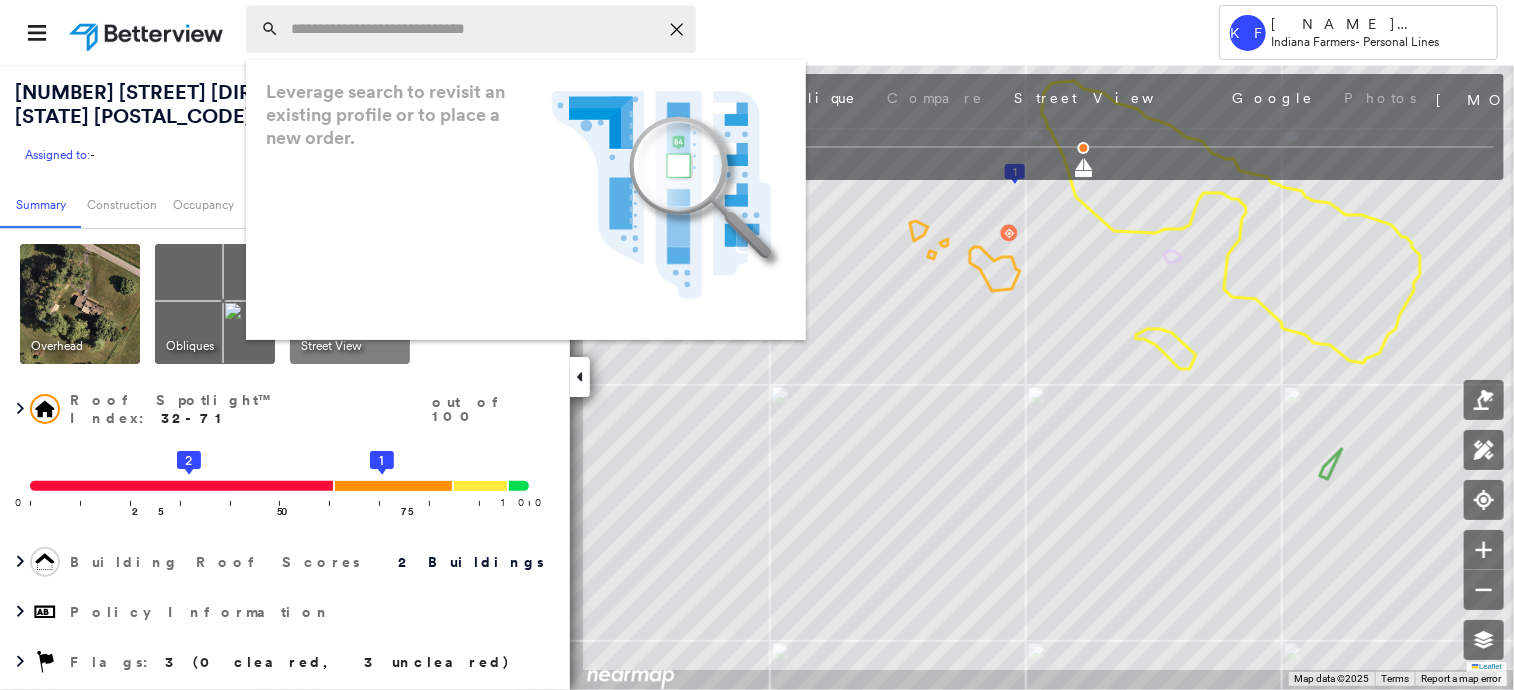 paste on "**********" 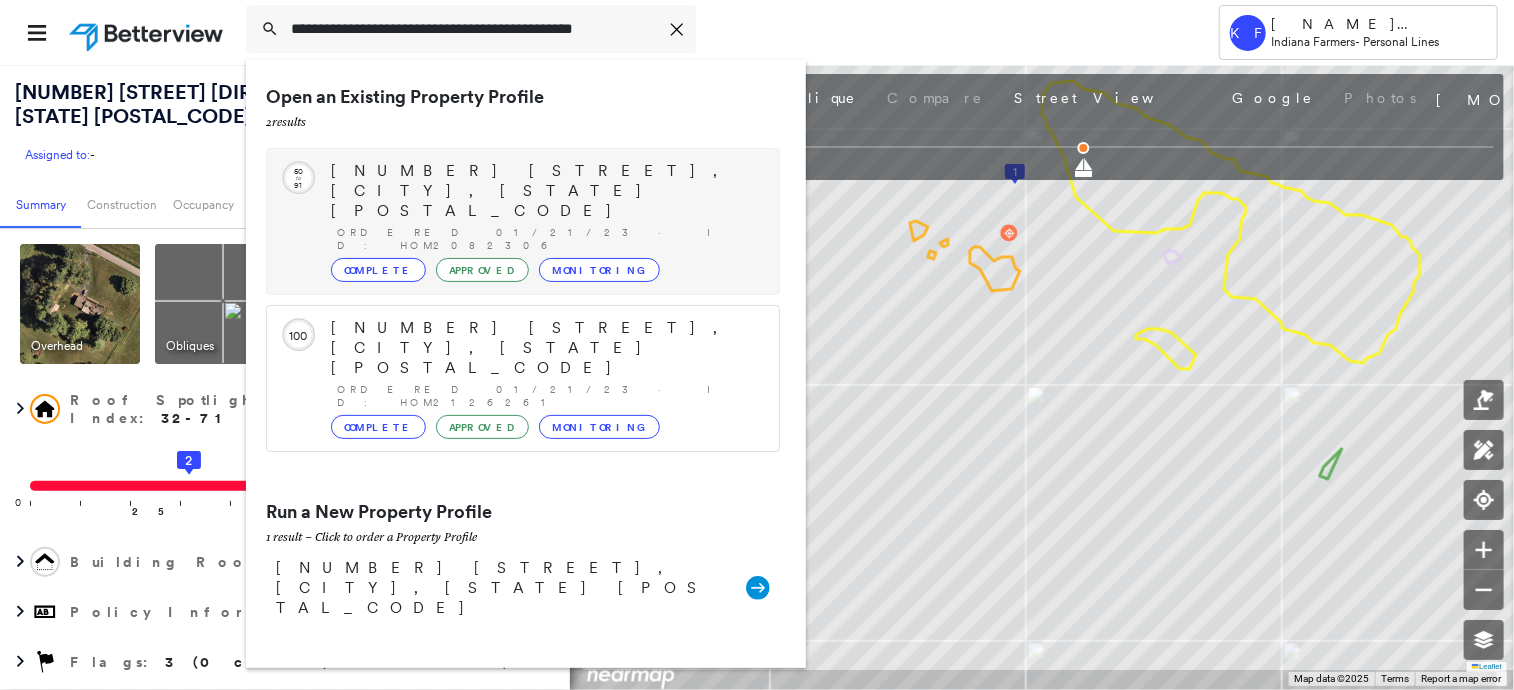 type on "**********" 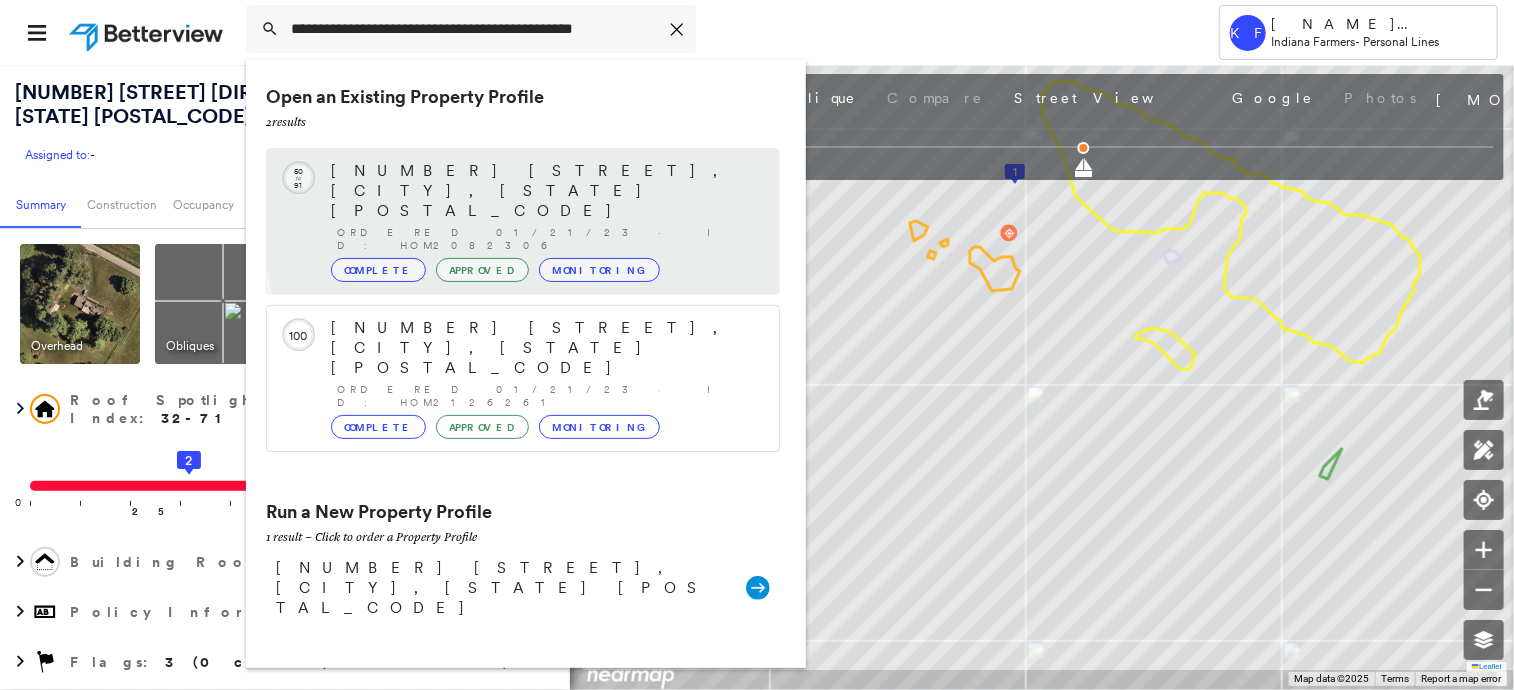 click on "Complete Approved Monitoring" at bounding box center [545, 270] 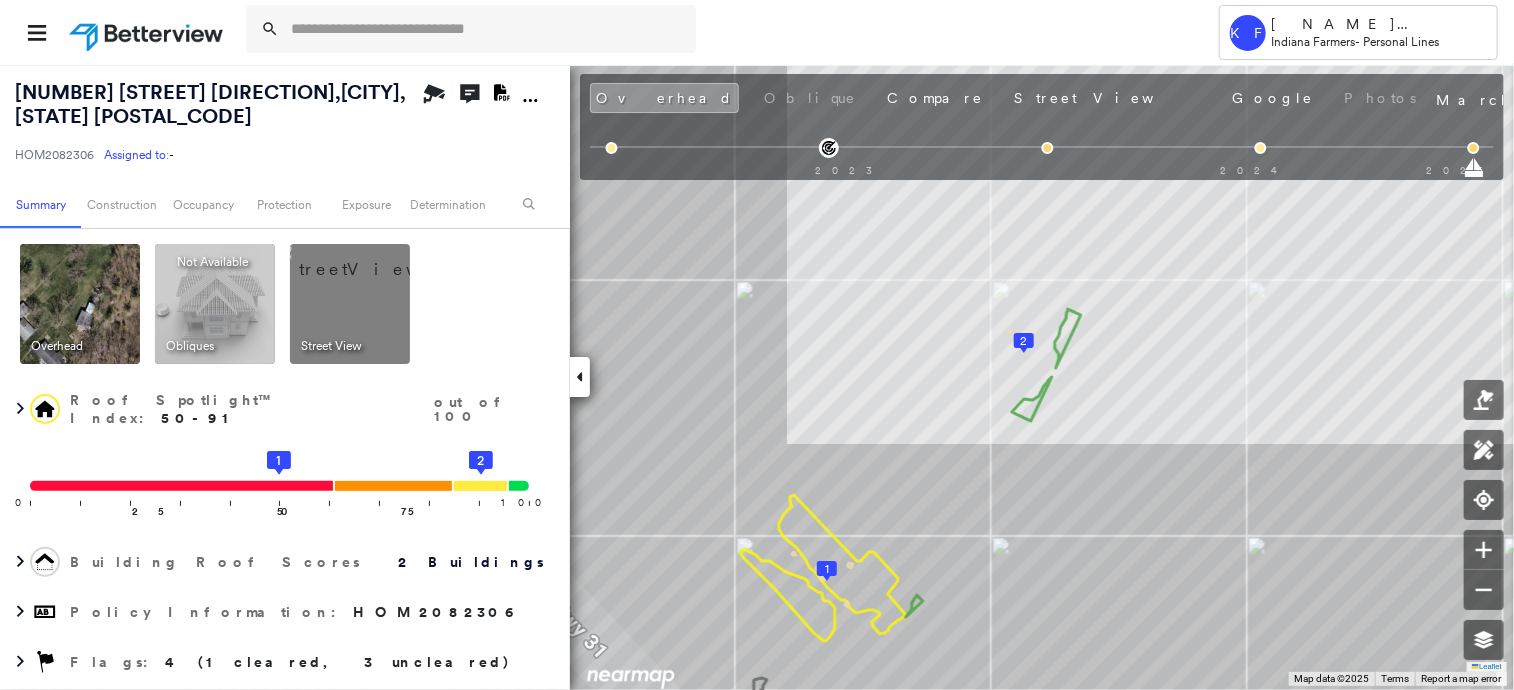 click at bounding box center [374, 259] 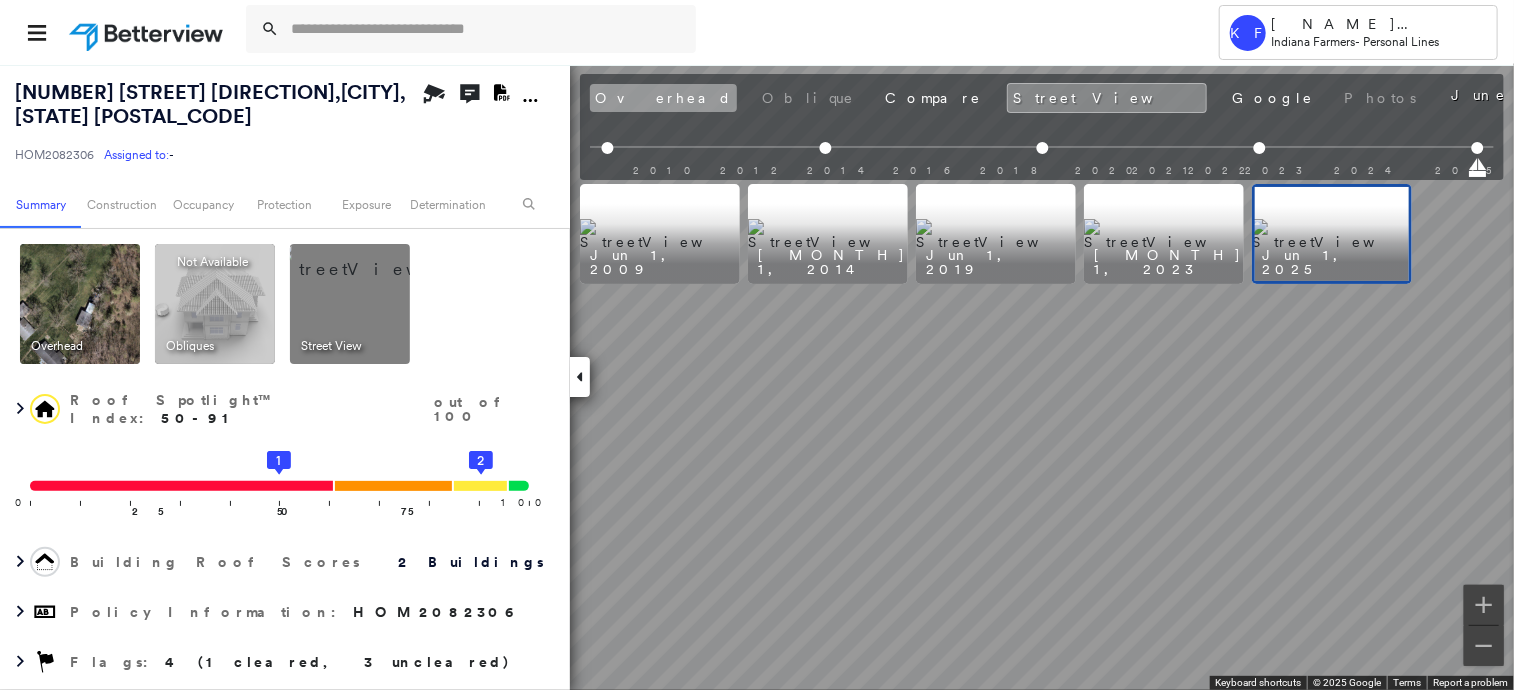 click on "Overhead" at bounding box center [663, 98] 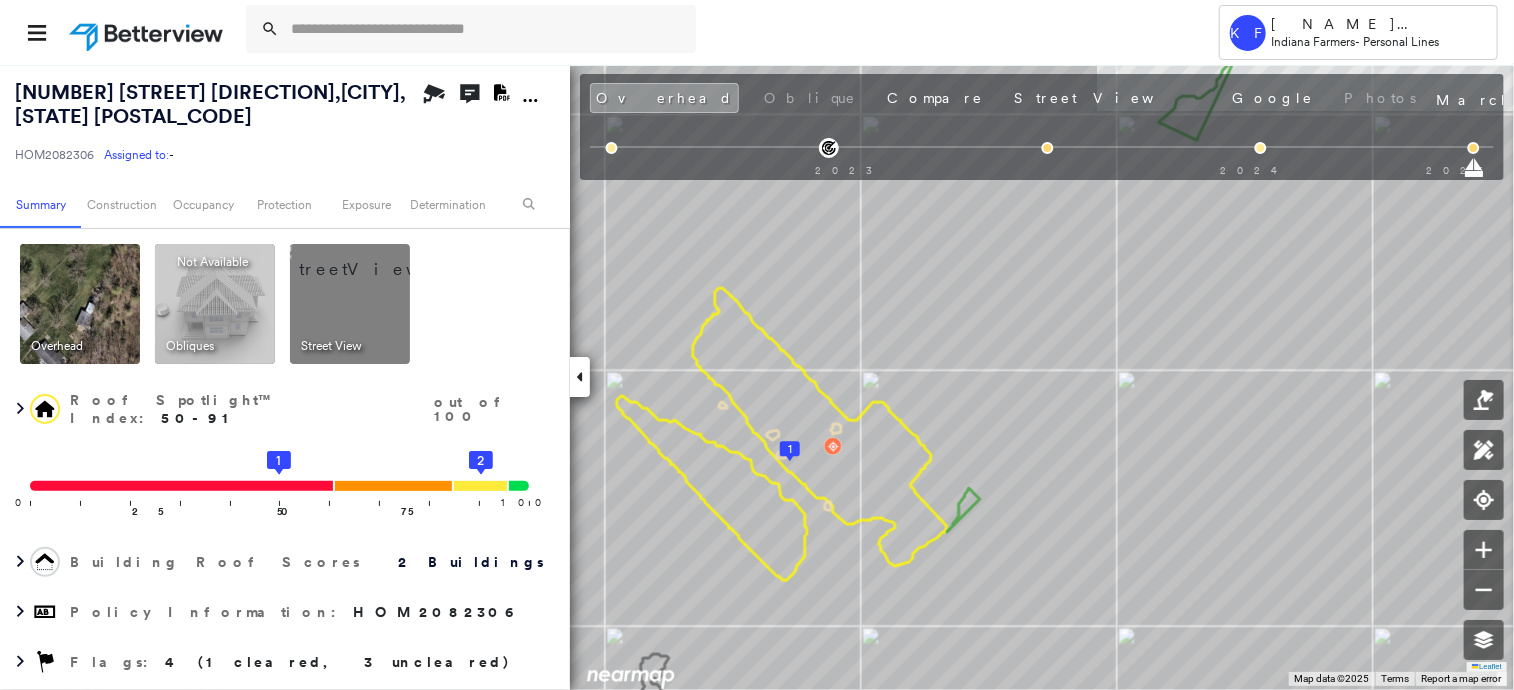 click at bounding box center [374, 259] 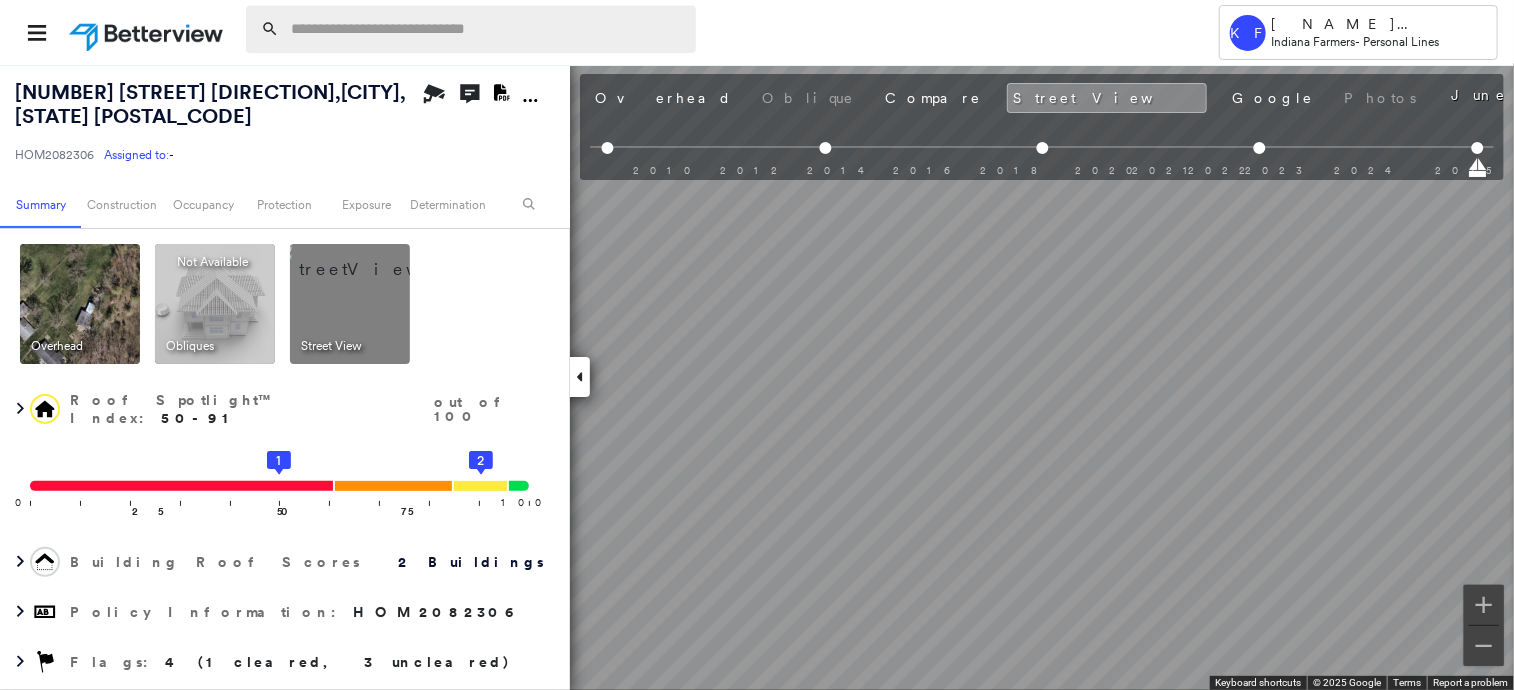 click at bounding box center (487, 29) 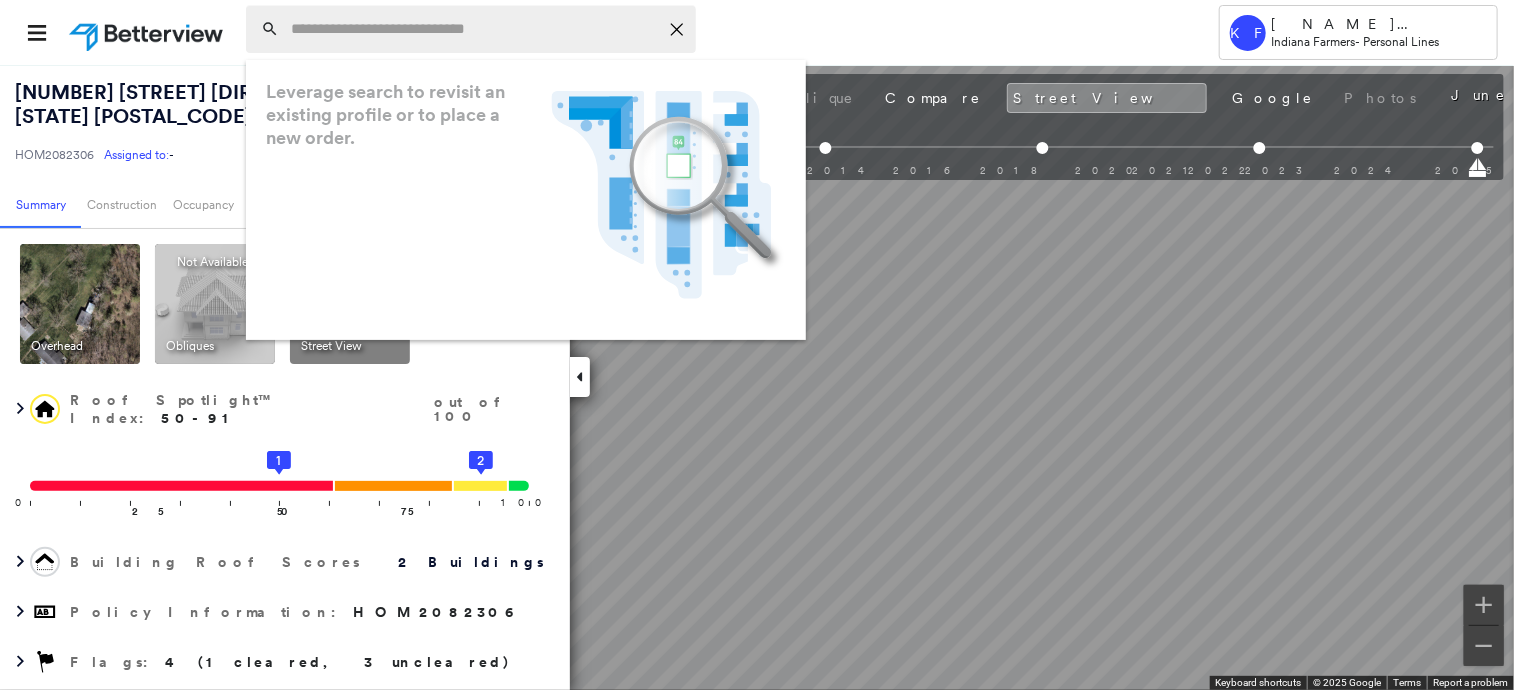 paste on "**********" 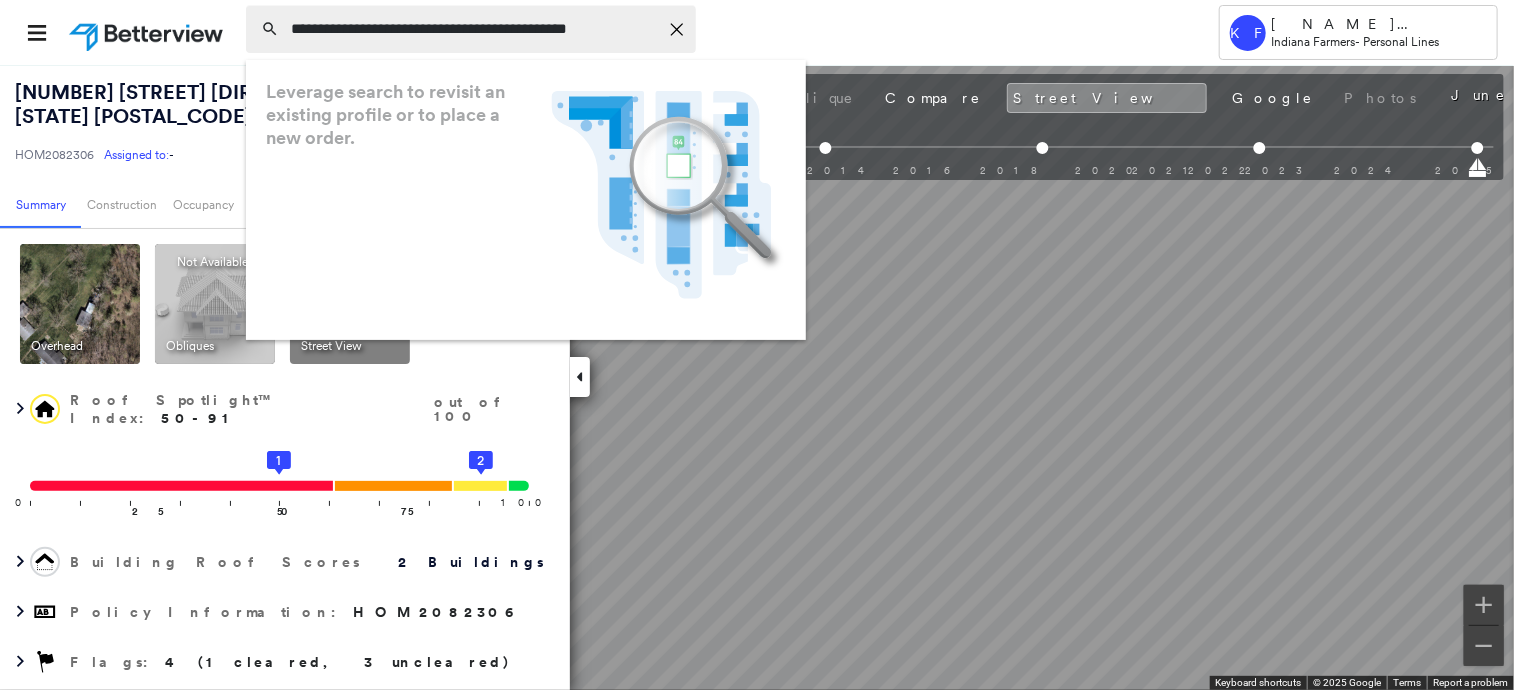 scroll, scrollTop: 0, scrollLeft: 3, axis: horizontal 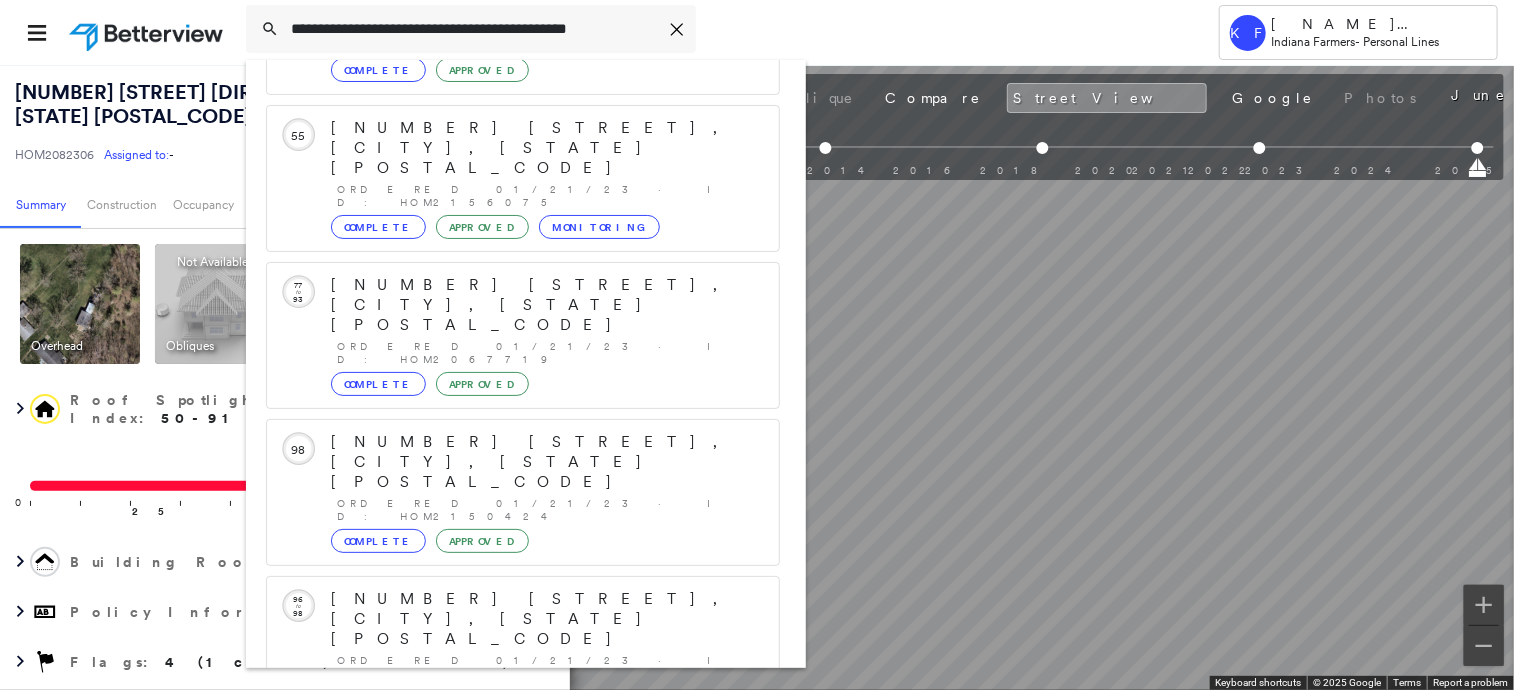 type on "**********" 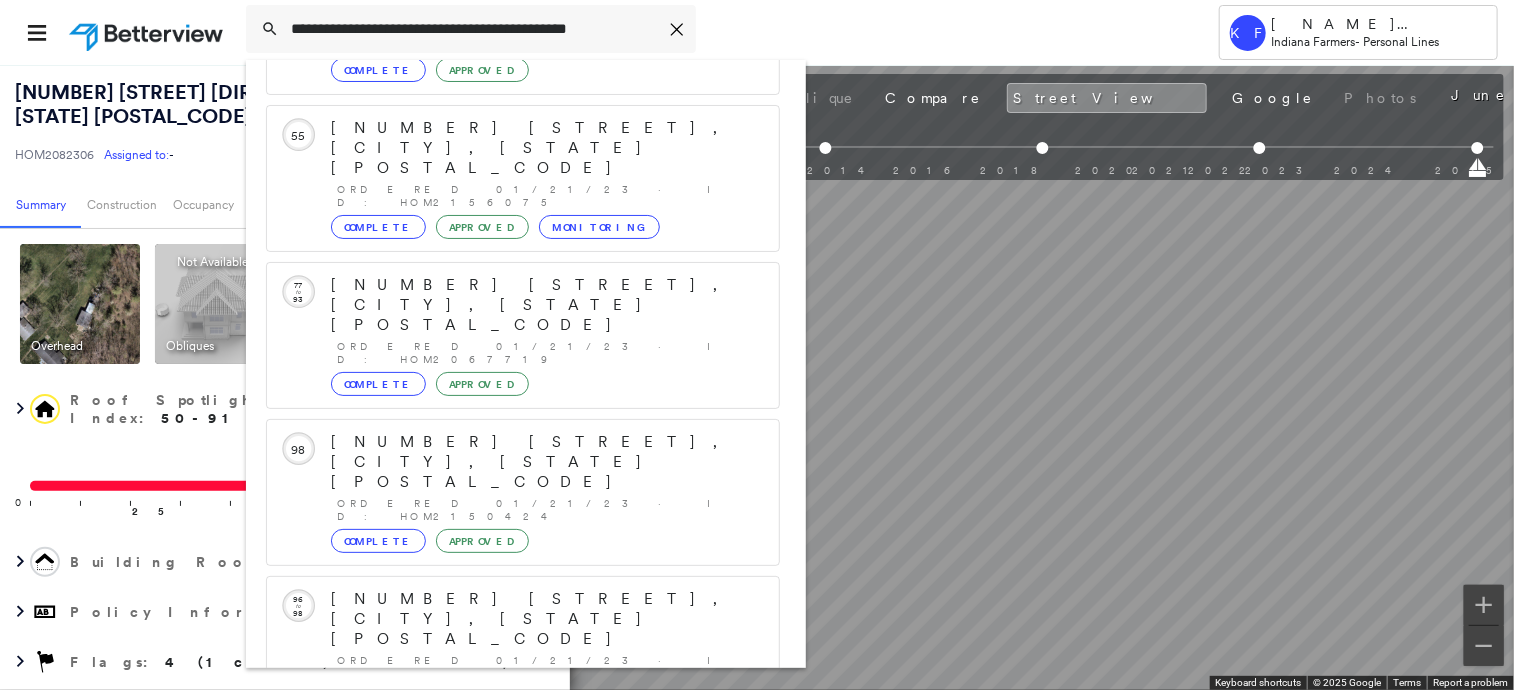 scroll, scrollTop: 0, scrollLeft: 0, axis: both 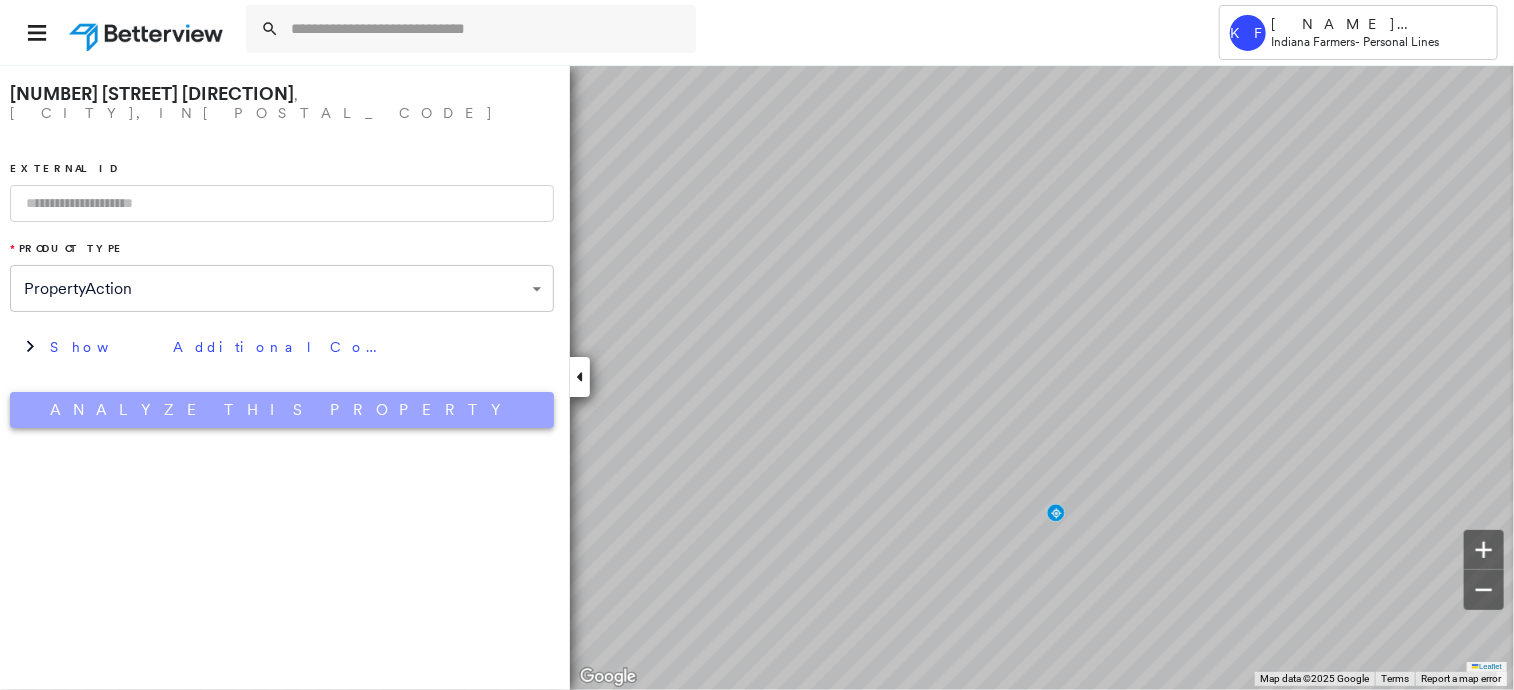 click on "Analyze This Property" at bounding box center (282, 410) 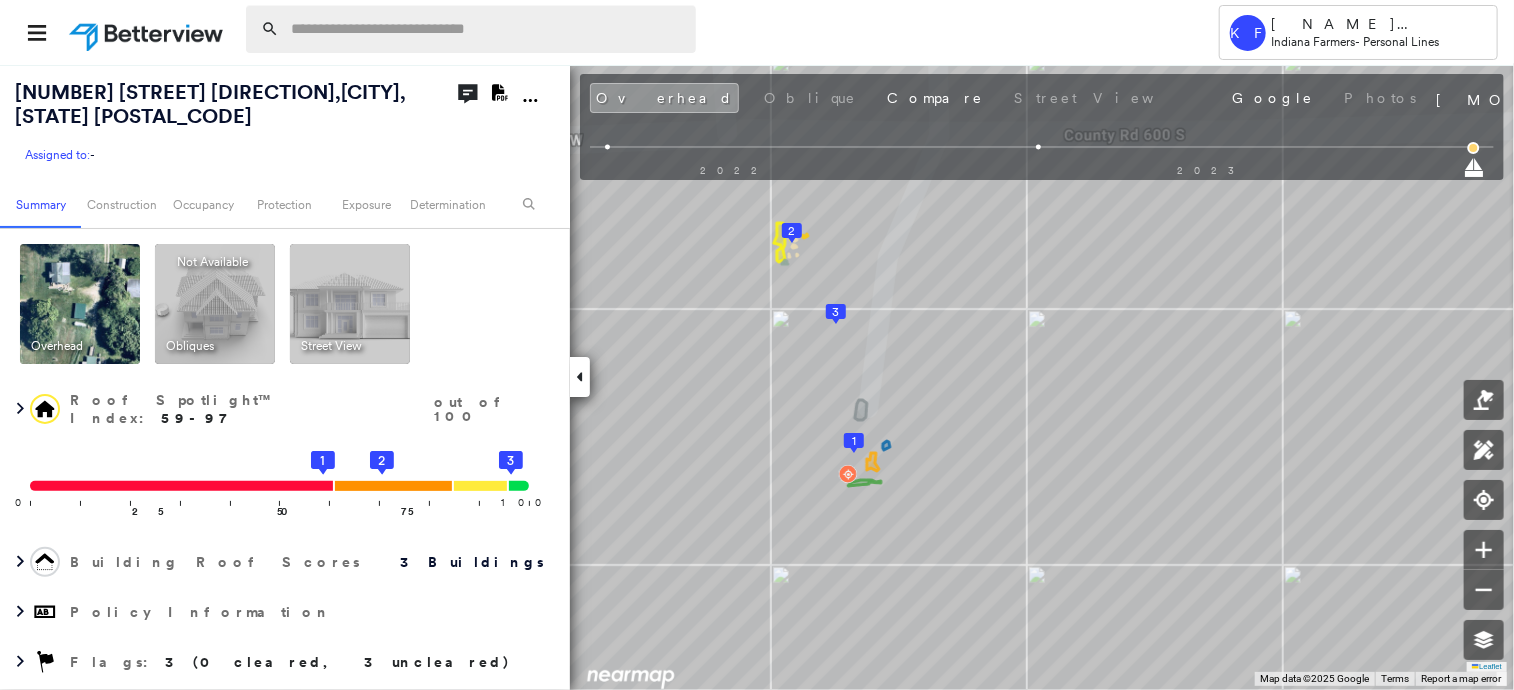 click at bounding box center [487, 29] 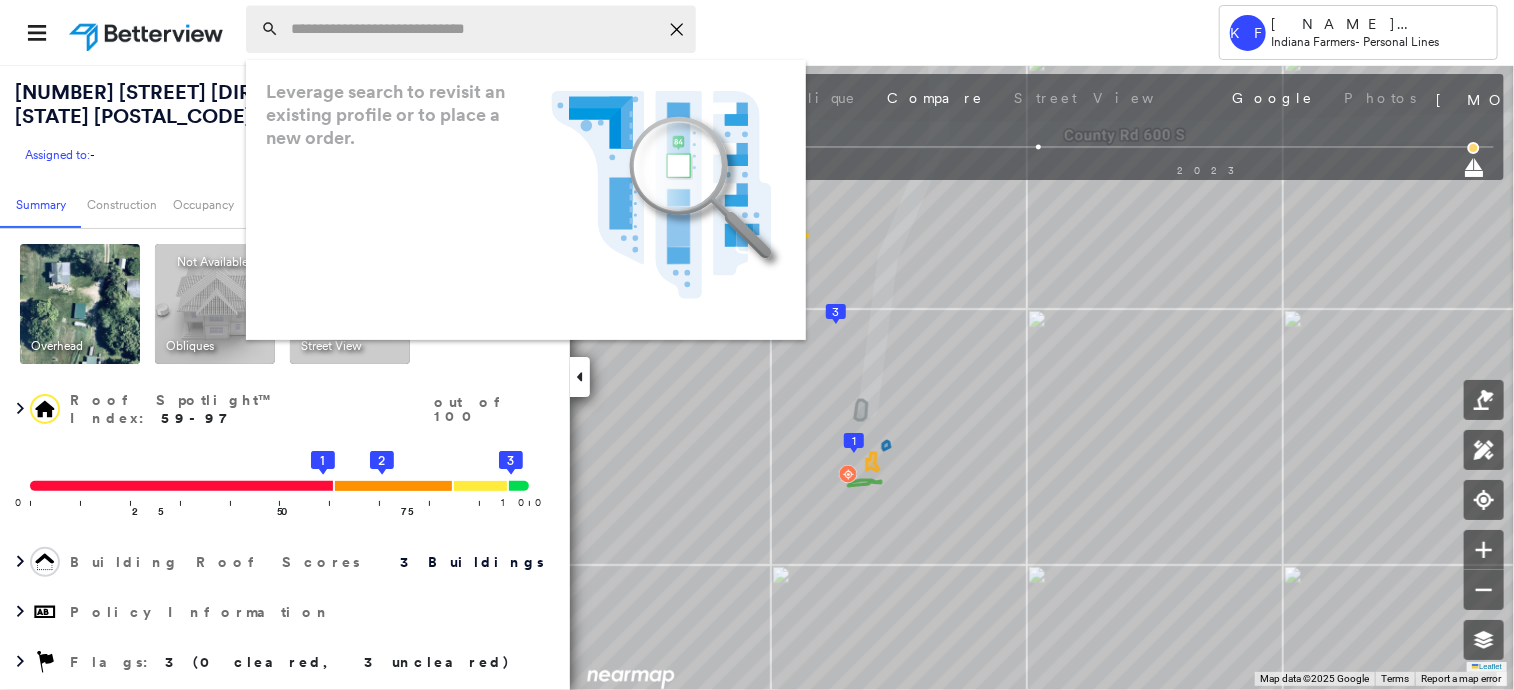 paste on "**********" 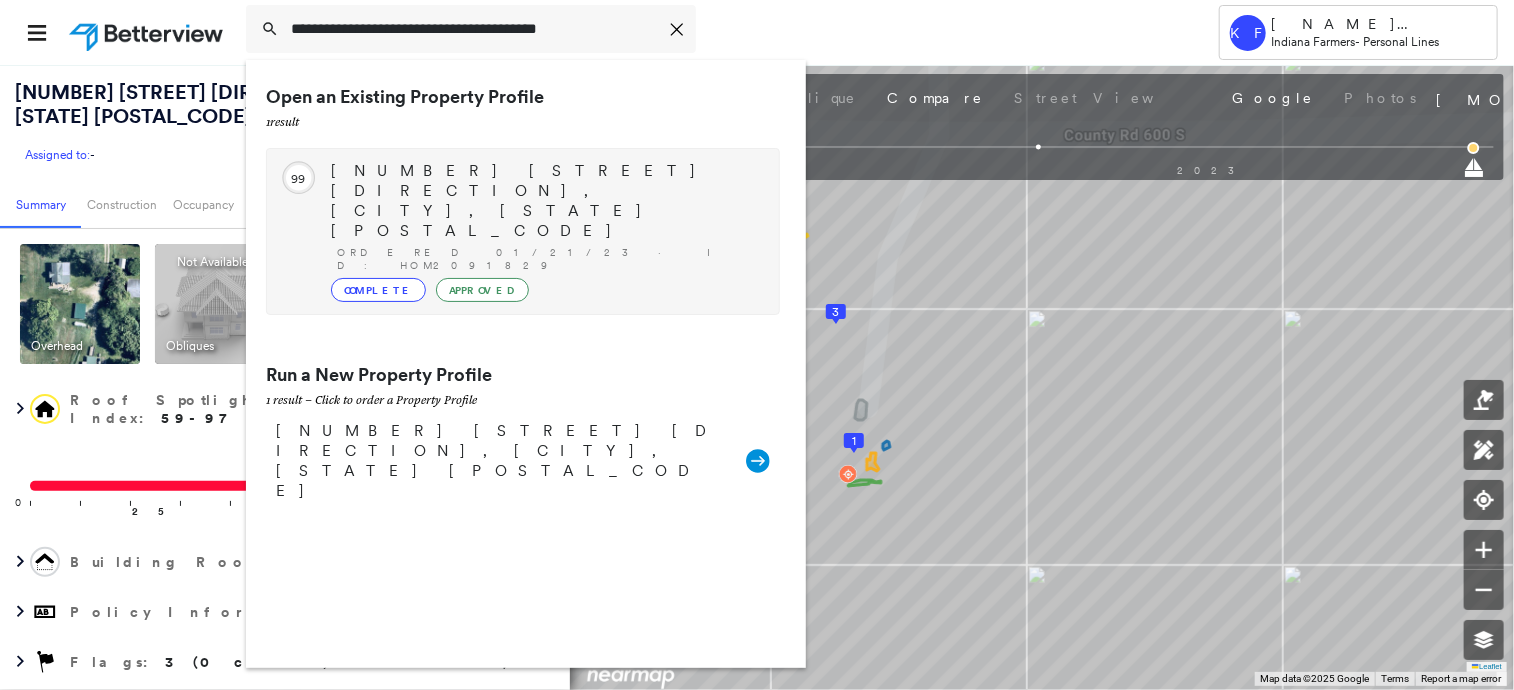 type on "**********" 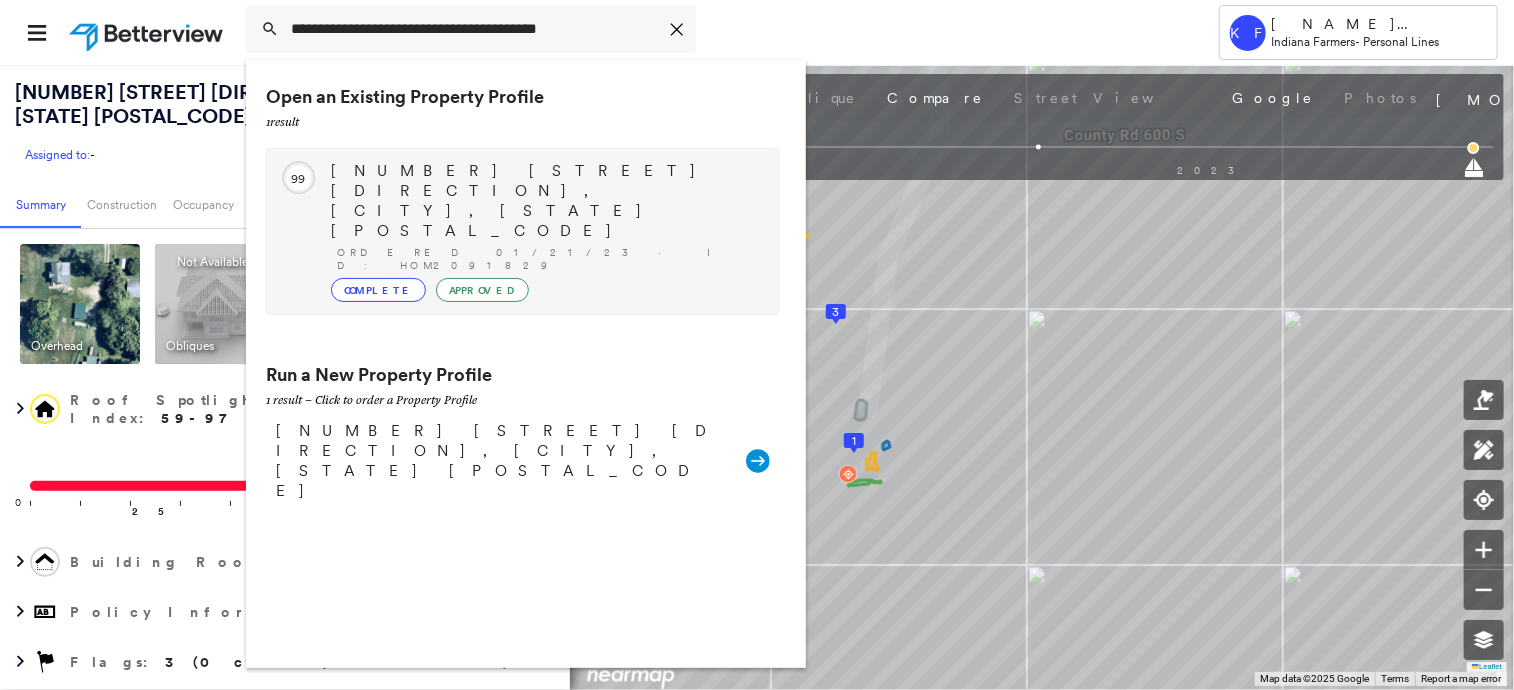 click on "Ordered 01/21/23 · ID: HOM2091829" at bounding box center [548, 259] 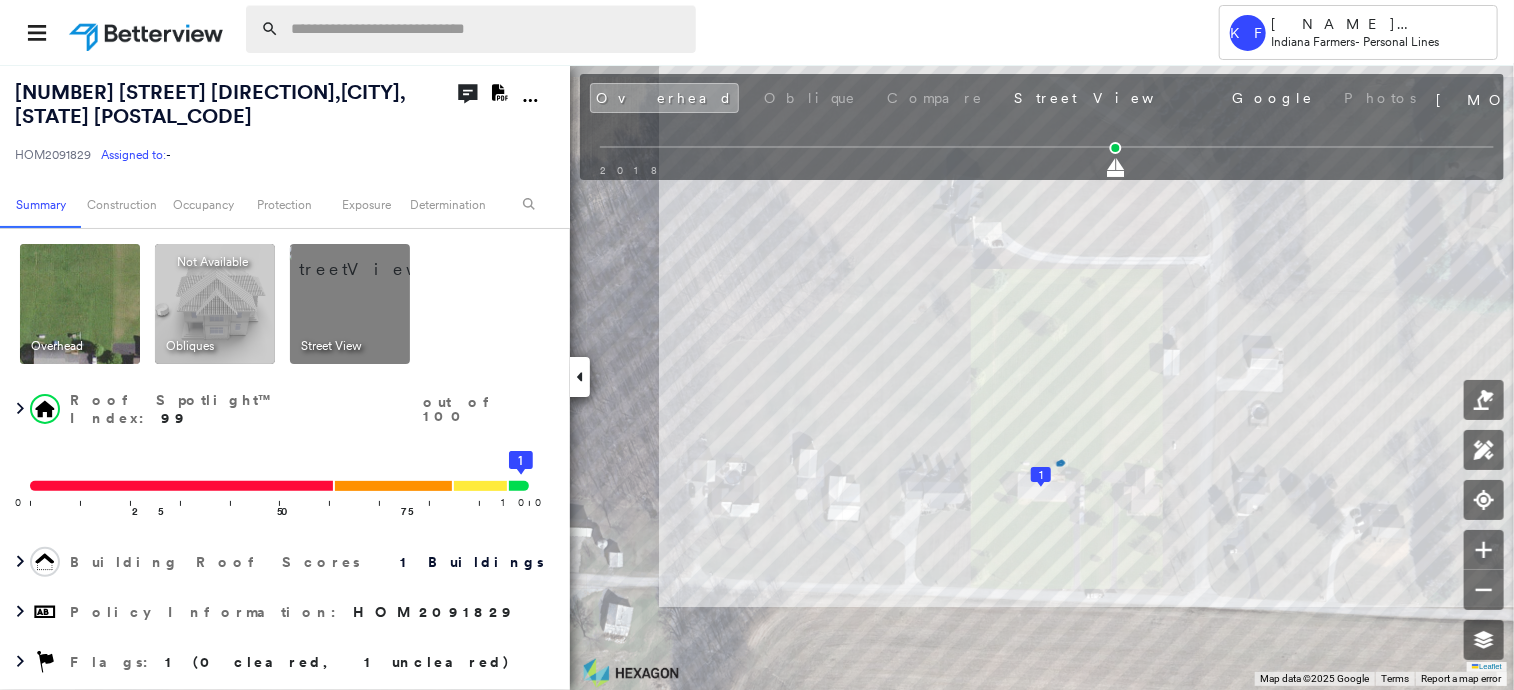 click at bounding box center [487, 29] 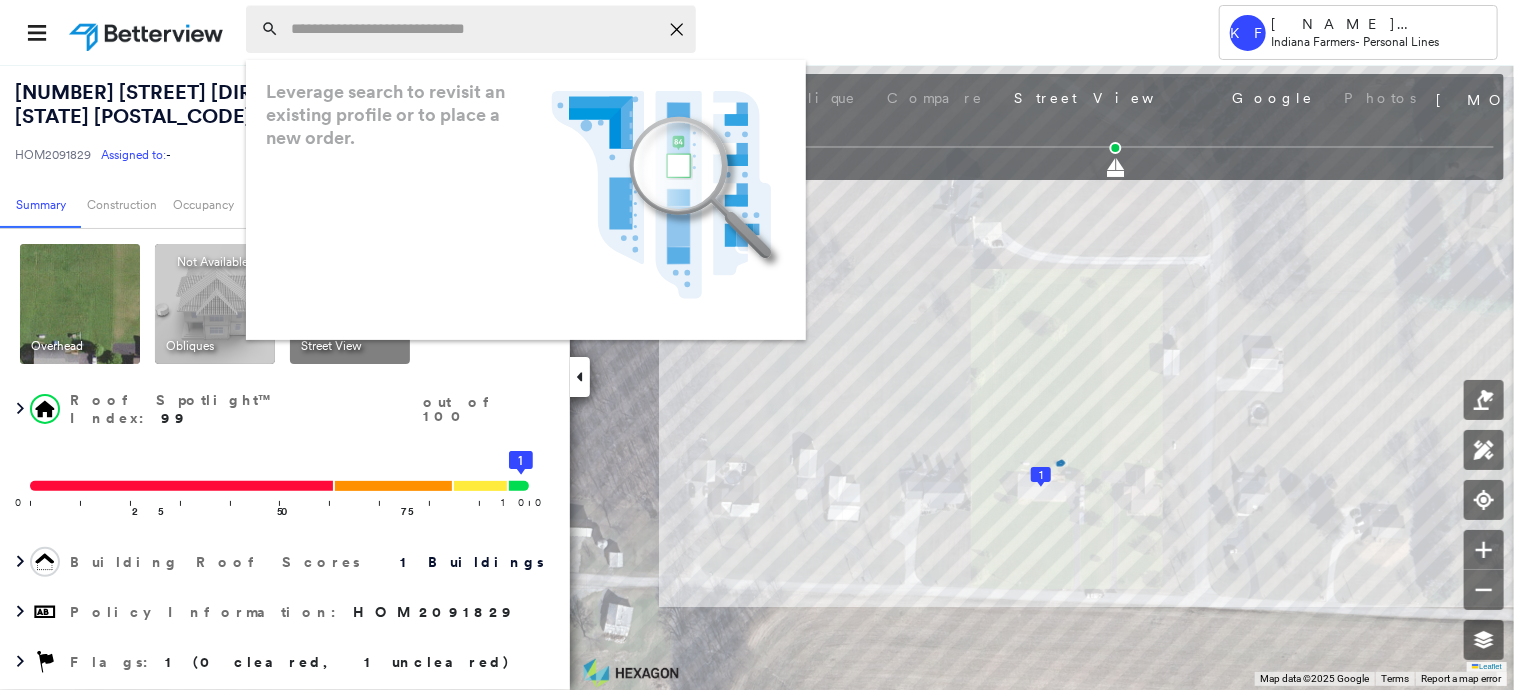 paste on "**********" 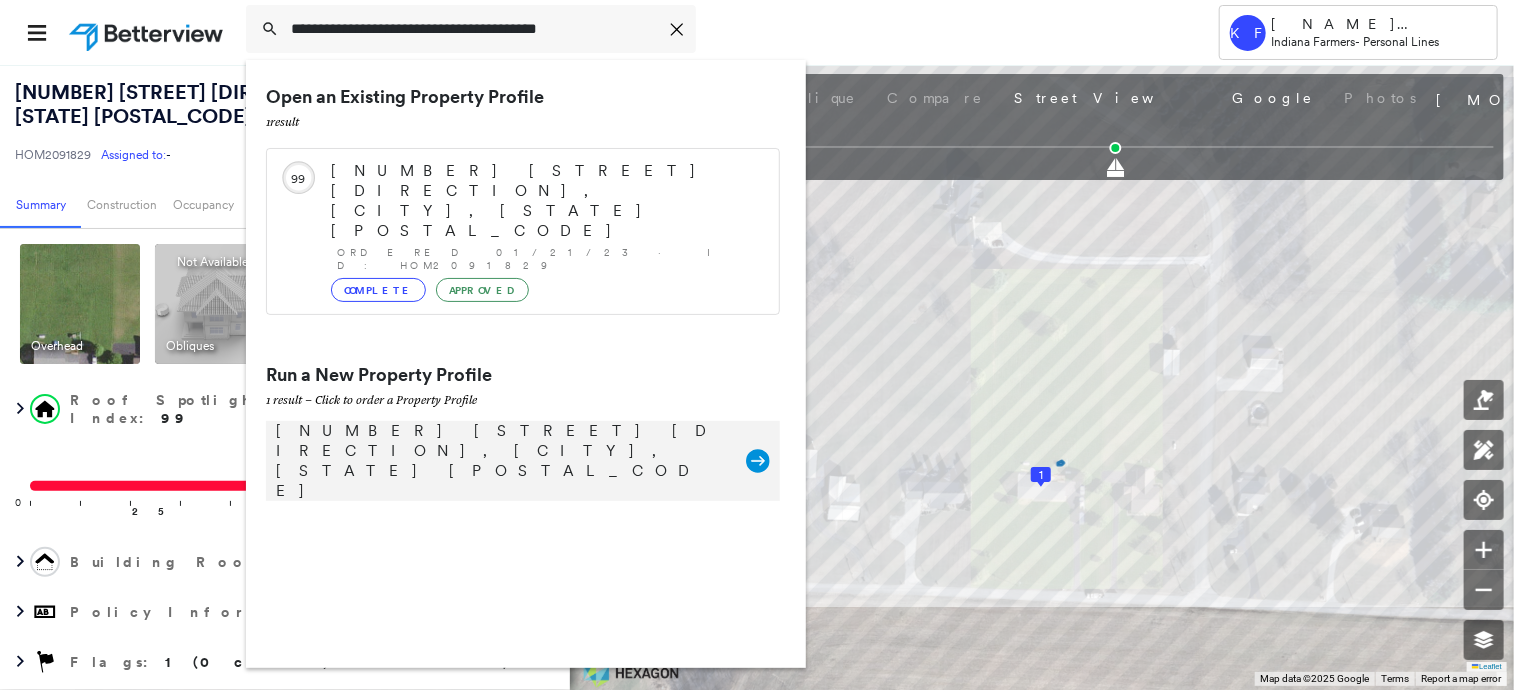 type on "**********" 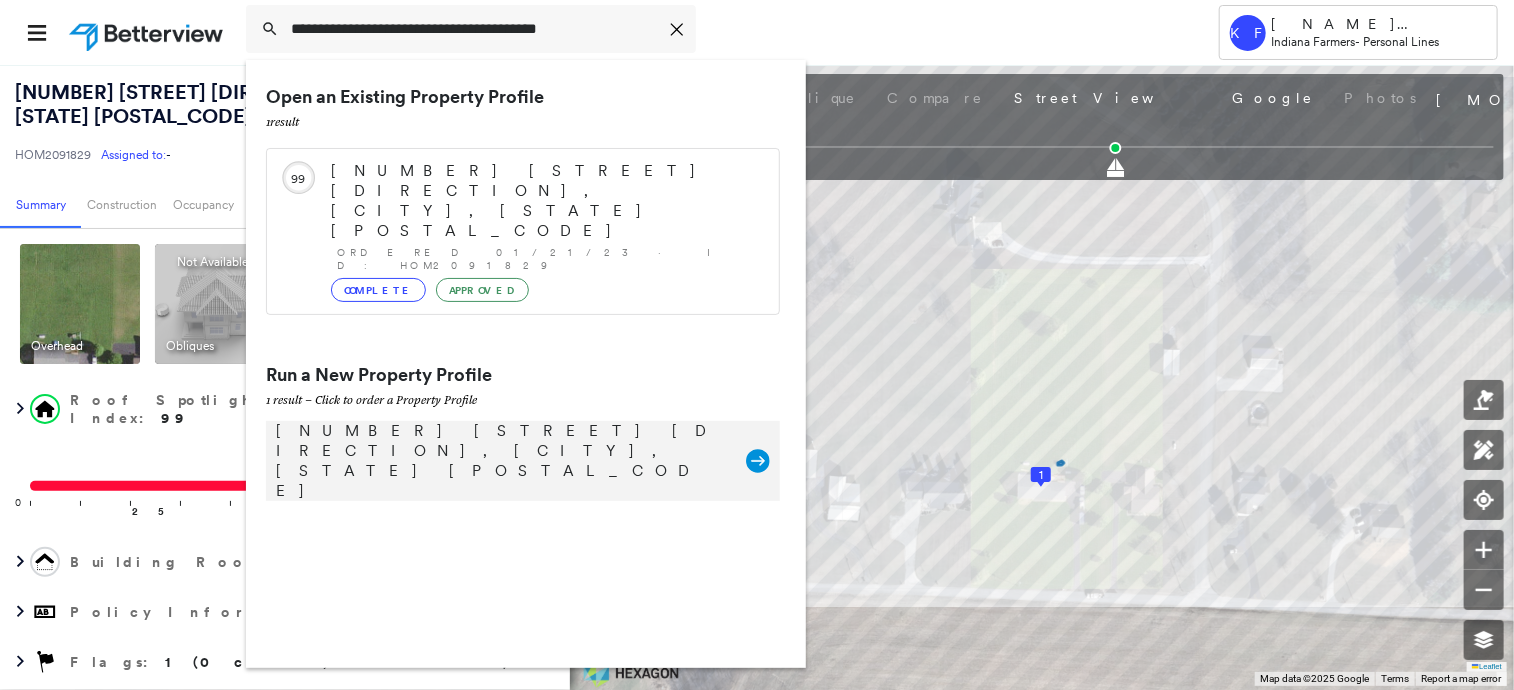 click 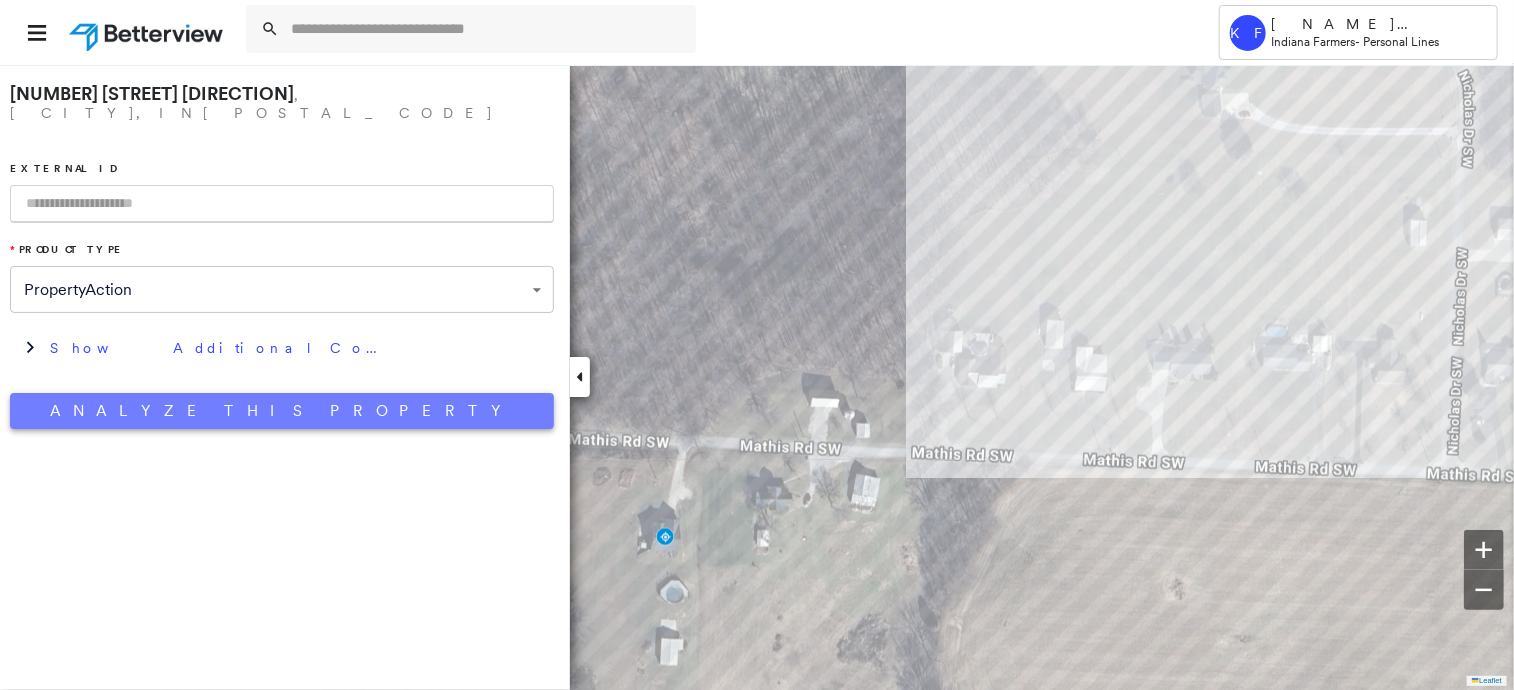 click on "Analyze This Property" at bounding box center [282, 411] 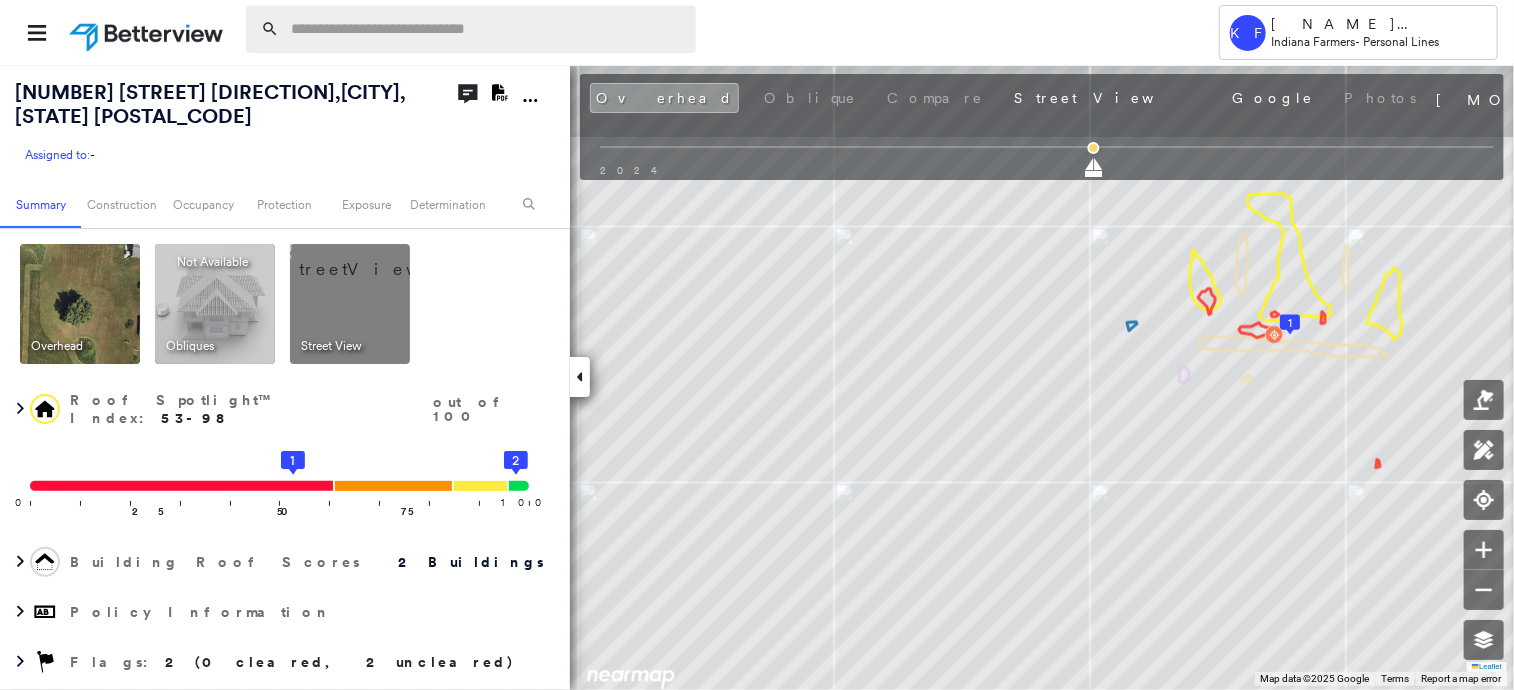 click at bounding box center [487, 29] 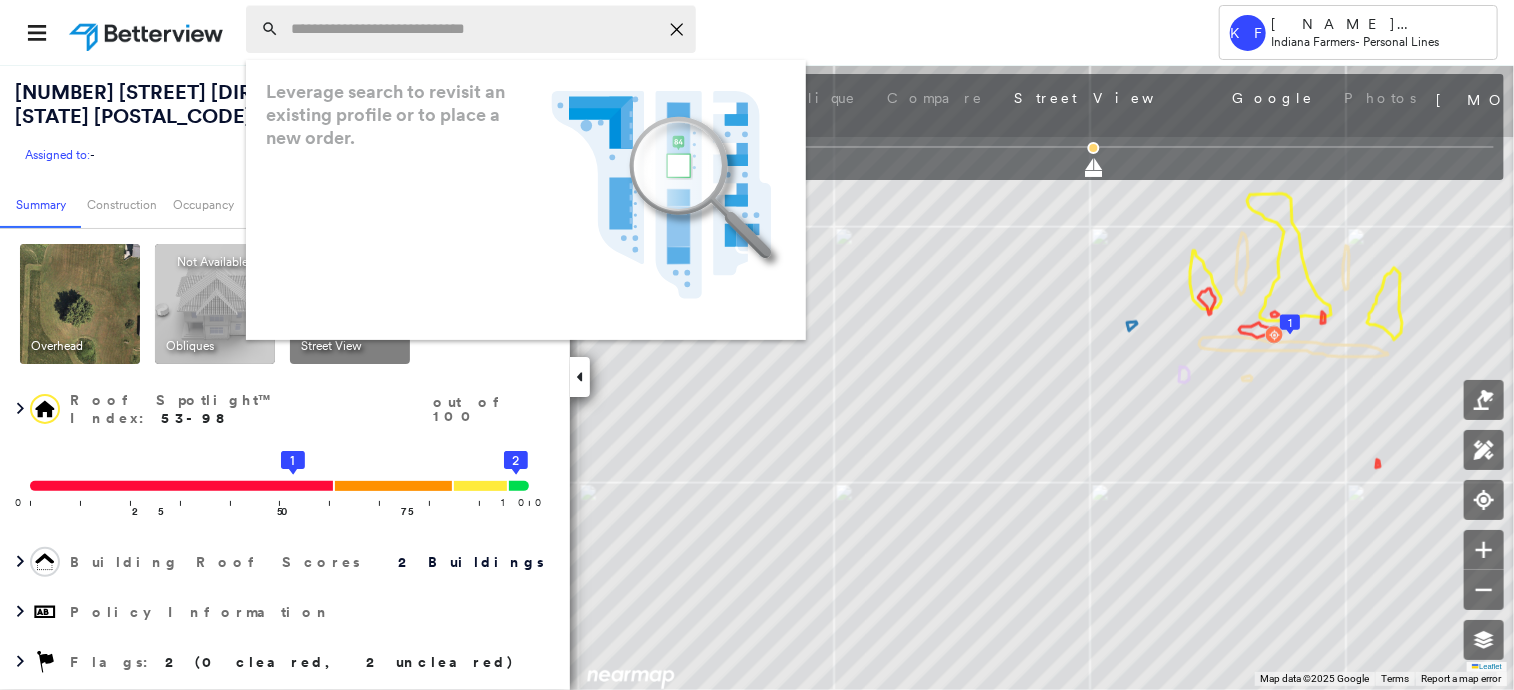 paste on "**********" 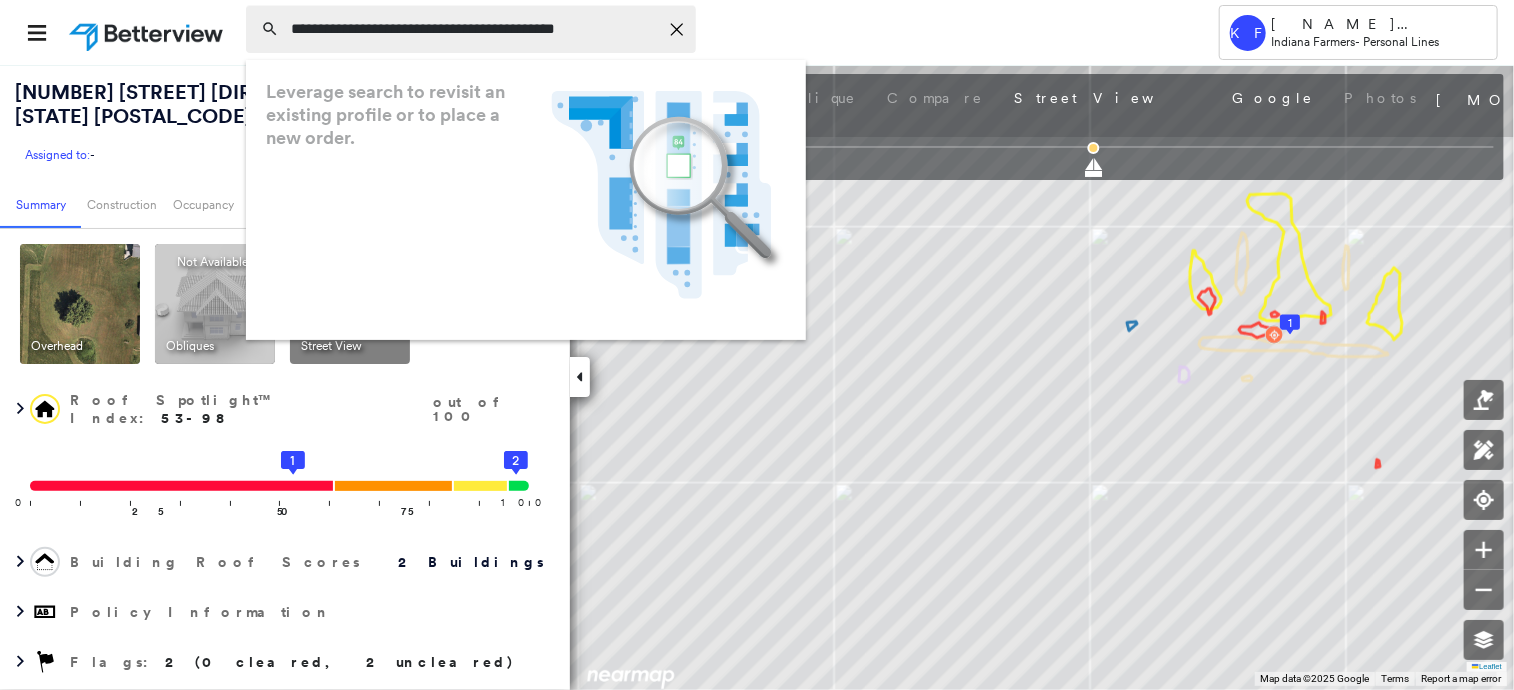scroll, scrollTop: 0, scrollLeft: 4, axis: horizontal 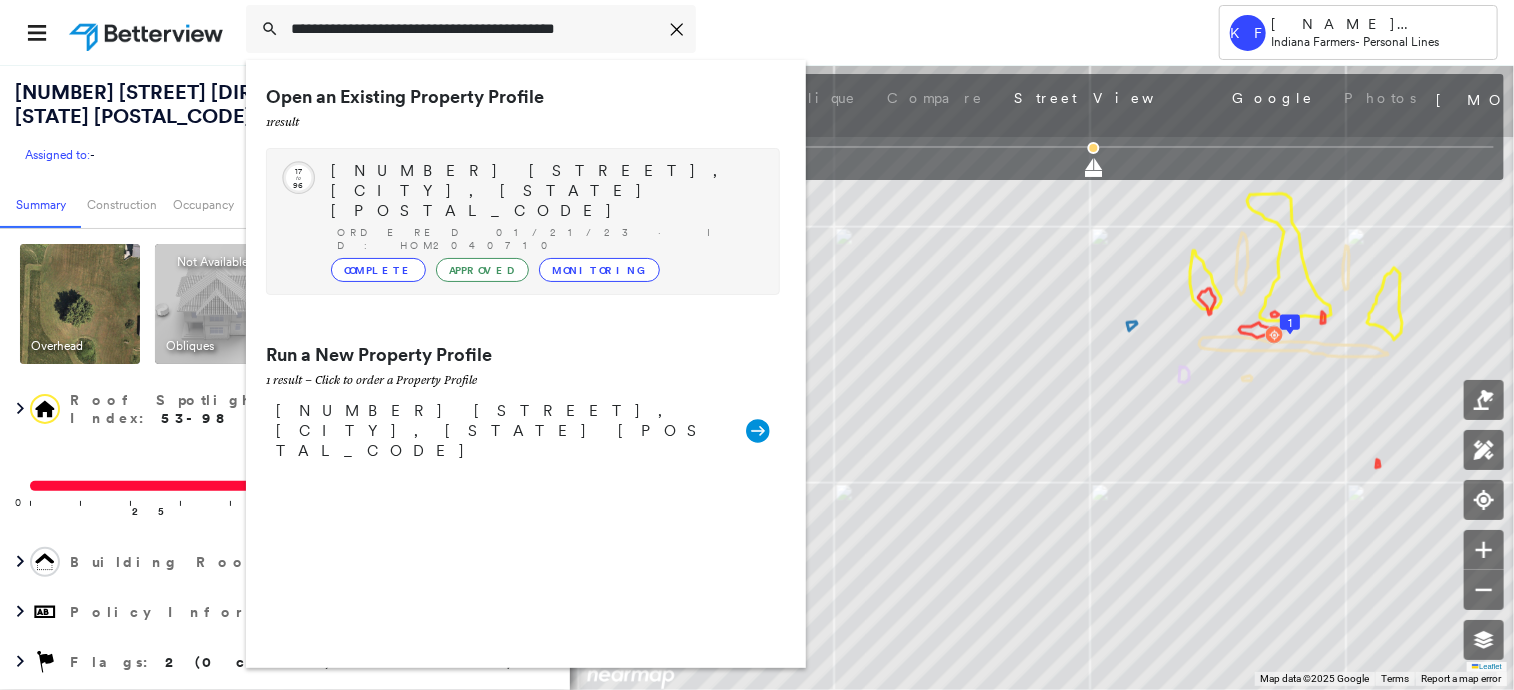 type on "**********" 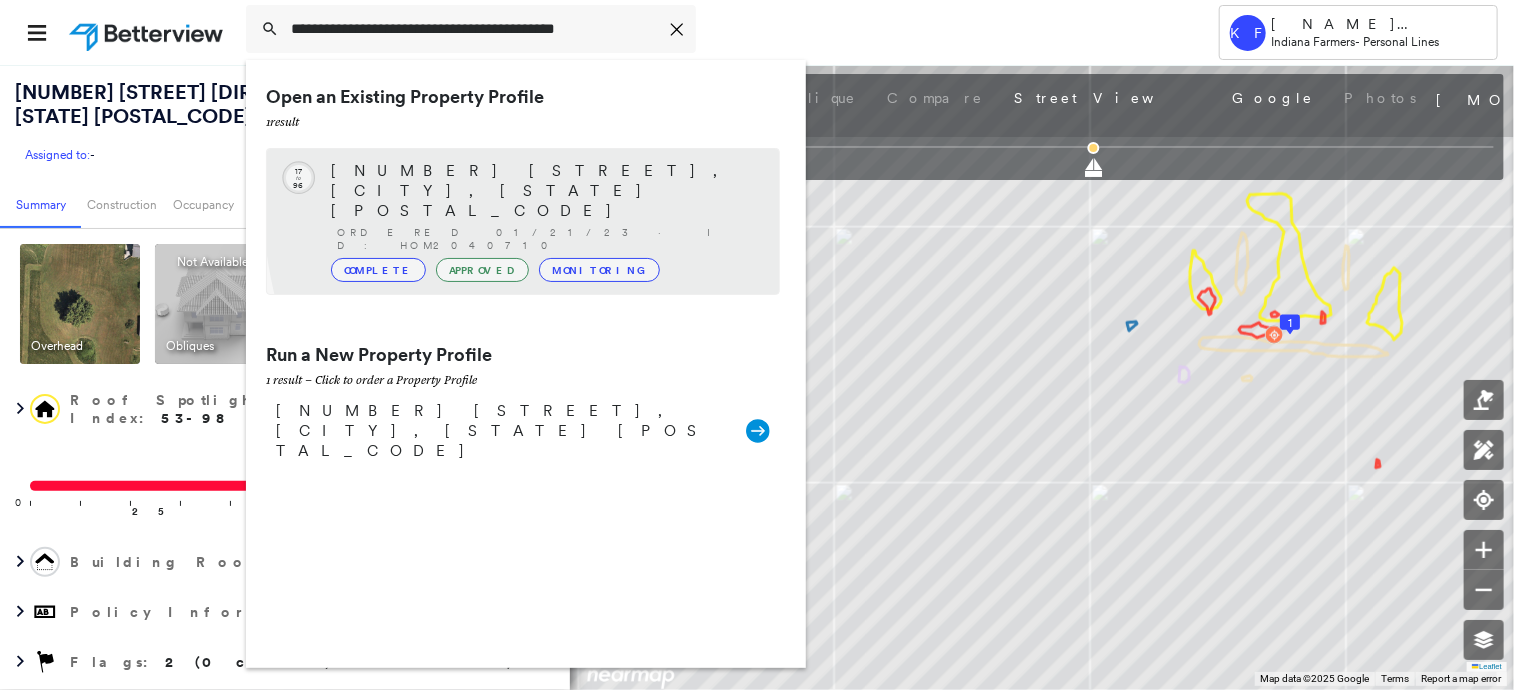 scroll, scrollTop: 0, scrollLeft: 0, axis: both 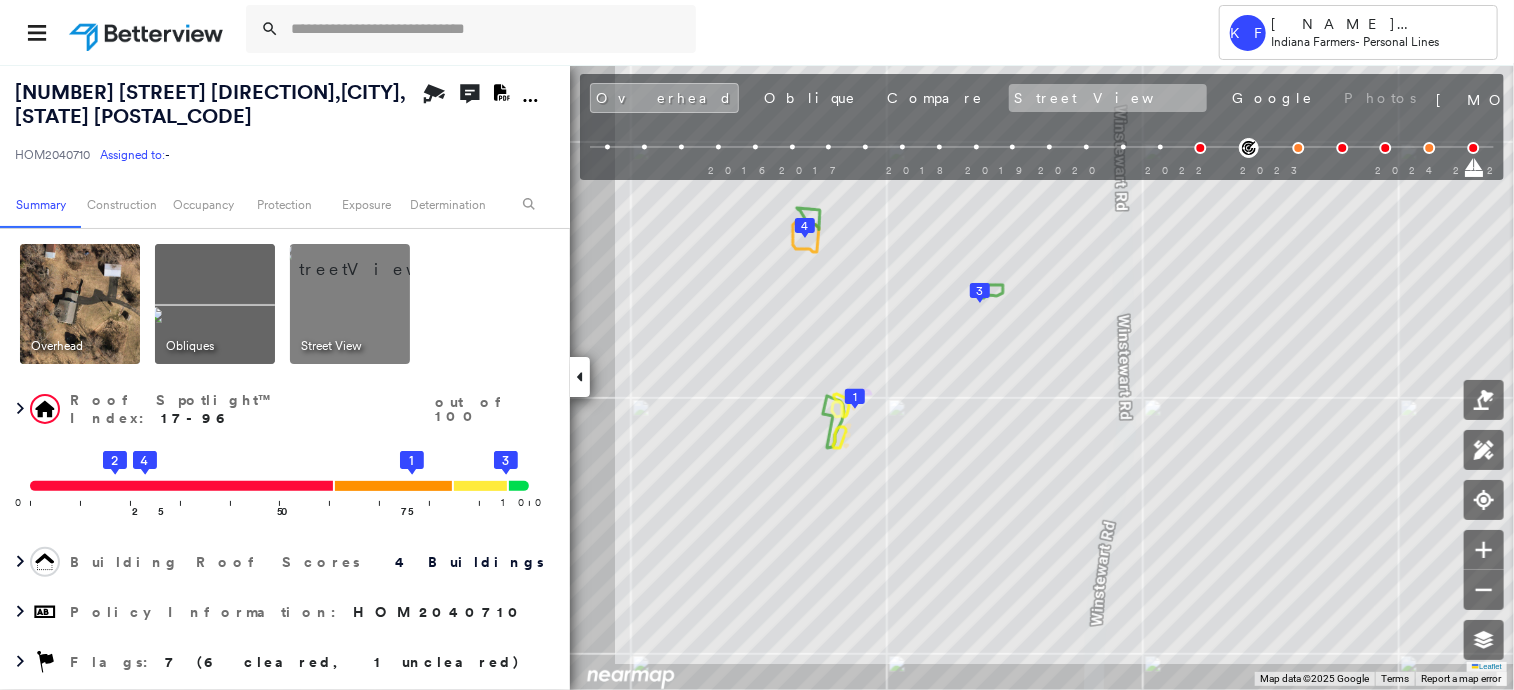 click on "Street View" at bounding box center [1108, 98] 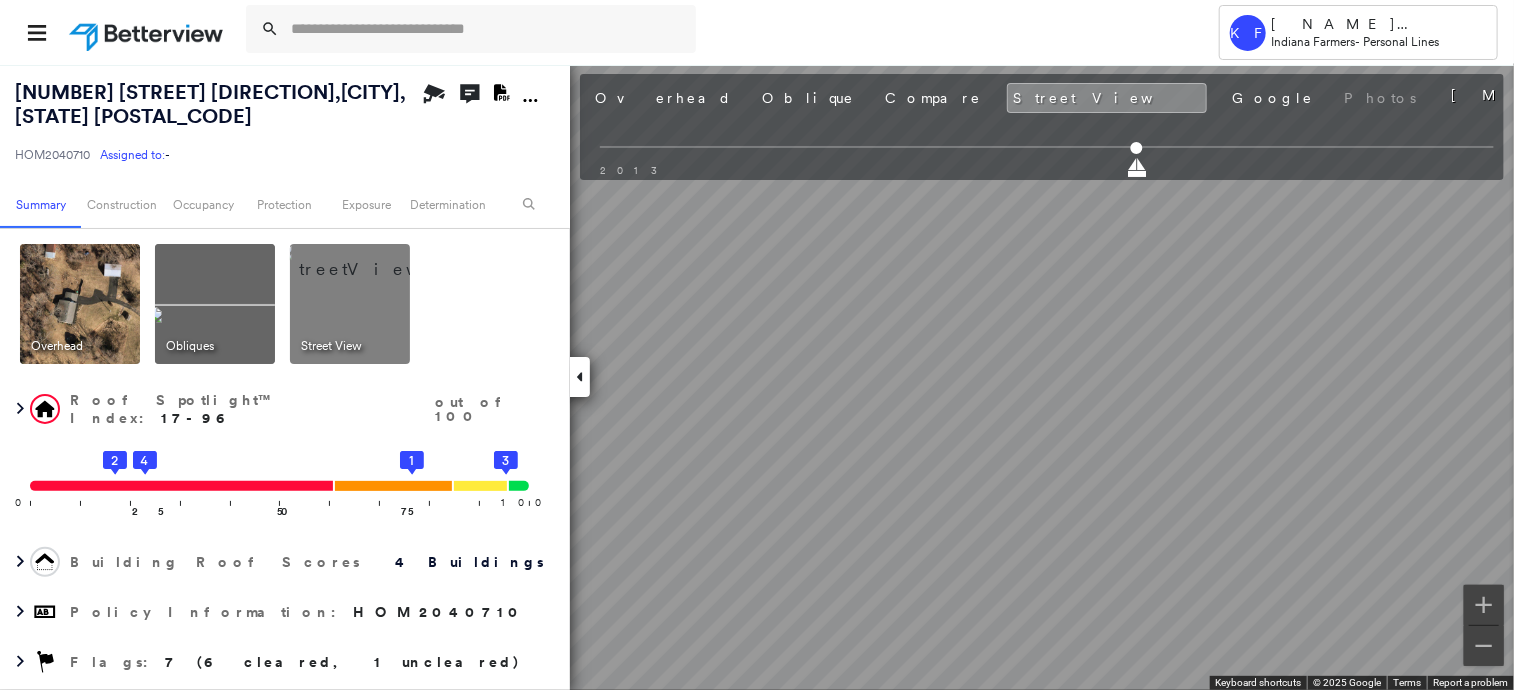 click on "Tower KF Kelly Franklin Indiana Farmers  -   Personal Lines 8261 WINSTEWART RD ,  GEORGETOWN, IN 47122 HOM2040710 Assigned to:  - Assigned to:  - HOM2040710 Assigned to:  - Open Comments Download PDF Report Summary Construction Occupancy Protection Exposure Determination Overhead Obliques Street View Roof Spotlight™ Index :  17-96 out of 100 0 100 25 4 2 50 75 3 1 Building Roof Scores 4 Buildings Policy Information :  HOM2040710 Flags :  7 (6 cleared, 1 uncleared) Construction Roof Spotlights :  Patching, Rust, Staining, Overhang, Roof Debris and 2 more Property Features Roof Size & Shape :  4 buildings  Occupancy Place Detail Google - Places Smarty Streets - Surrounding Properties TripAdvisor - Nearest Locations National Registry of Historic Places Protection US Fire Administration: Nearest Fire Stations Exposure Additional Perils FEMA Risk Index Determination Flags :  7 (6 cleared, 1 uncleared) Uncleared Flags (1) Cleared Flags  (6) Low Low Priority Roof Score Flagged 01/21/23 Clear Action Taken New Entry" at bounding box center (757, 345) 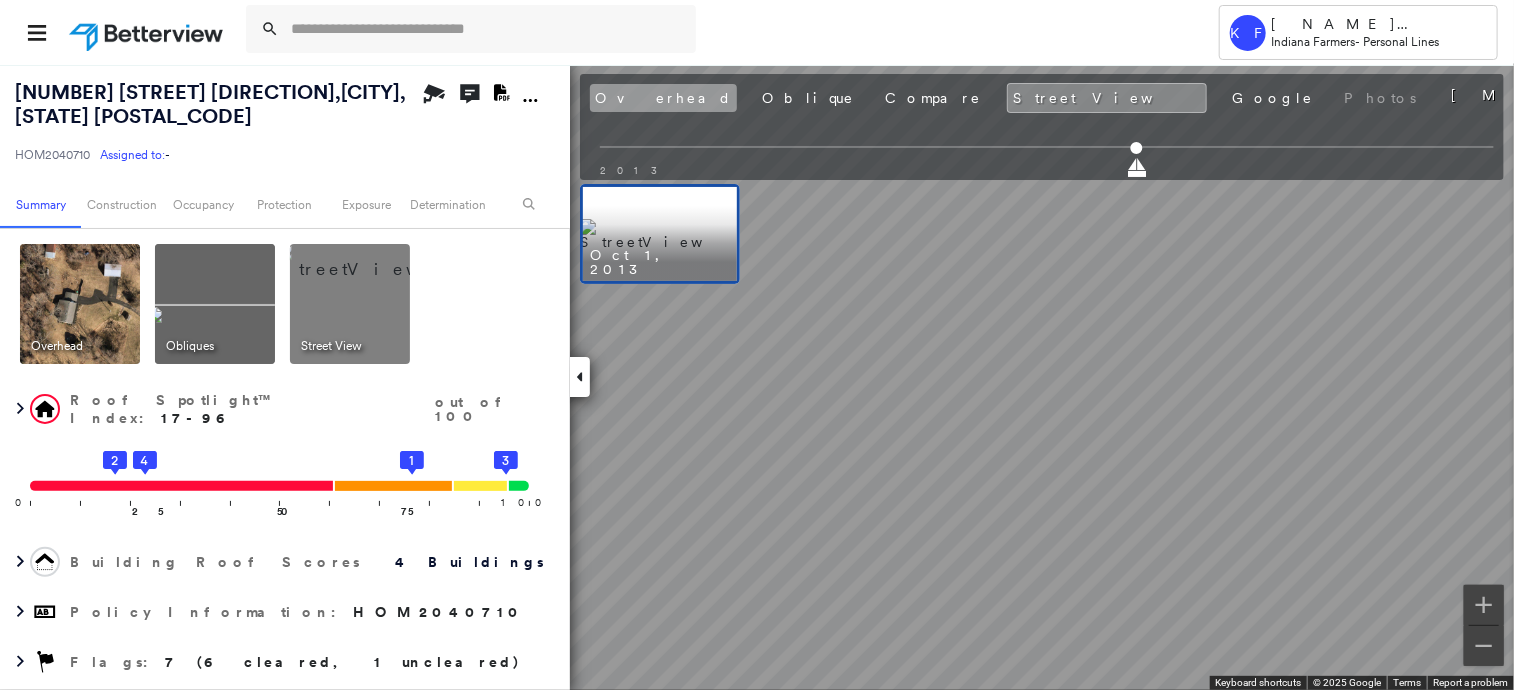 click on "Overhead" at bounding box center (663, 98) 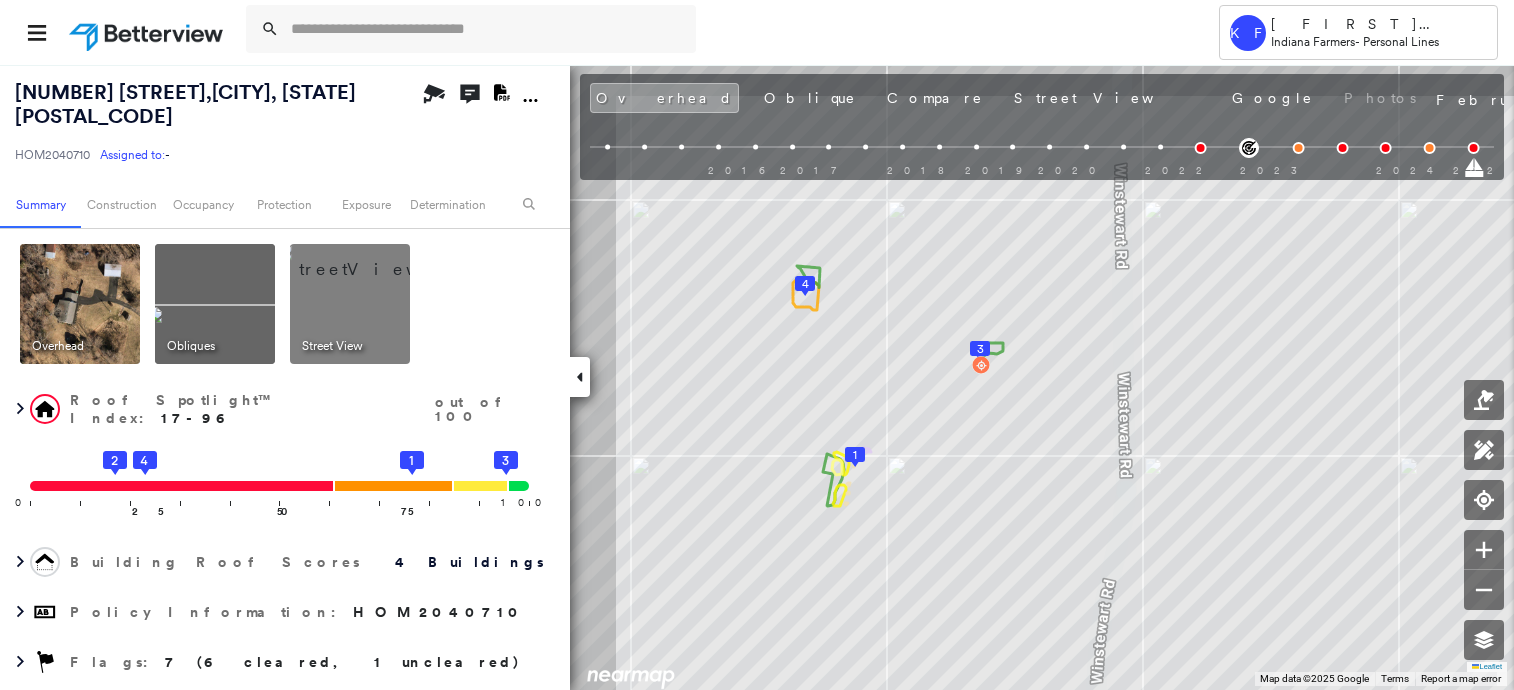 scroll, scrollTop: 0, scrollLeft: 0, axis: both 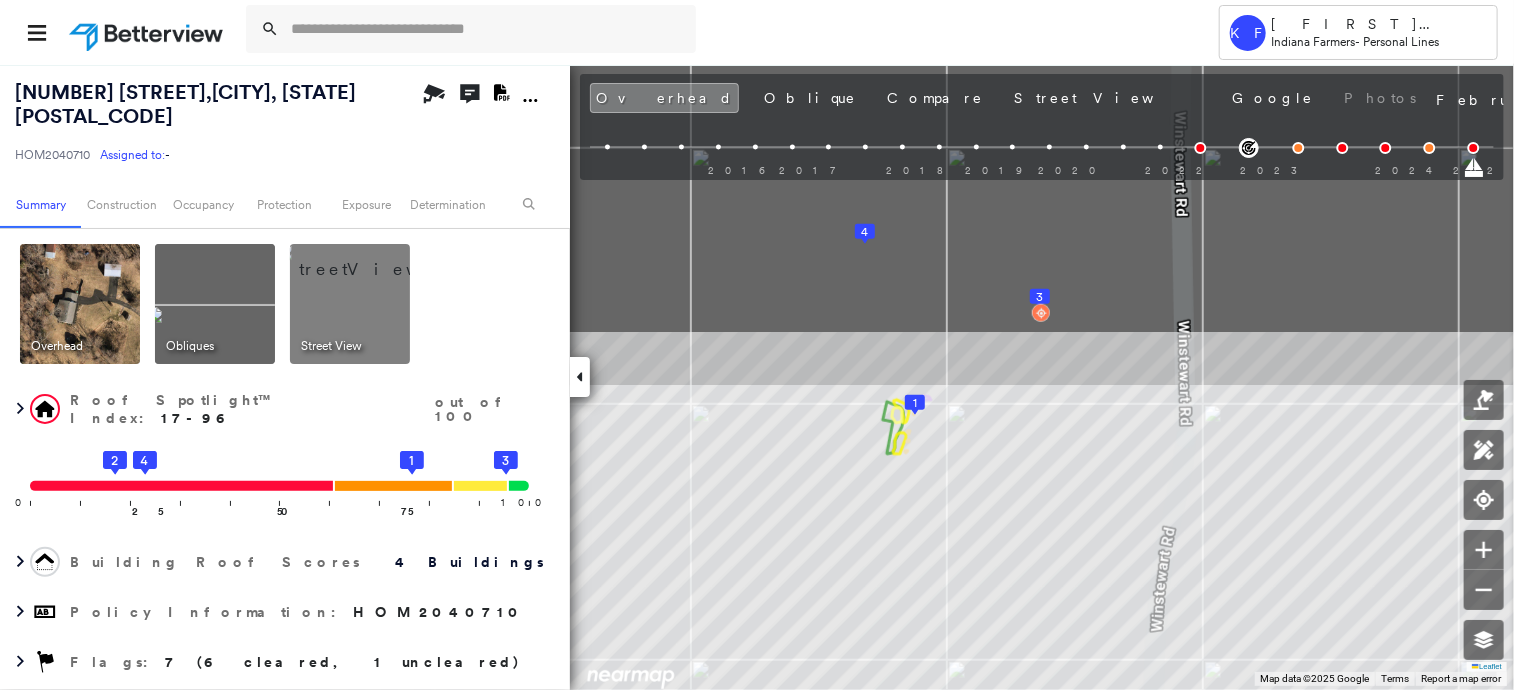 click on "Tower KF Kelly Franklin Indiana Farmers  -   Personal Lines 8261 WINSTEWART RD ,  GEORGETOWN, IN 47122 HOM2040710 Assigned to:  - Assigned to:  - HOM2040710 Assigned to:  - Open Comments Download PDF Report Summary Construction Occupancy Protection Exposure Determination Overhead Obliques Street View Roof Spotlight™ Index :  17-96 out of 100 0 100 25 4 2 50 75 3 1 Building Roof Scores 4 Buildings Policy Information :  HOM2040710 Flags :  7 (6 cleared, 1 uncleared) Construction Roof Spotlights :  Patching, Rust, Staining, Overhang, Roof Debris and 2 more Property Features Roof Size & Shape :  4 buildings  Occupancy Place Detail Google - Places Smarty Streets - Surrounding Properties TripAdvisor - Nearest Locations National Registry of Historic Places Protection US Fire Administration: Nearest Fire Stations Exposure Additional Perils FEMA Risk Index Determination Flags :  7 (6 cleared, 1 uncleared) Uncleared Flags (1) Cleared Flags  (6) Low Low Priority Roof Score Flagged 01/21/23 Clear Action Taken New Entry" at bounding box center (757, 345) 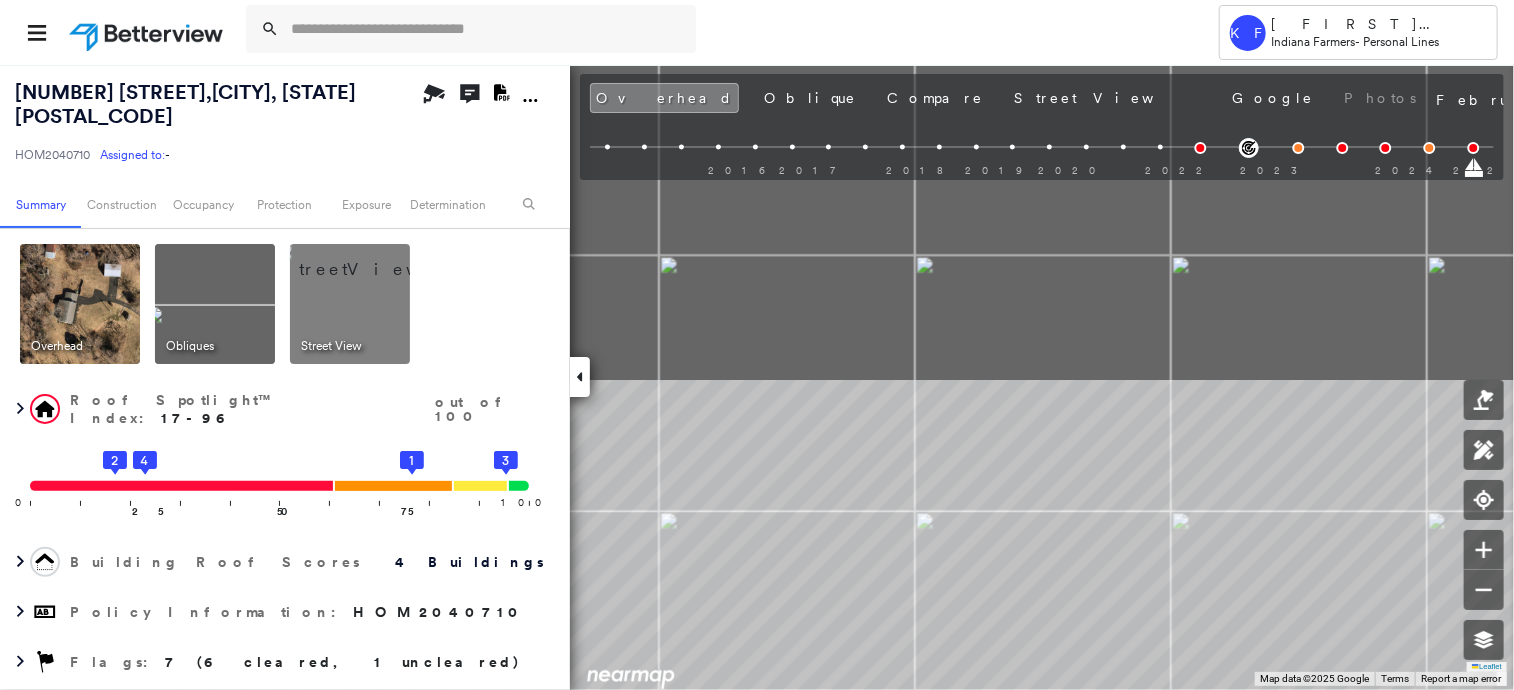 click on "Tower KF Kelly Franklin Indiana Farmers  -   Personal Lines 8261 WINSTEWART RD ,  GEORGETOWN, IN 47122 HOM2040710 Assigned to:  - Assigned to:  - HOM2040710 Assigned to:  - Open Comments Download PDF Report Summary Construction Occupancy Protection Exposure Determination Overhead Obliques Street View Roof Spotlight™ Index :  17-96 out of 100 0 100 25 4 2 50 75 3 1 Building Roof Scores 4 Buildings Policy Information :  HOM2040710 Flags :  7 (6 cleared, 1 uncleared) Construction Roof Spotlights :  Patching, Rust, Staining, Overhang, Roof Debris and 2 more Property Features Roof Size & Shape :  4 buildings  Occupancy Place Detail Google - Places Smarty Streets - Surrounding Properties TripAdvisor - Nearest Locations National Registry of Historic Places Protection US Fire Administration: Nearest Fire Stations Exposure Additional Perils FEMA Risk Index Determination Flags :  7 (6 cleared, 1 uncleared) Uncleared Flags (1) Cleared Flags  (6) Low Low Priority Roof Score Flagged 01/21/23 Clear Action Taken New Entry" at bounding box center [757, 345] 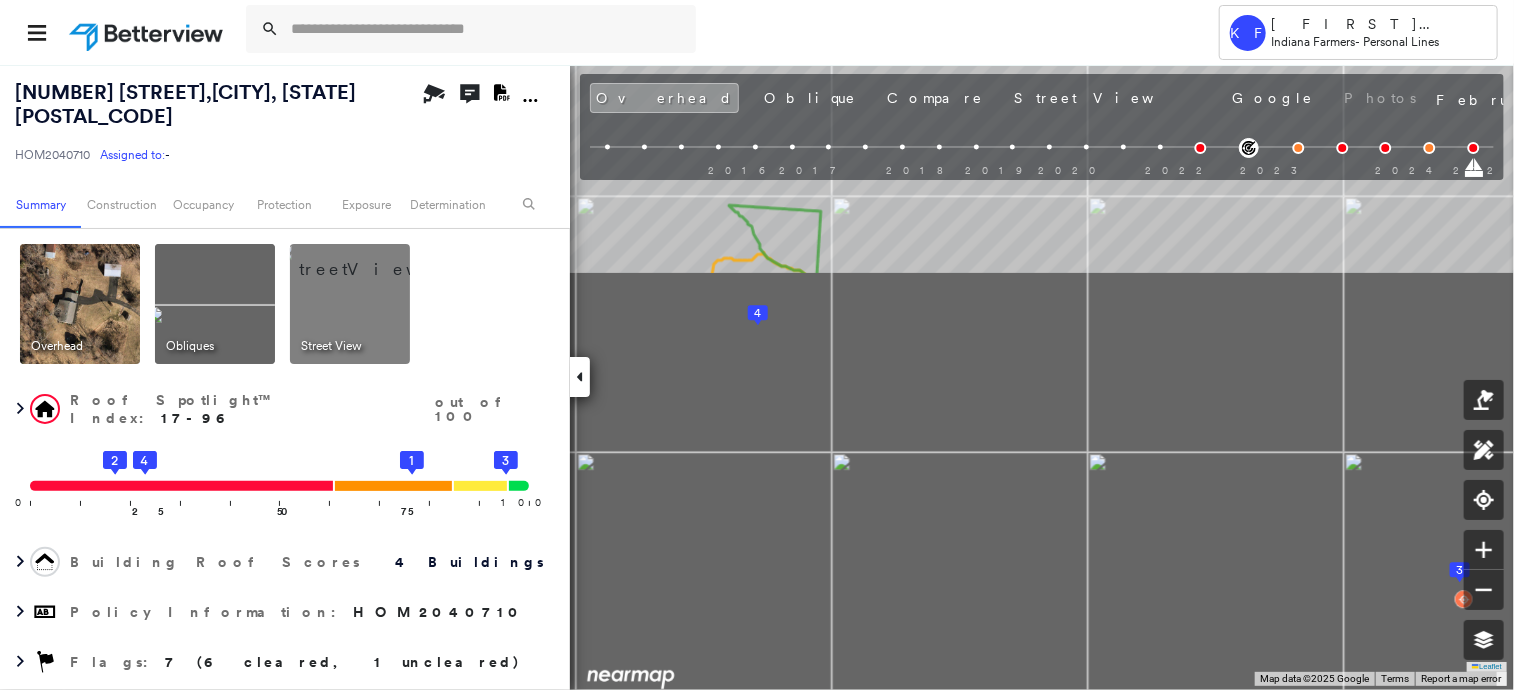 click on "8261 WINSTEWART RD ,  GEORGETOWN, IN 47122 HOM2040710 Assigned to:  - Assigned to:  - HOM2040710 Assigned to:  - Open Comments Download PDF Report Summary Construction Occupancy Protection Exposure Determination Overhead Obliques Street View Roof Spotlight™ Index :  17-96 out of 100 0 100 25 4 2 50 75 3 1 Building Roof Scores 4 Buildings Policy Information :  HOM2040710 Flags :  7 (6 cleared, 1 uncleared) Construction Roof Spotlights :  Patching, Rust, Staining, Overhang, Roof Debris and 2 more Property Features Roof Size & Shape :  4 buildings  Occupancy Place Detail Google - Places Smarty Streets - Surrounding Properties TripAdvisor - Nearest Locations National Registry of Historic Places Protection US Fire Administration: Nearest Fire Stations Exposure Additional Perils FEMA Risk Index Determination Flags :  7 (6 cleared, 1 uncleared) Uncleared Flags (1) Cleared Flags  (6) Low Low Priority Roof Score Flagged 01/21/23 Clear Action Taken New Entry History Quote/New Business Terms & Conditions General Save" at bounding box center (757, 377) 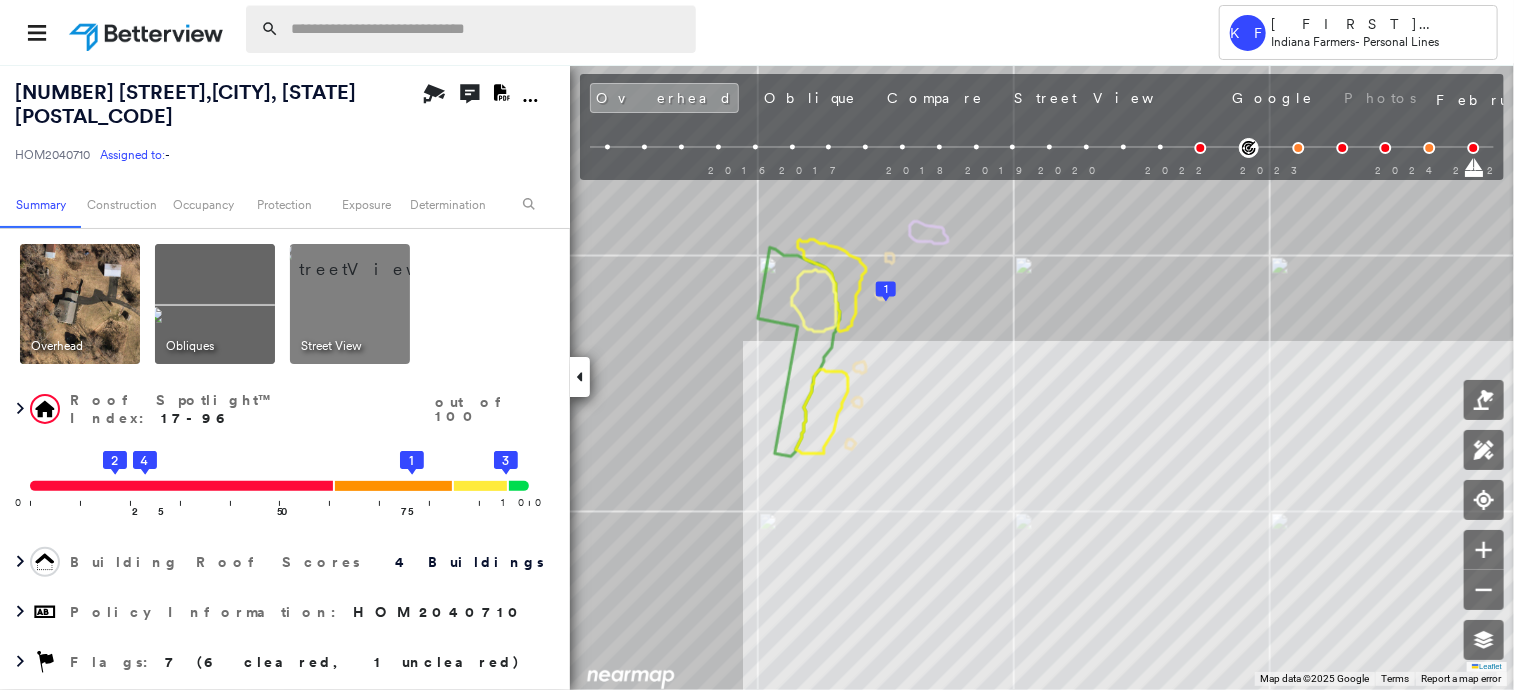 click at bounding box center (487, 29) 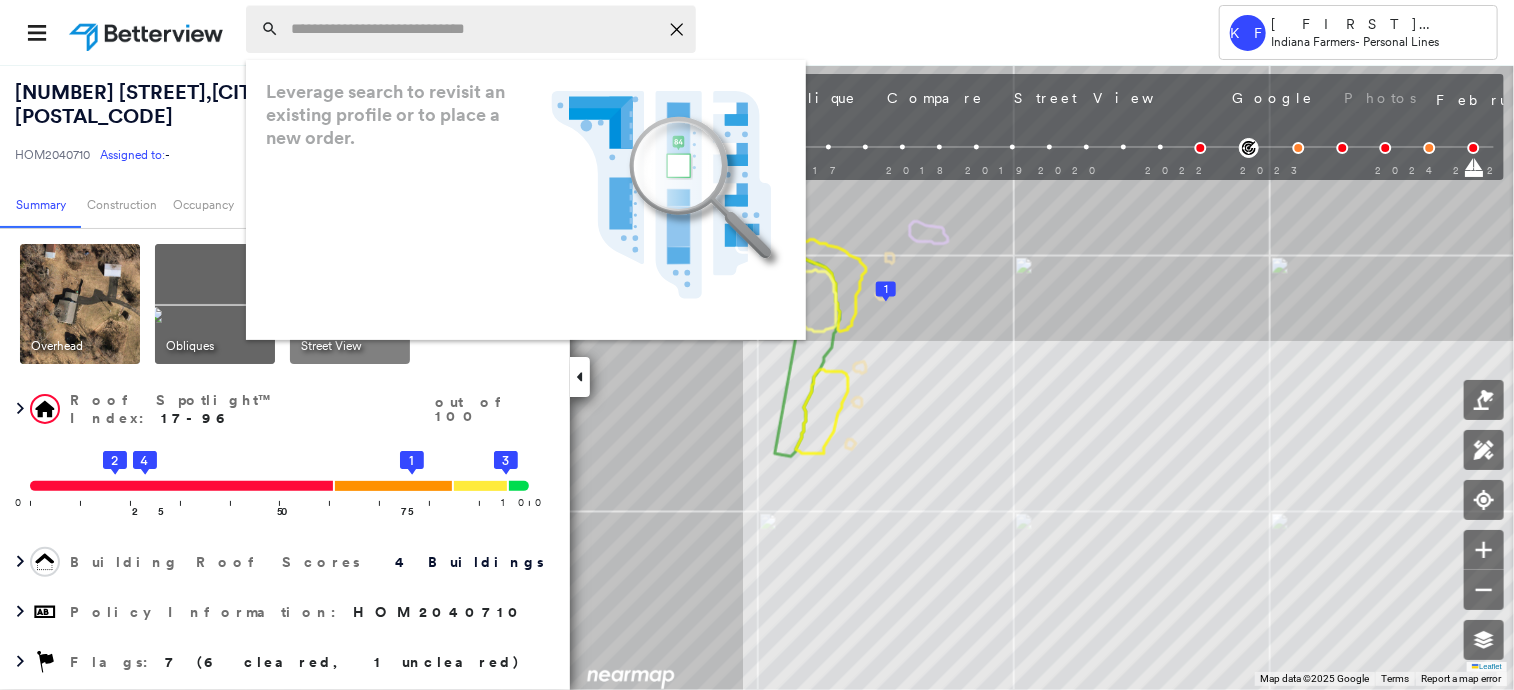 paste on "**********" 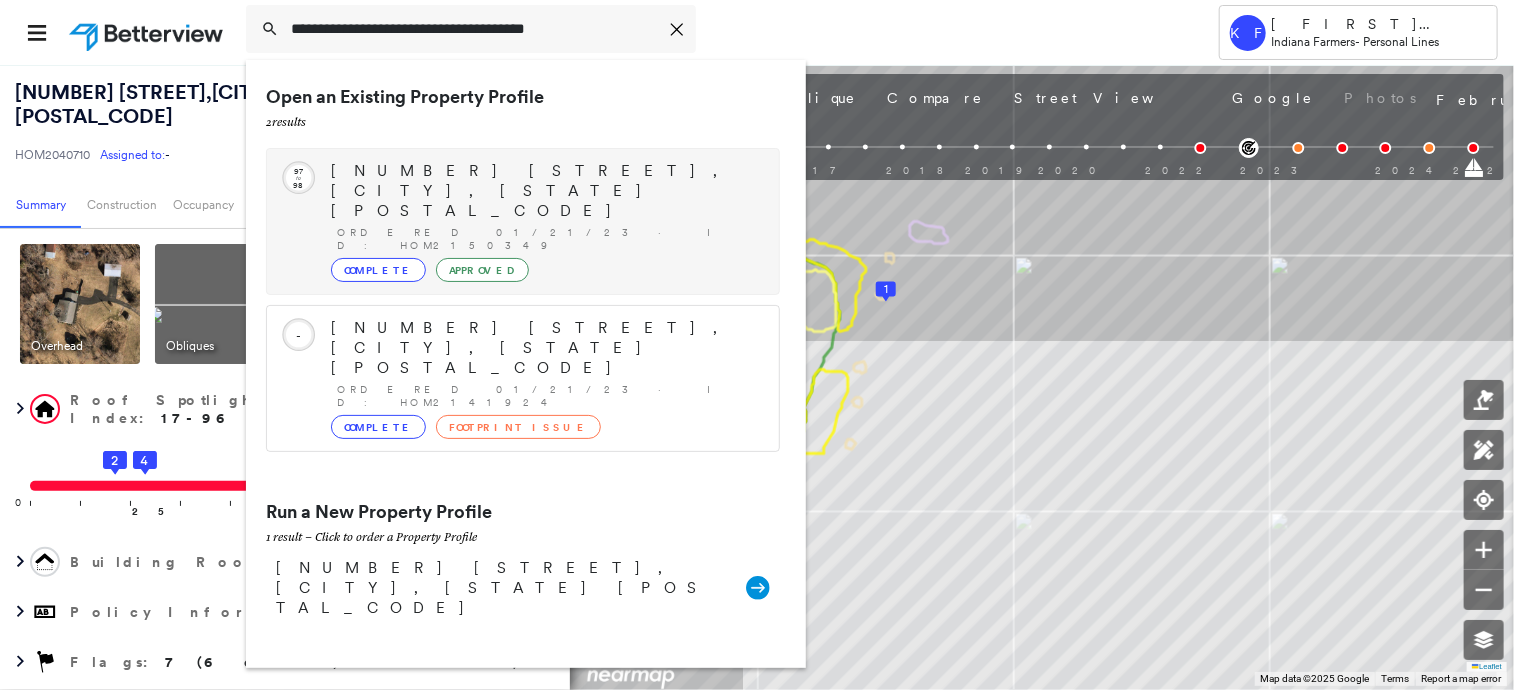 type on "**********" 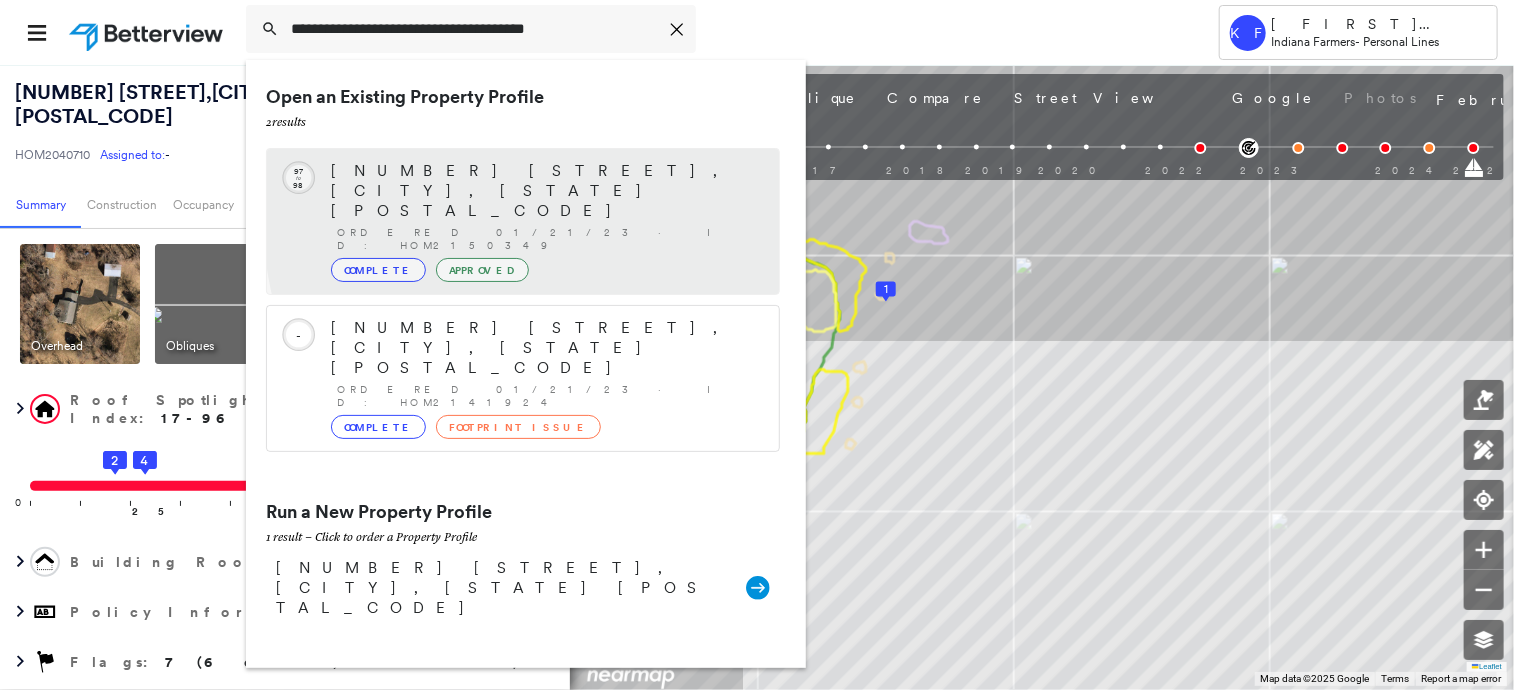 click on "Complete Approved" at bounding box center (545, 270) 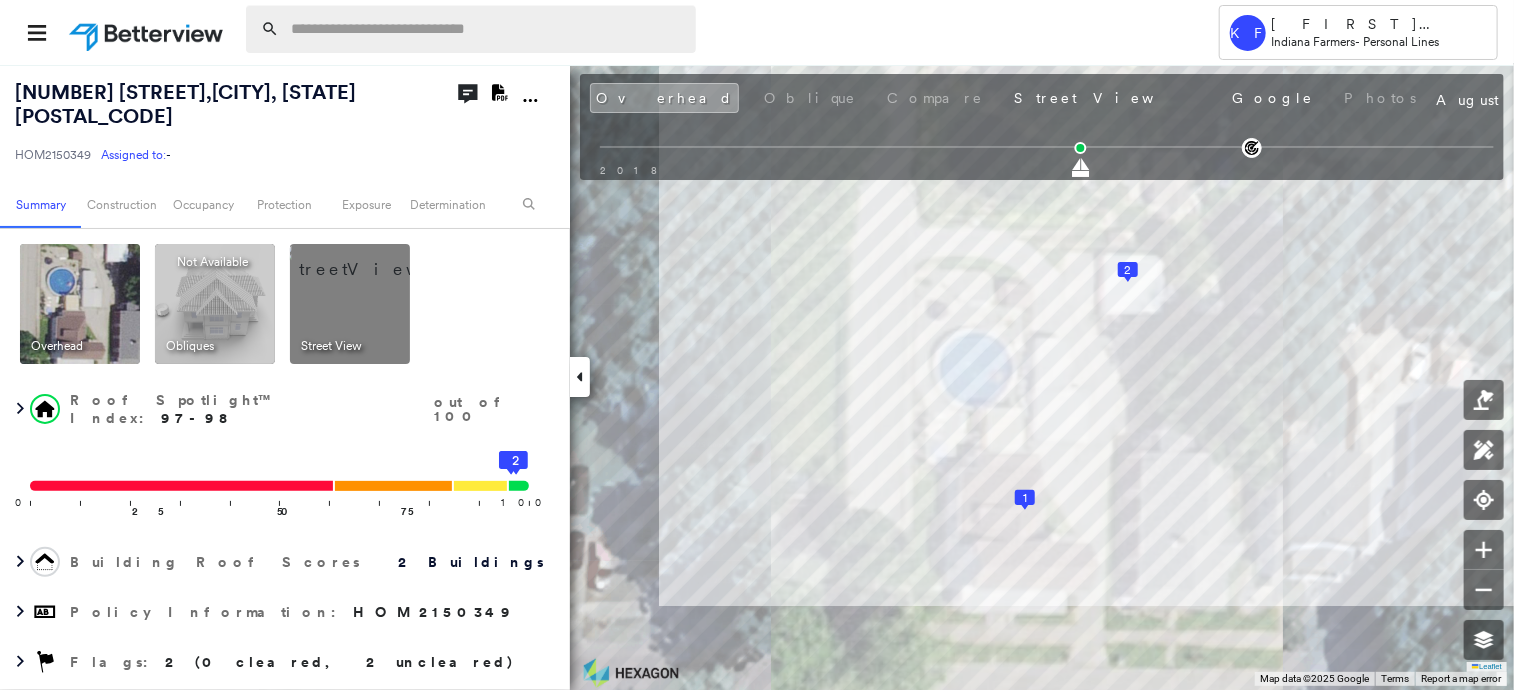 click at bounding box center (487, 29) 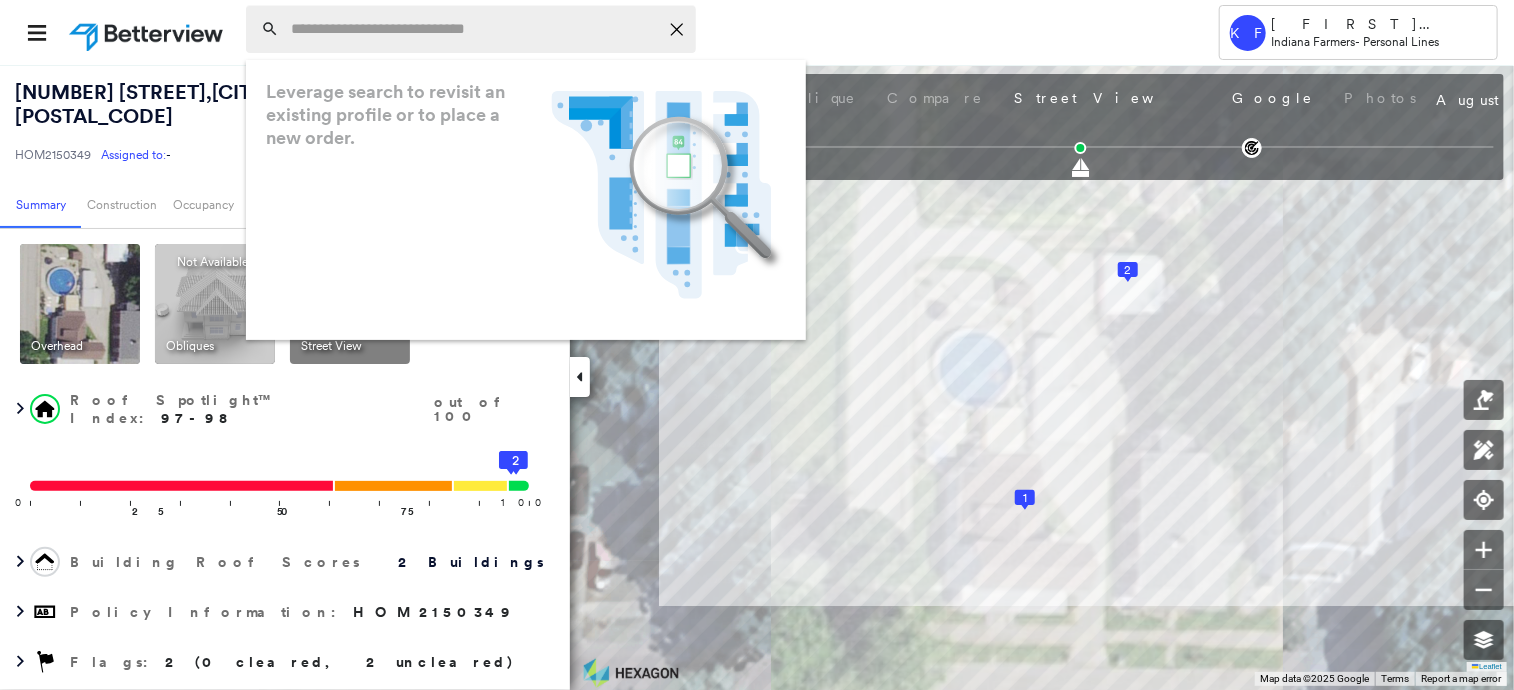 paste on "**********" 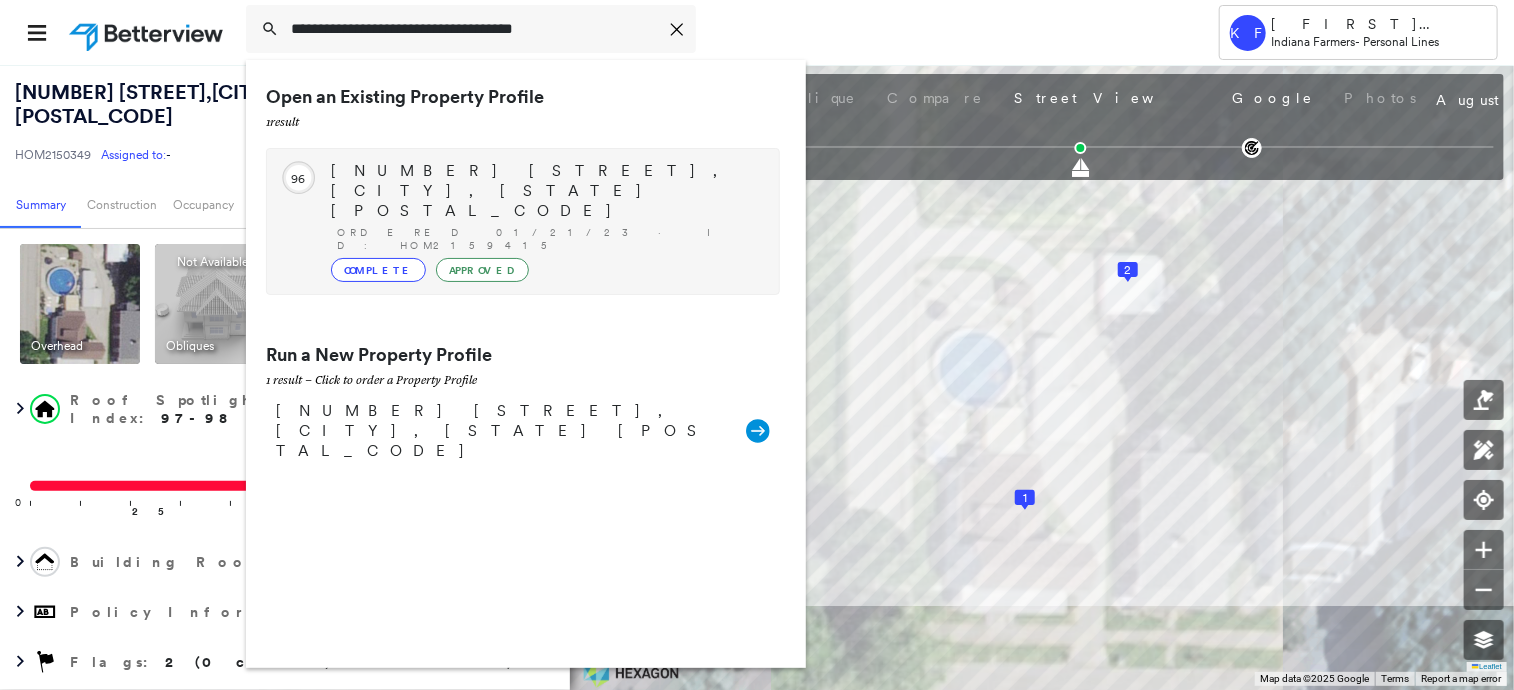 type on "**********" 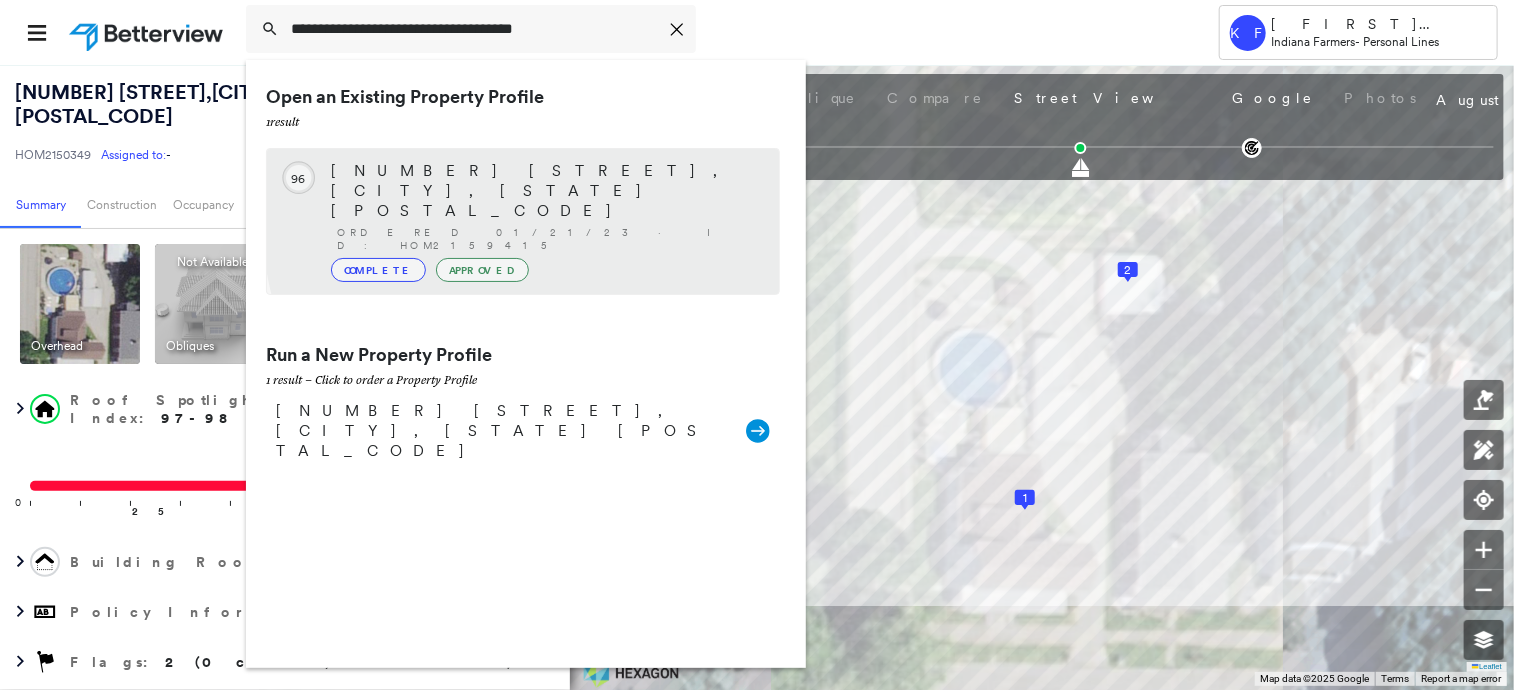 click on "Complete Approved" at bounding box center [545, 270] 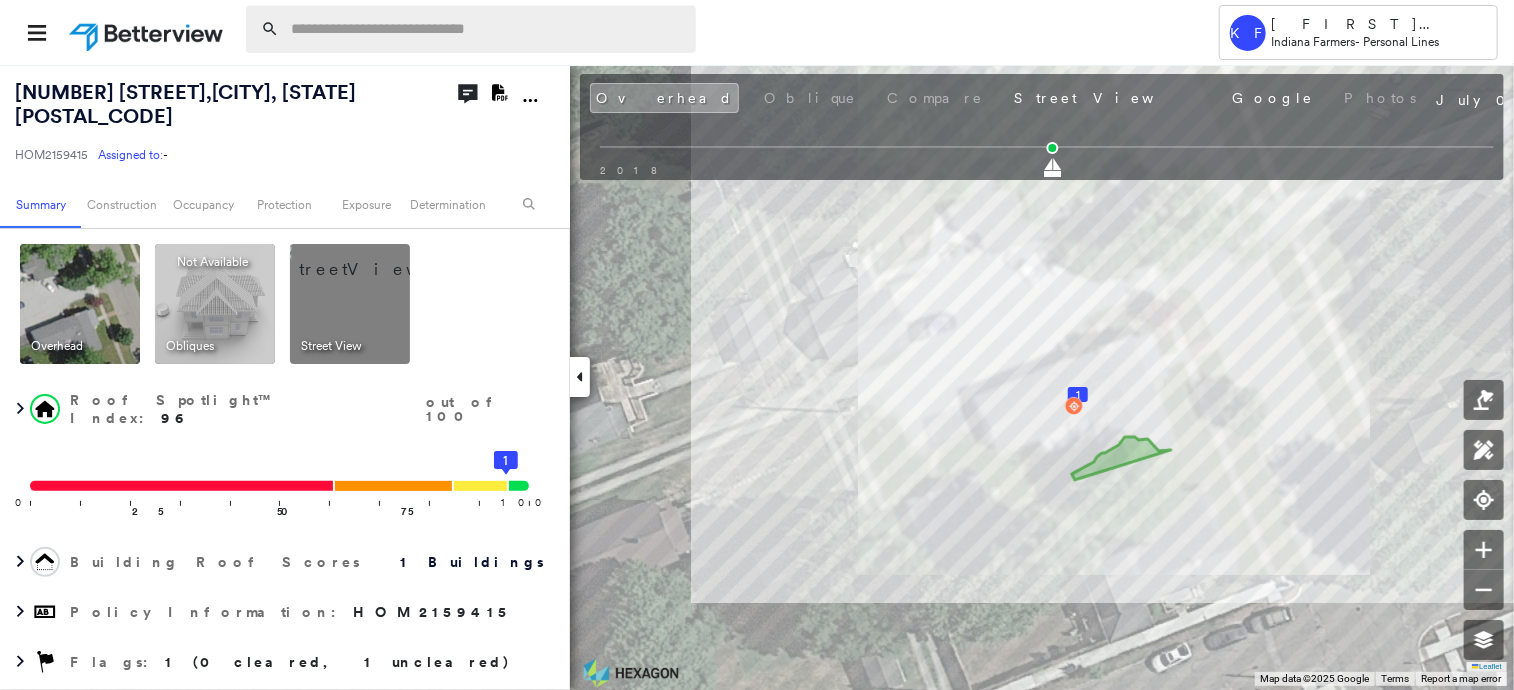 click at bounding box center [487, 29] 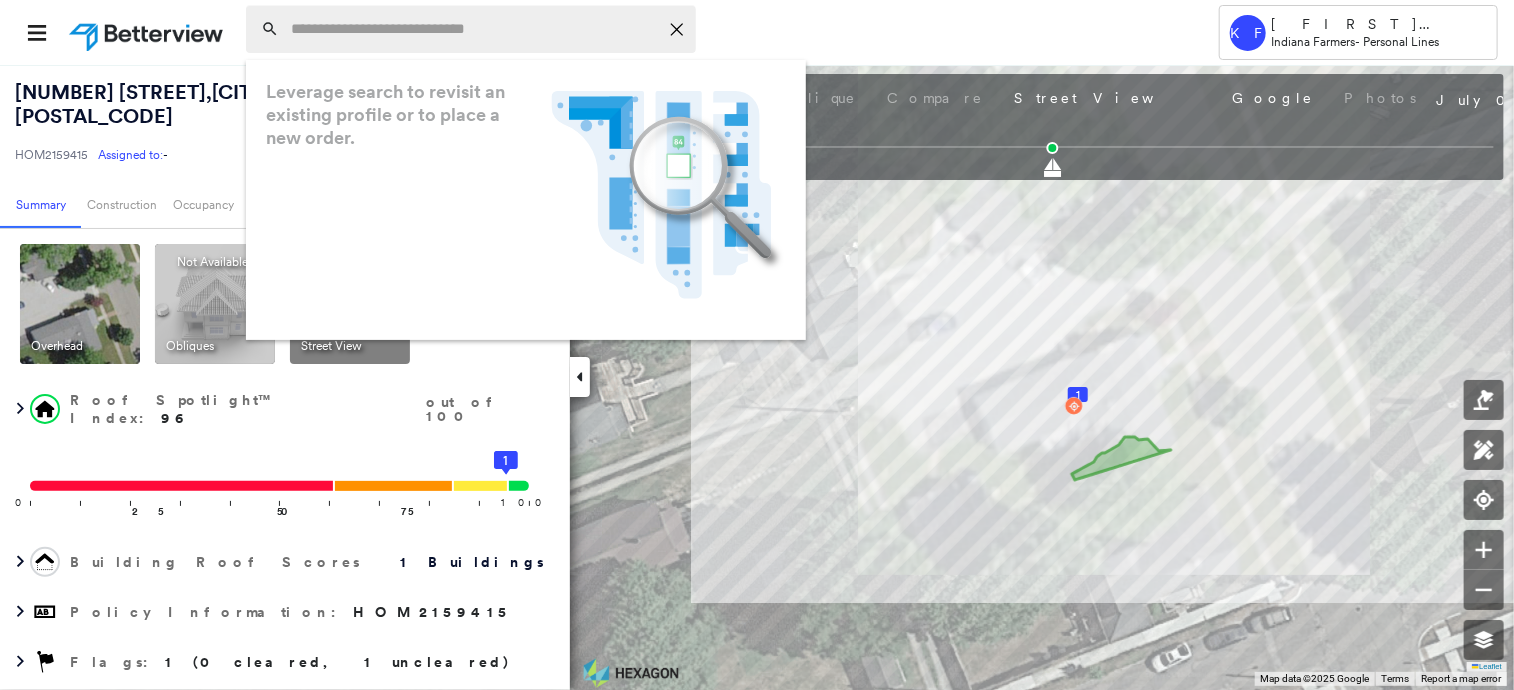 paste on "**********" 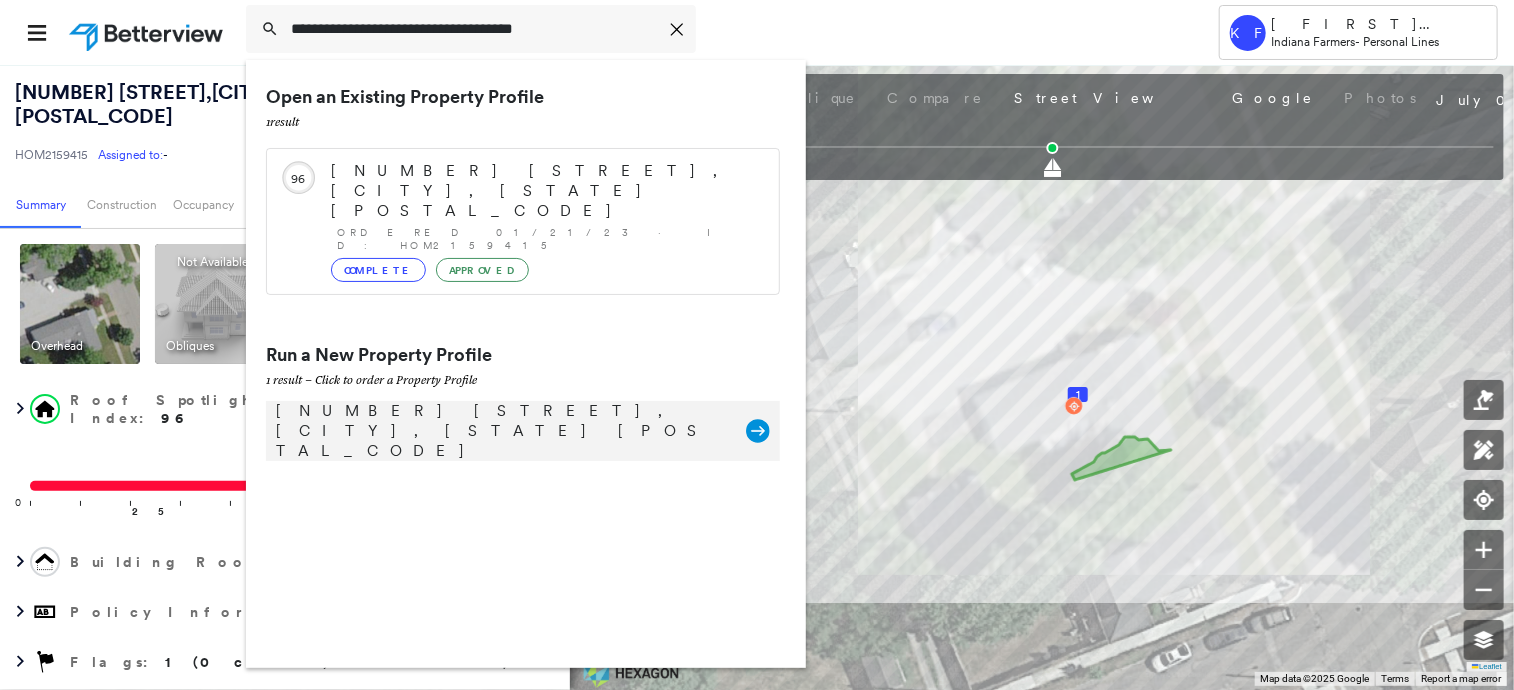 type on "**********" 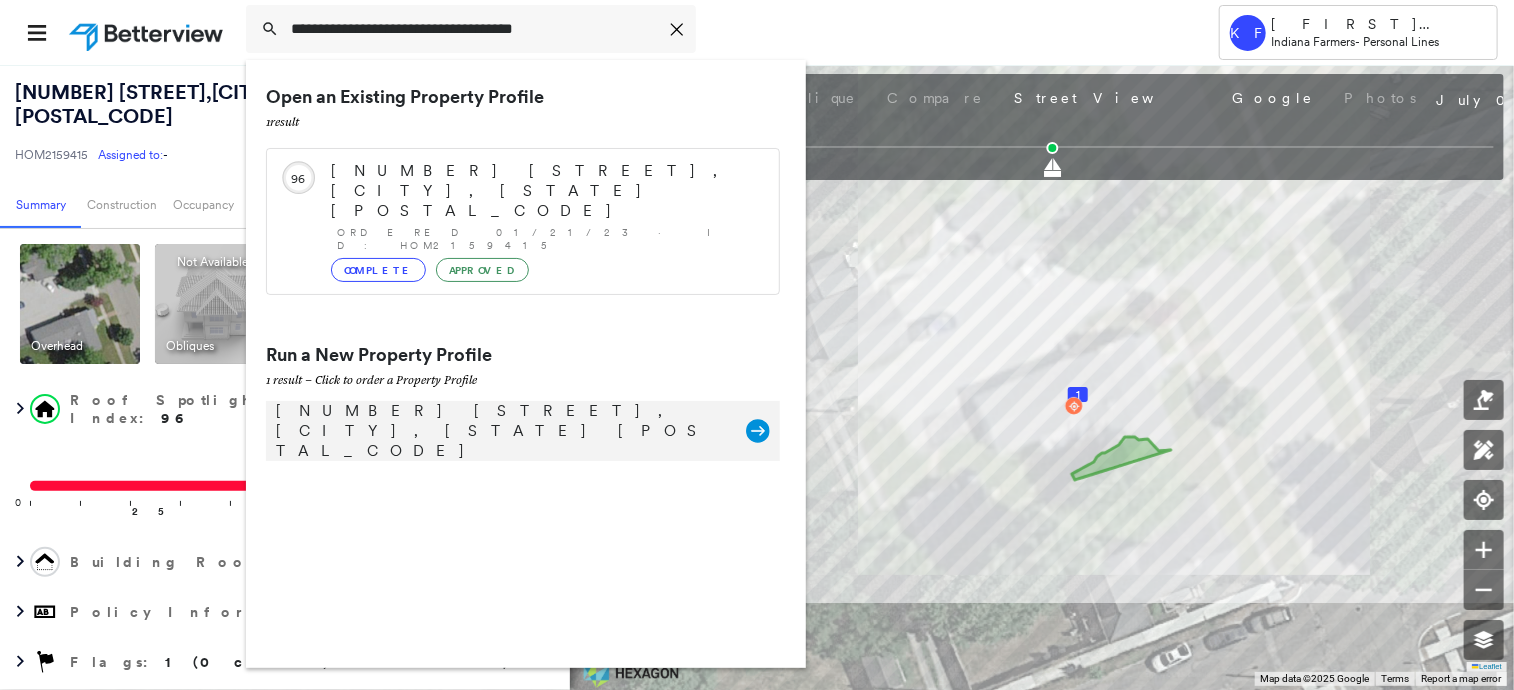 click 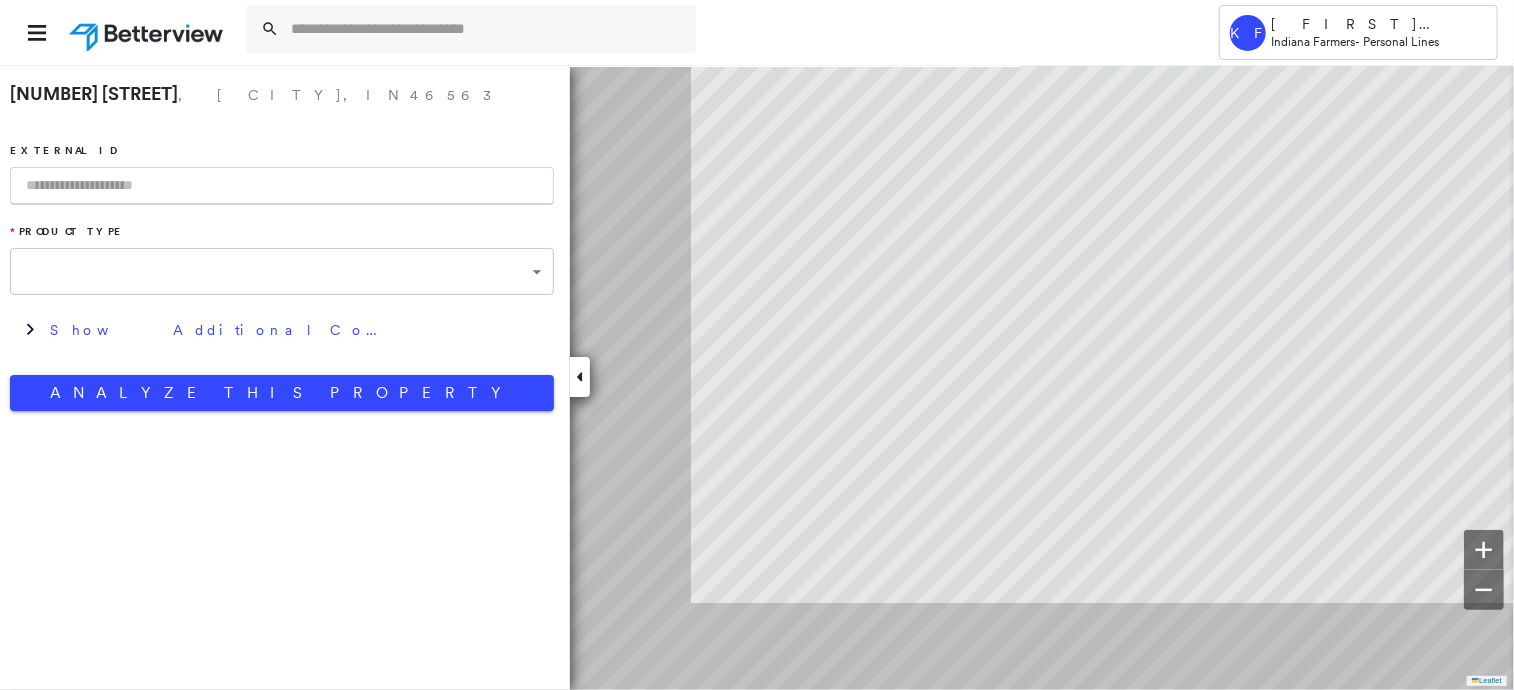 type on "**********" 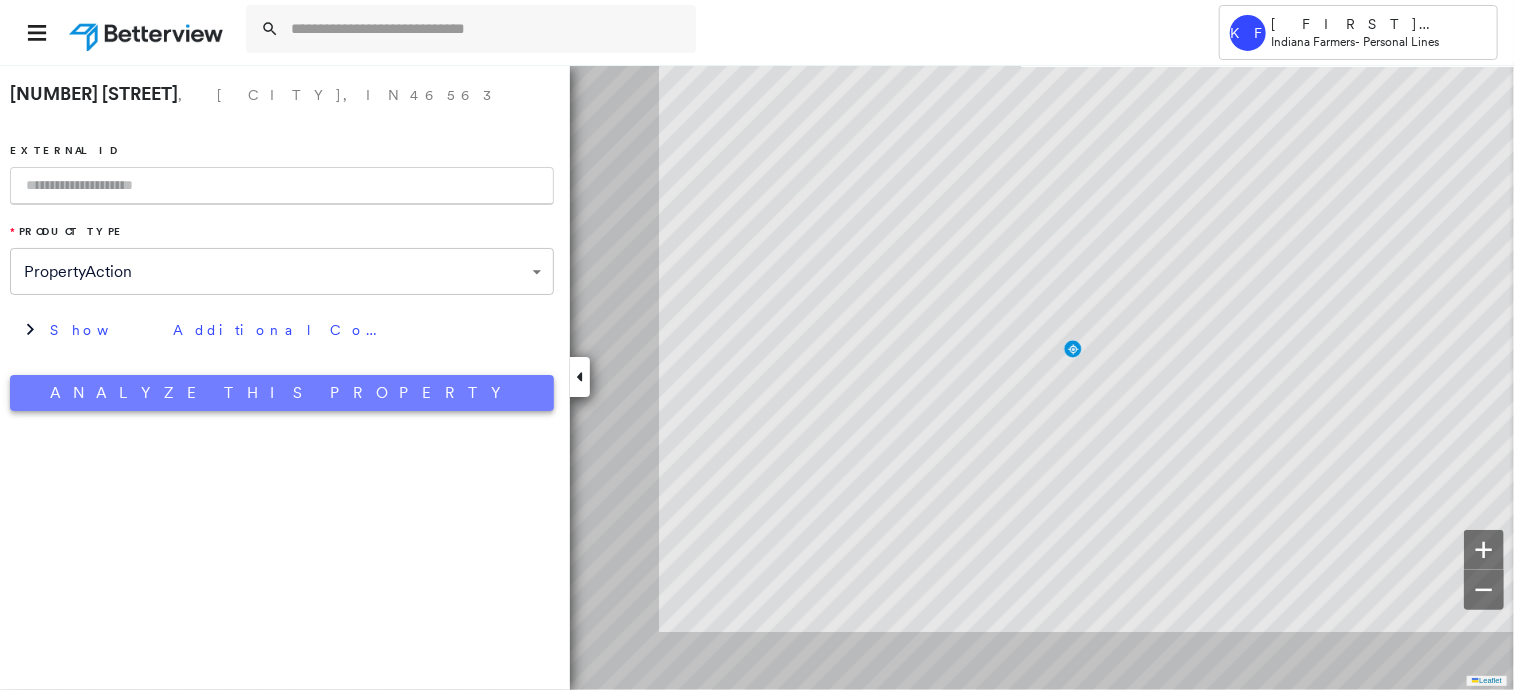 click on "Analyze This Property" at bounding box center (282, 393) 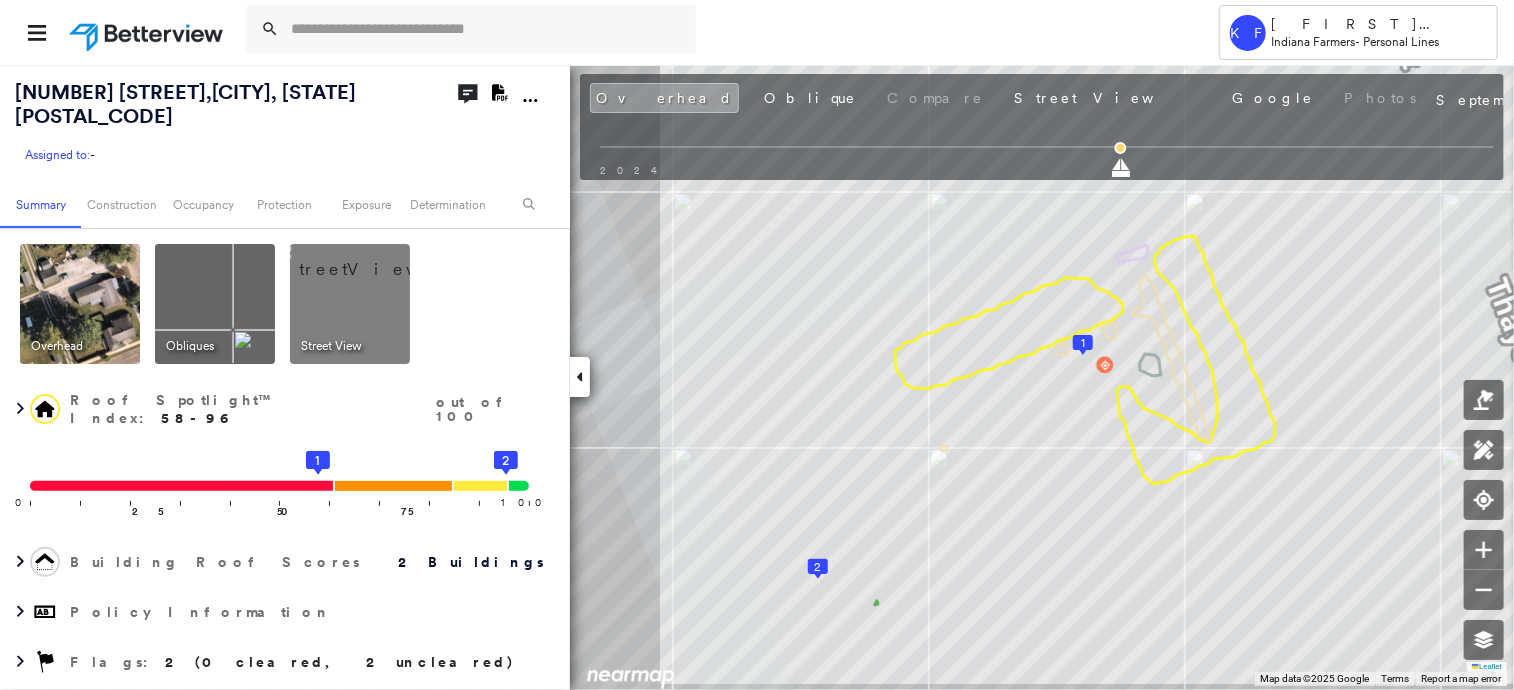 click at bounding box center [374, 259] 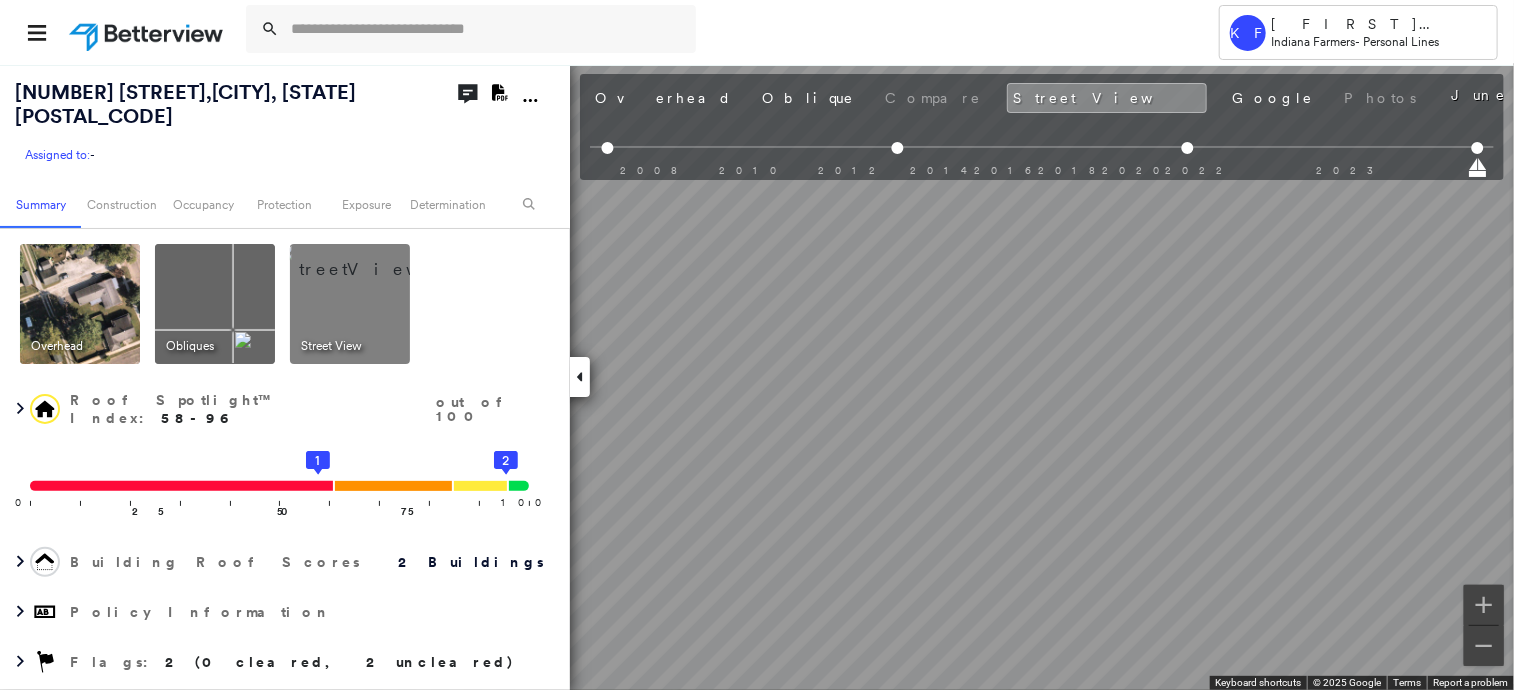 click at bounding box center (80, 304) 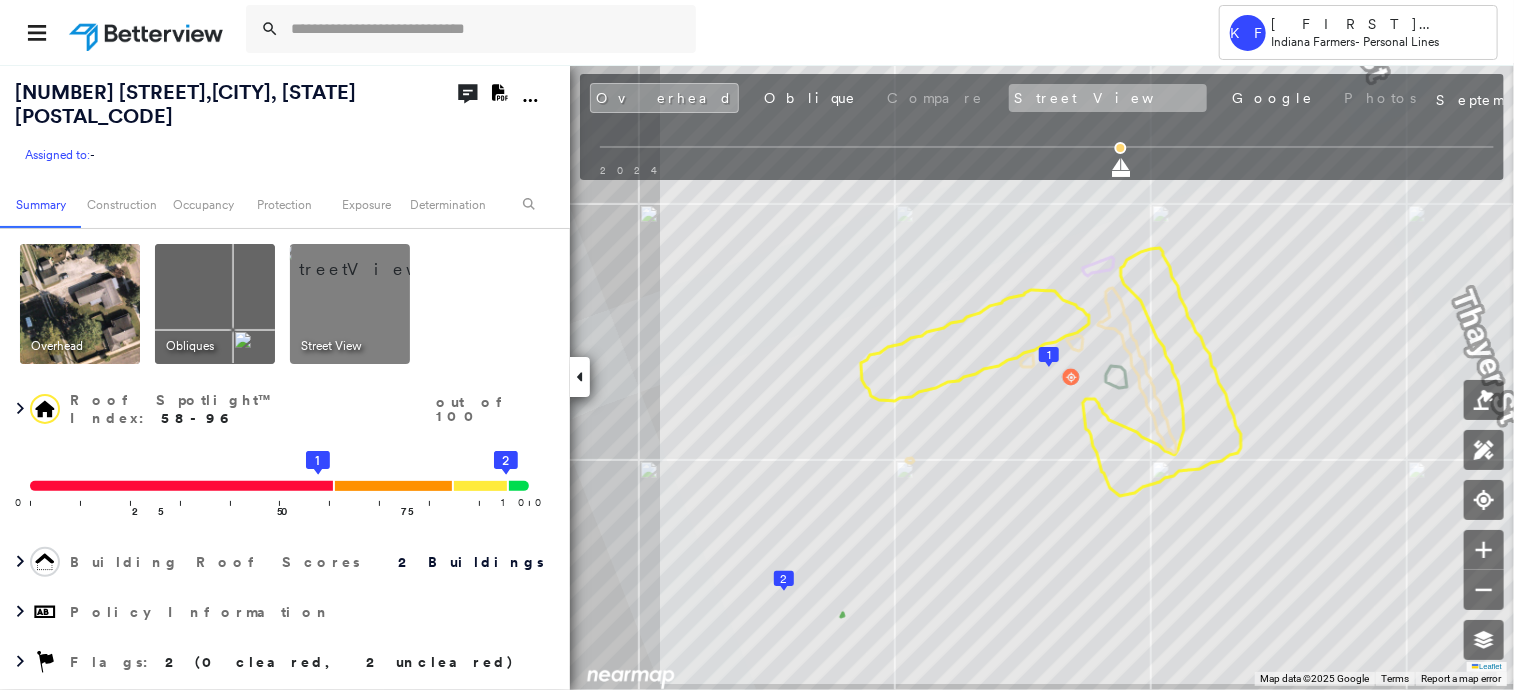click on "Street View" at bounding box center (1108, 98) 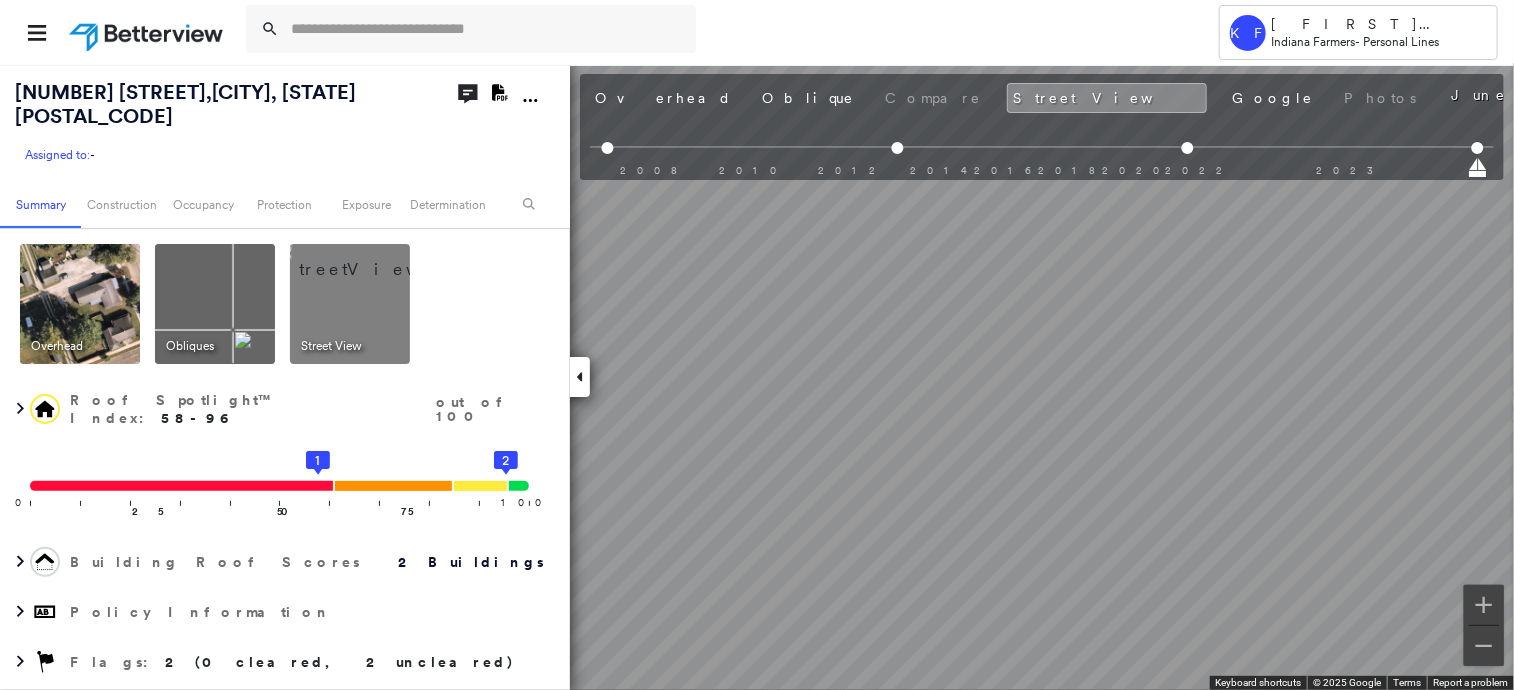 click on "Tower KF Kelly Franklin Indiana Farmers  -   Personal Lines 748  Thayer St ,  Plymouth, IN 46563 Assigned to:  - Assigned to:  - Assigned to:  - Open Comments Download PDF Report Summary Construction Occupancy Protection Exposure Determination Overhead Obliques Street View Roof Spotlight™ Index :  58-96 out of 100 0 100 25 50 75 1 2 Building Roof Scores 2 Buildings Policy Information Flags :  2 (0 cleared, 2 uncleared) Construction Roof Spotlights :  Staining, Overhang, Chimney, Vent, Satellite Dish Property Features Roof Size & Shape :  2 buildings  Occupancy Place Detail Google - Places Smarty Streets - Surrounding Properties National Registry of Historic Places Protection US Fire Administration: Nearest Fire Stations Exposure Additional Perils FEMA Risk Index Determination Flags :  2 (0 cleared, 2 uncleared) Uncleared Flags (2) Cleared Flags  (0) Low Low Priority Roof Score Flagged 08/06/25 Clear Med Medium Priority Roof Score Flagged 08/06/25 Clear Action Taken New Entry History Quote/New Business Save" at bounding box center (757, 345) 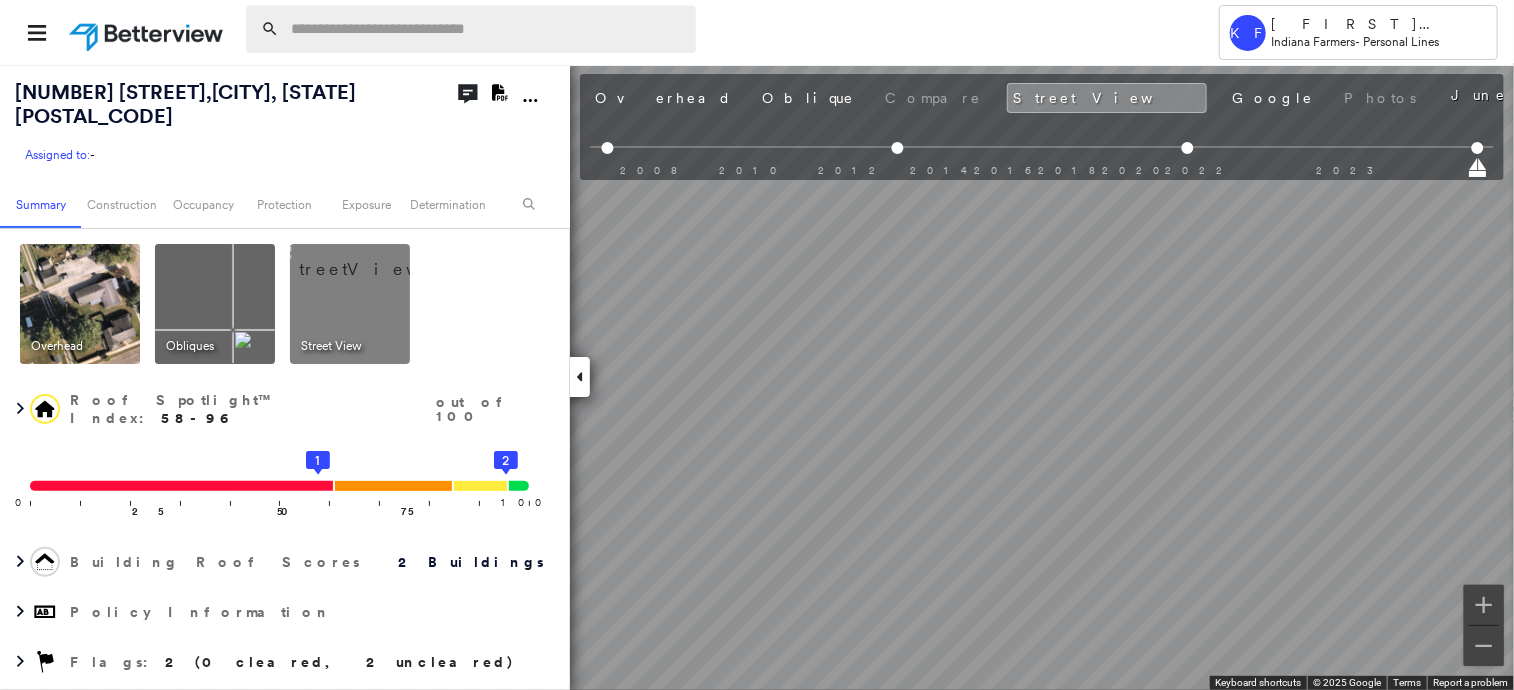 click at bounding box center [487, 29] 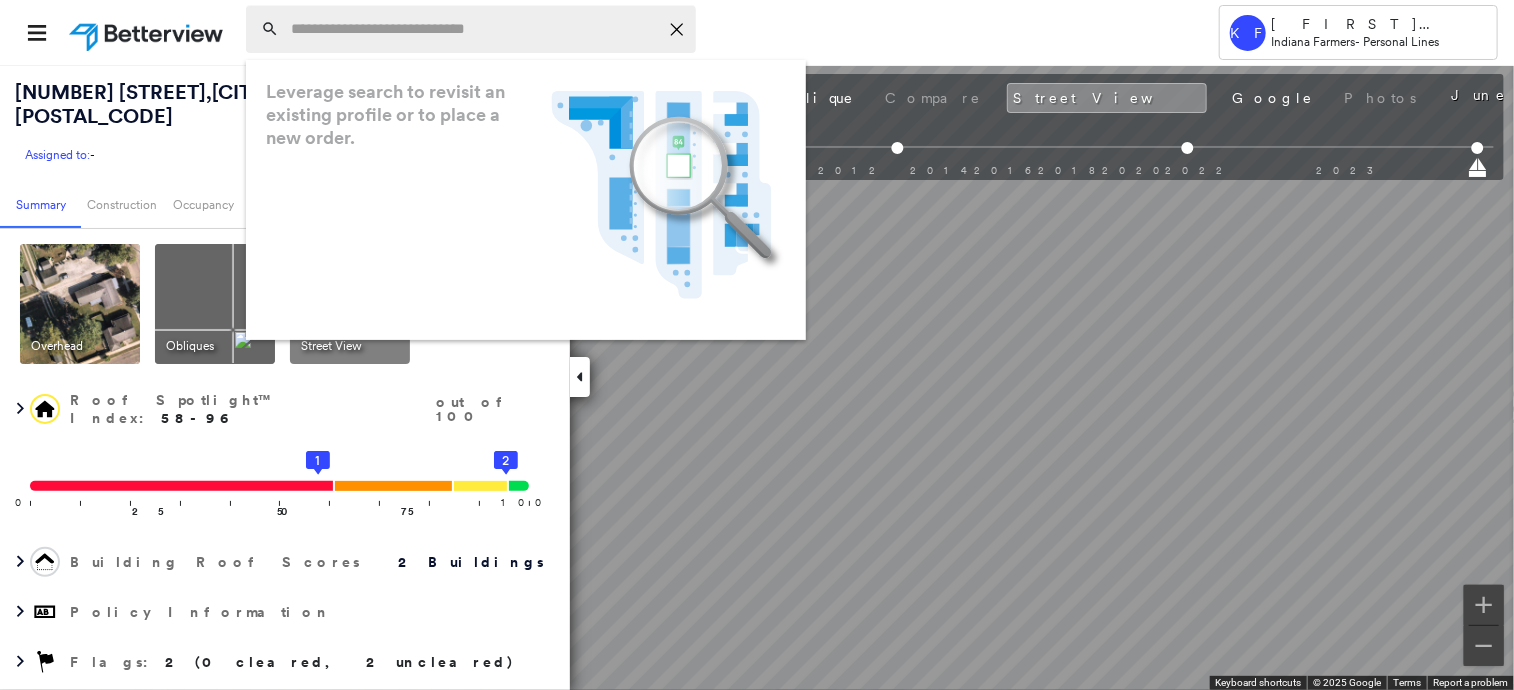 paste on "**********" 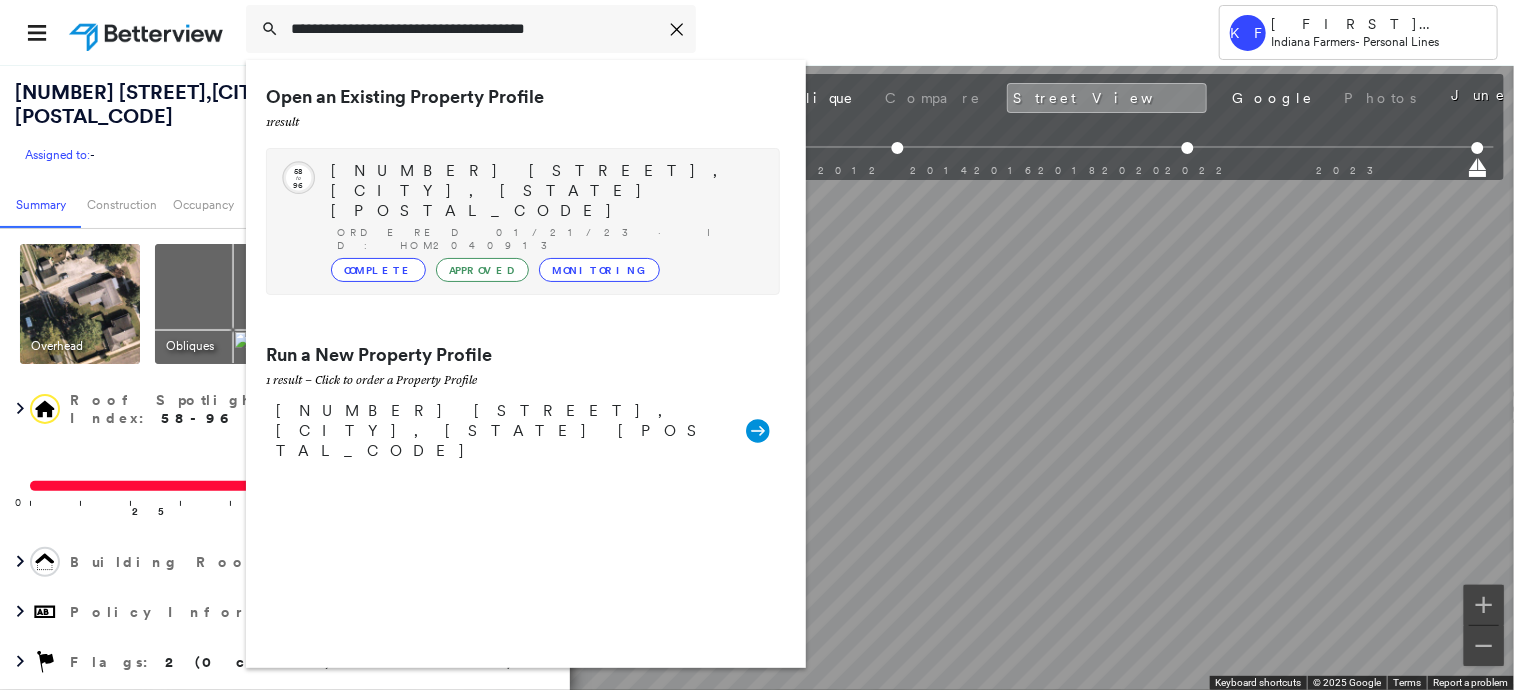 type on "**********" 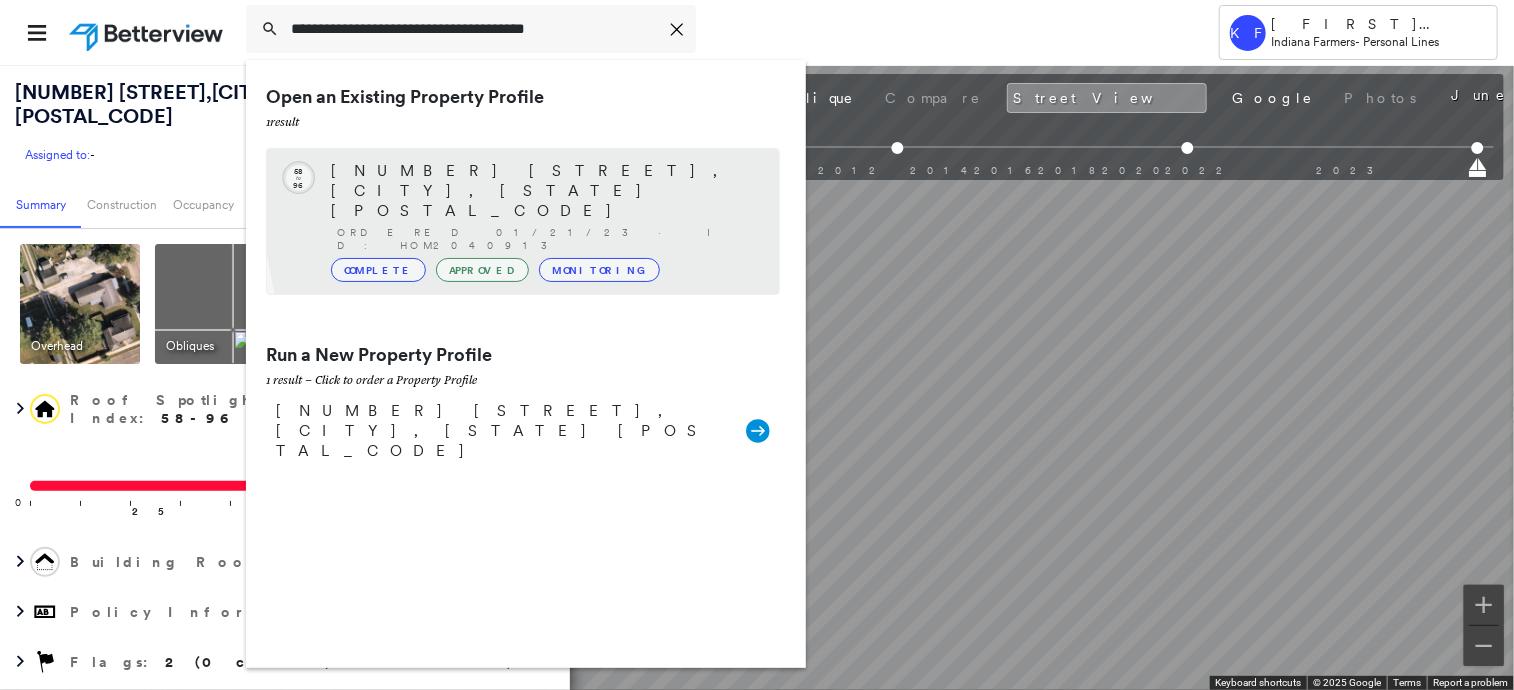 click on "Ordered 01/21/23 · ID: HOM2040913" at bounding box center (548, 239) 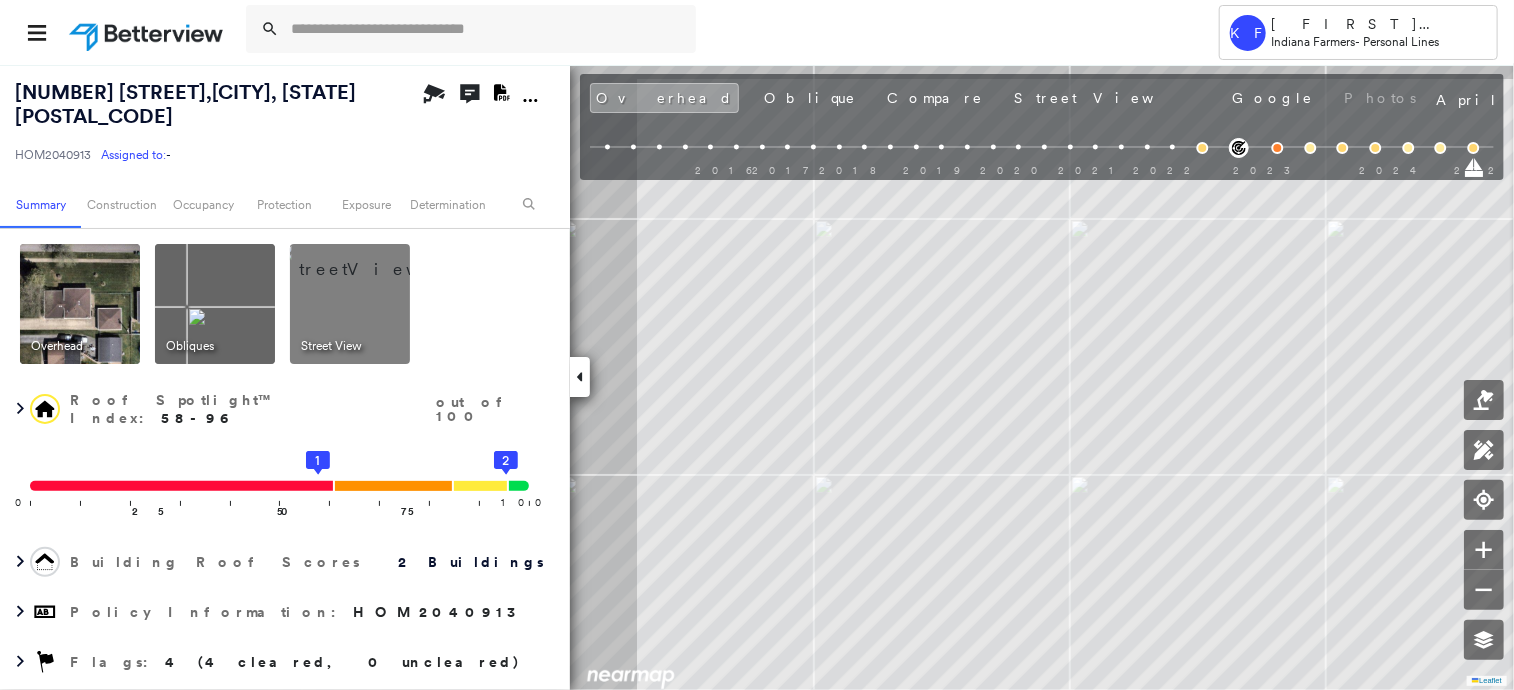 click at bounding box center [374, 259] 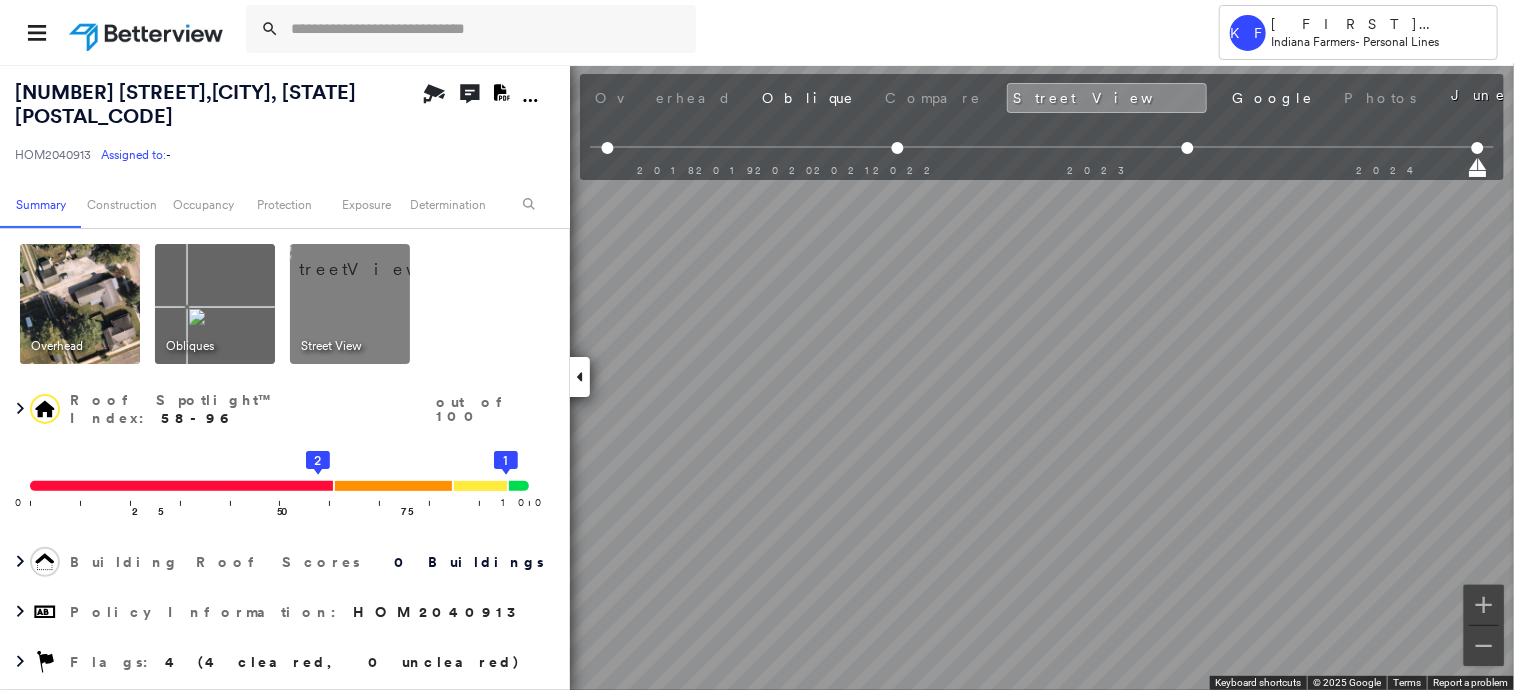 click at bounding box center [80, 304] 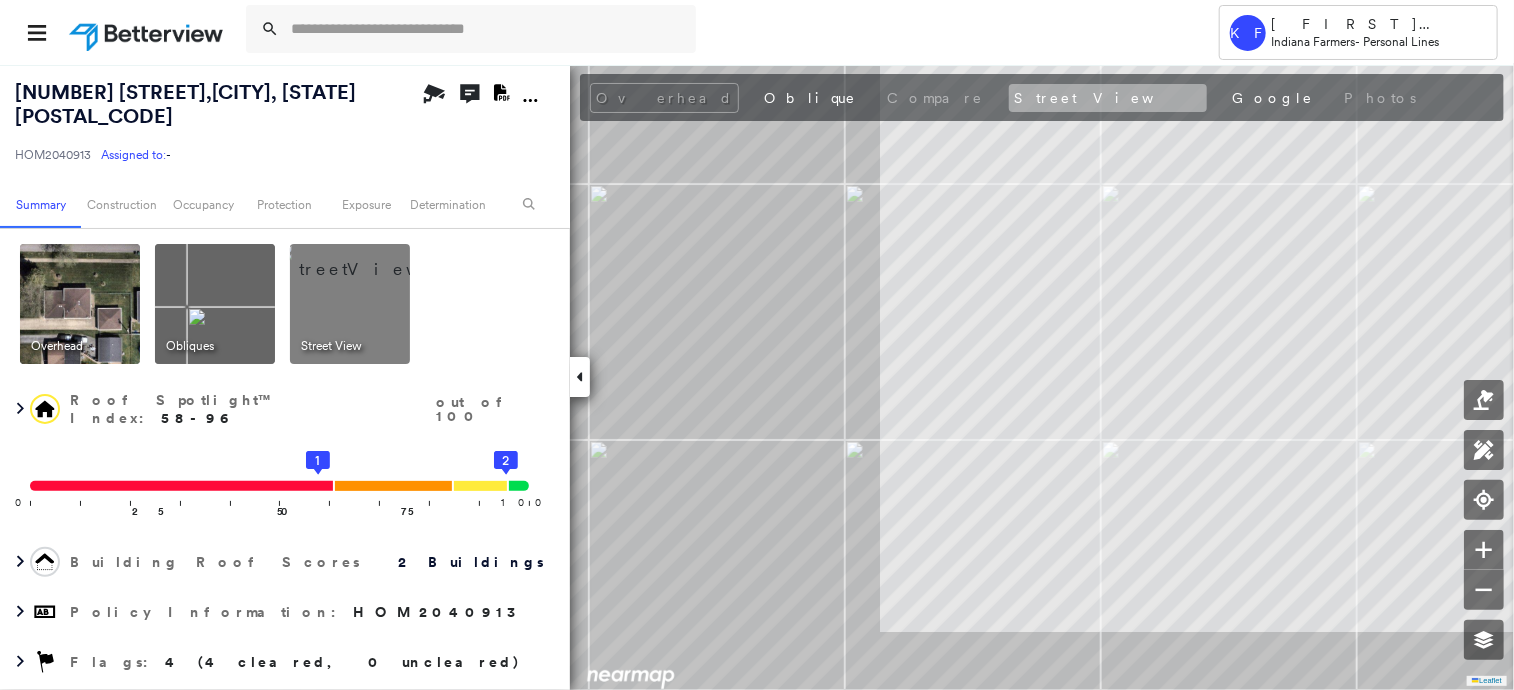 click on "Street View" at bounding box center (1108, 98) 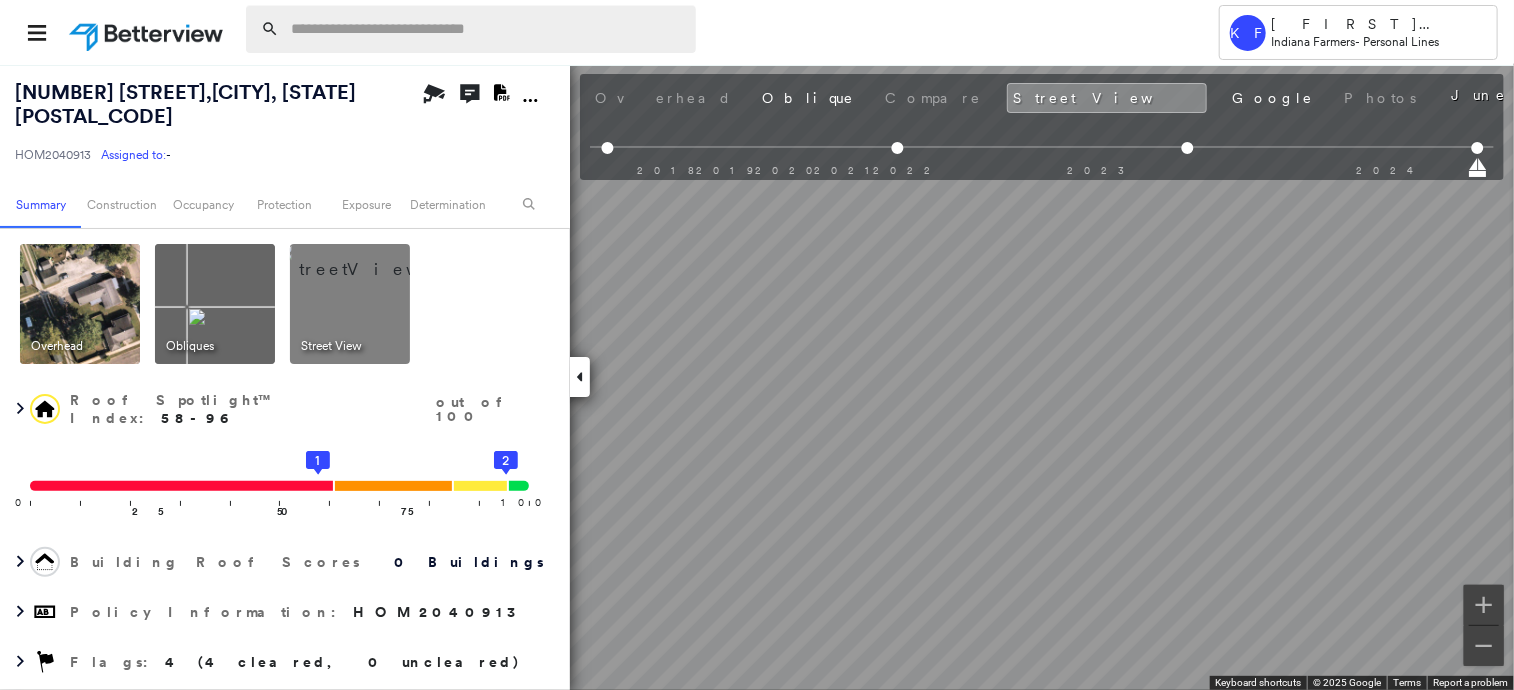 click at bounding box center [487, 29] 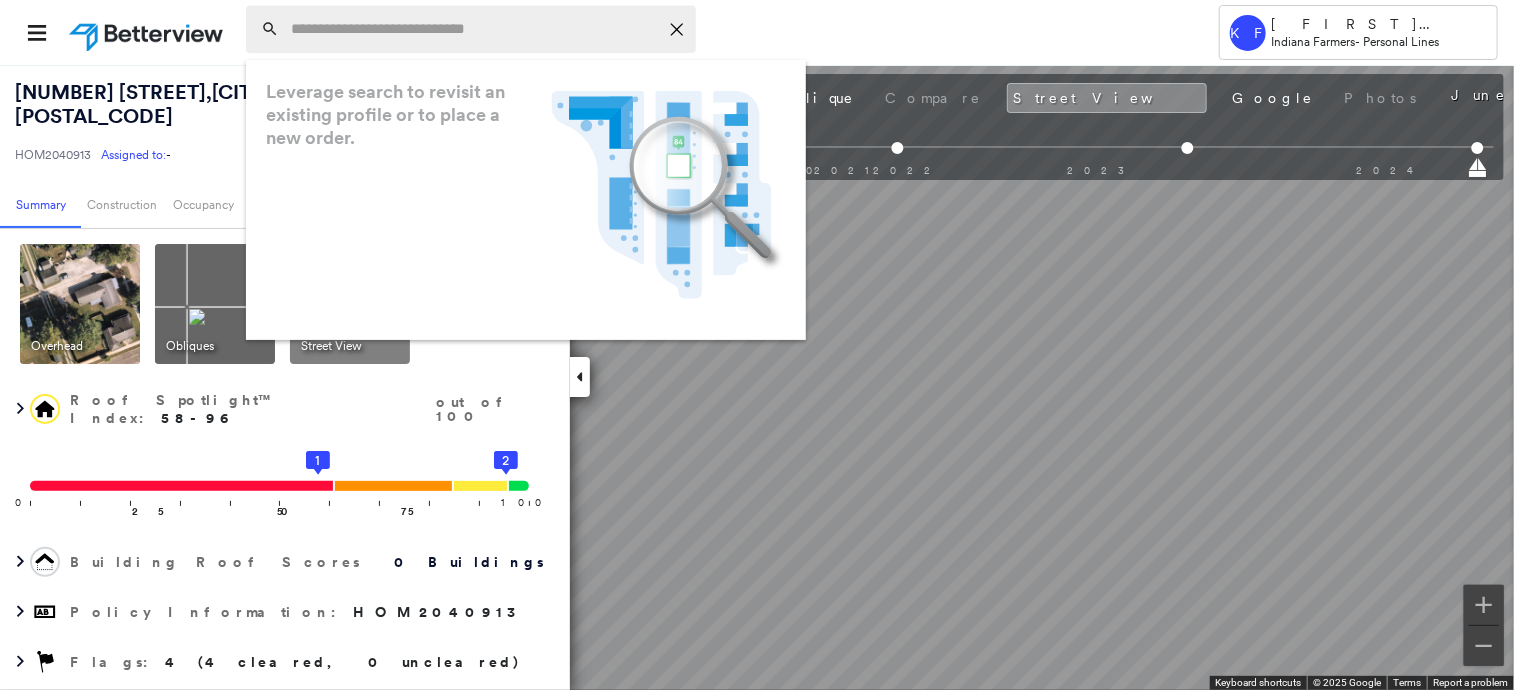 paste on "**********" 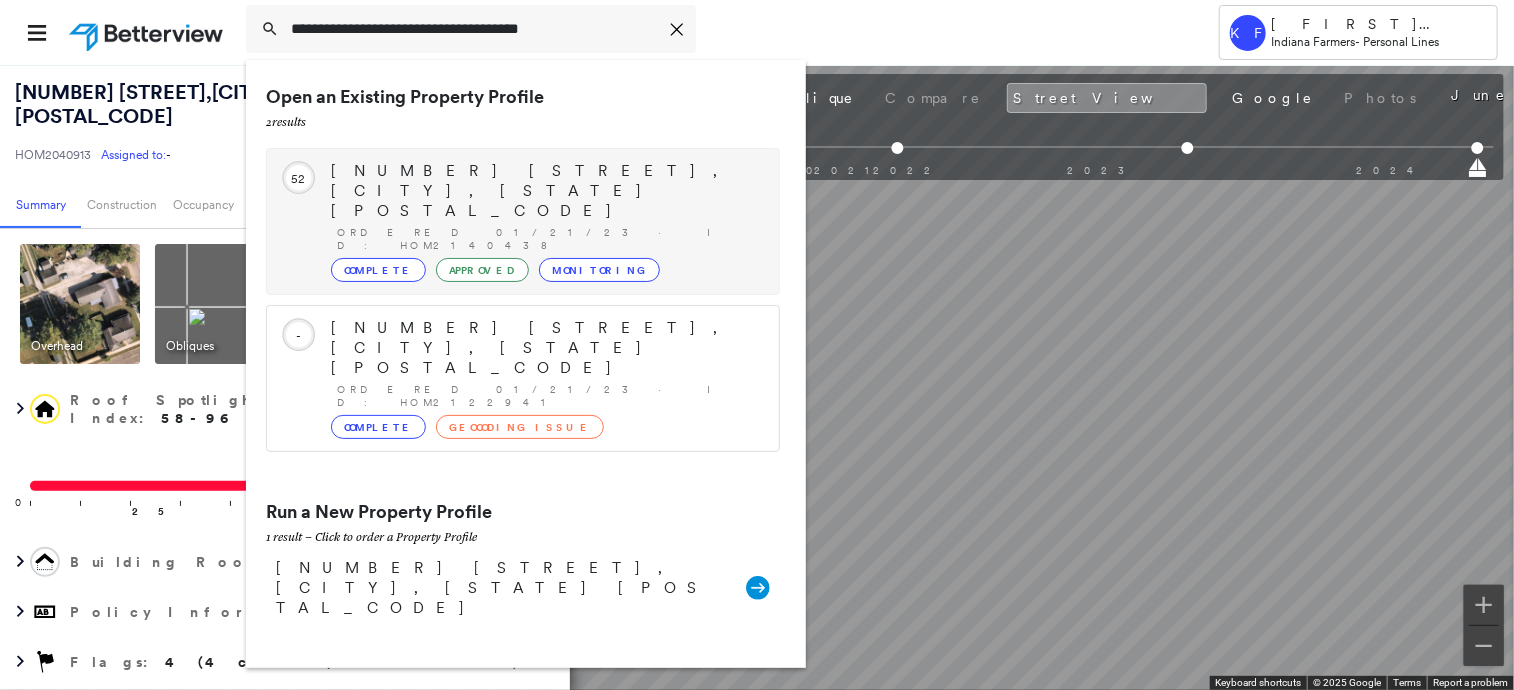 type on "**********" 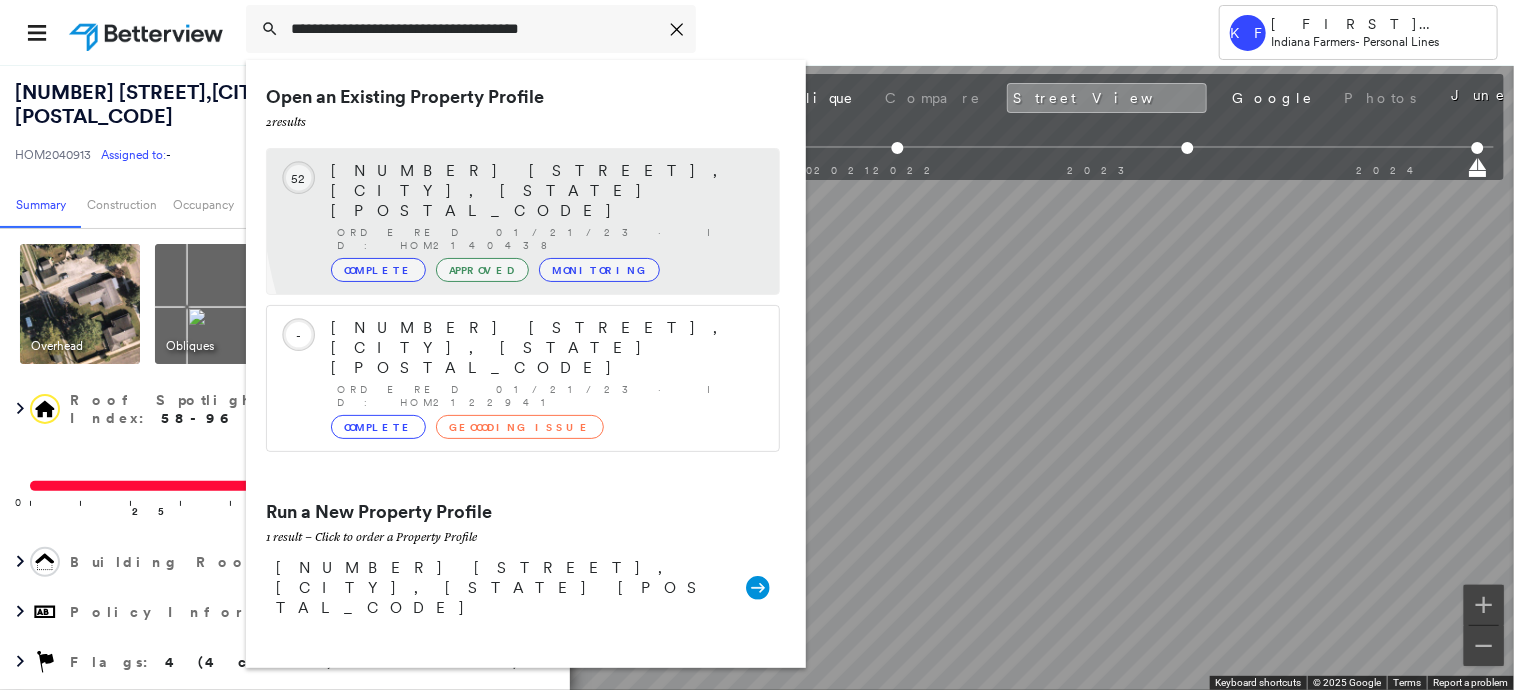 click on "Ordered 01/21/23 · ID: HOM2140438" at bounding box center [548, 239] 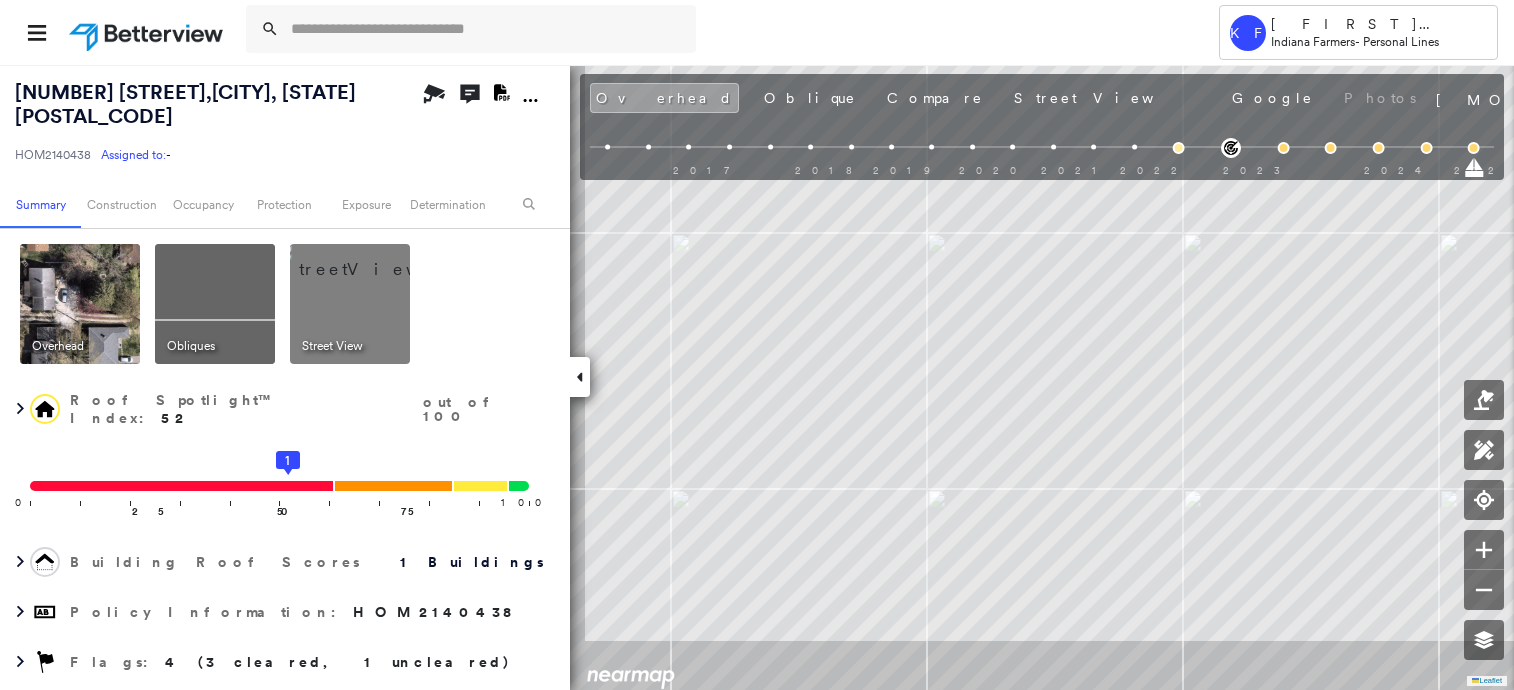 scroll, scrollTop: 0, scrollLeft: 0, axis: both 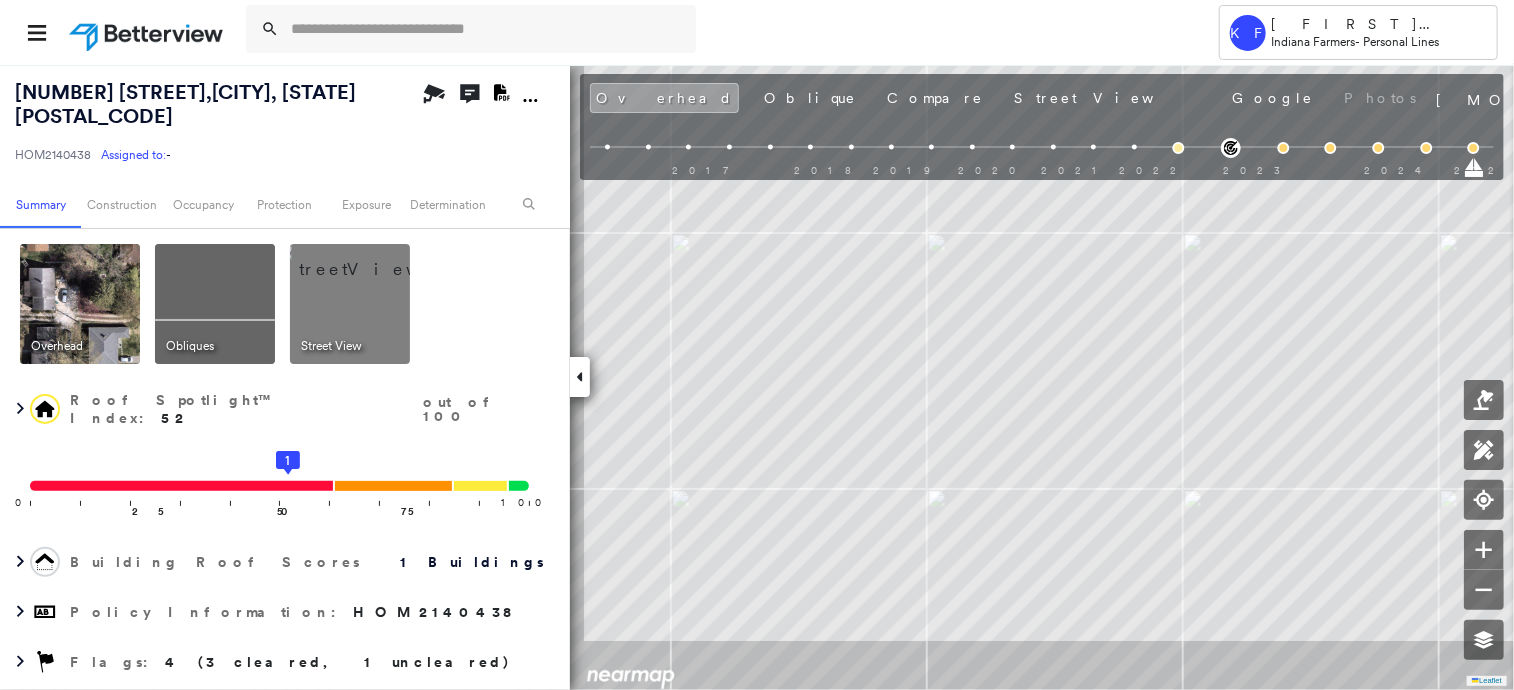 click at bounding box center (374, 259) 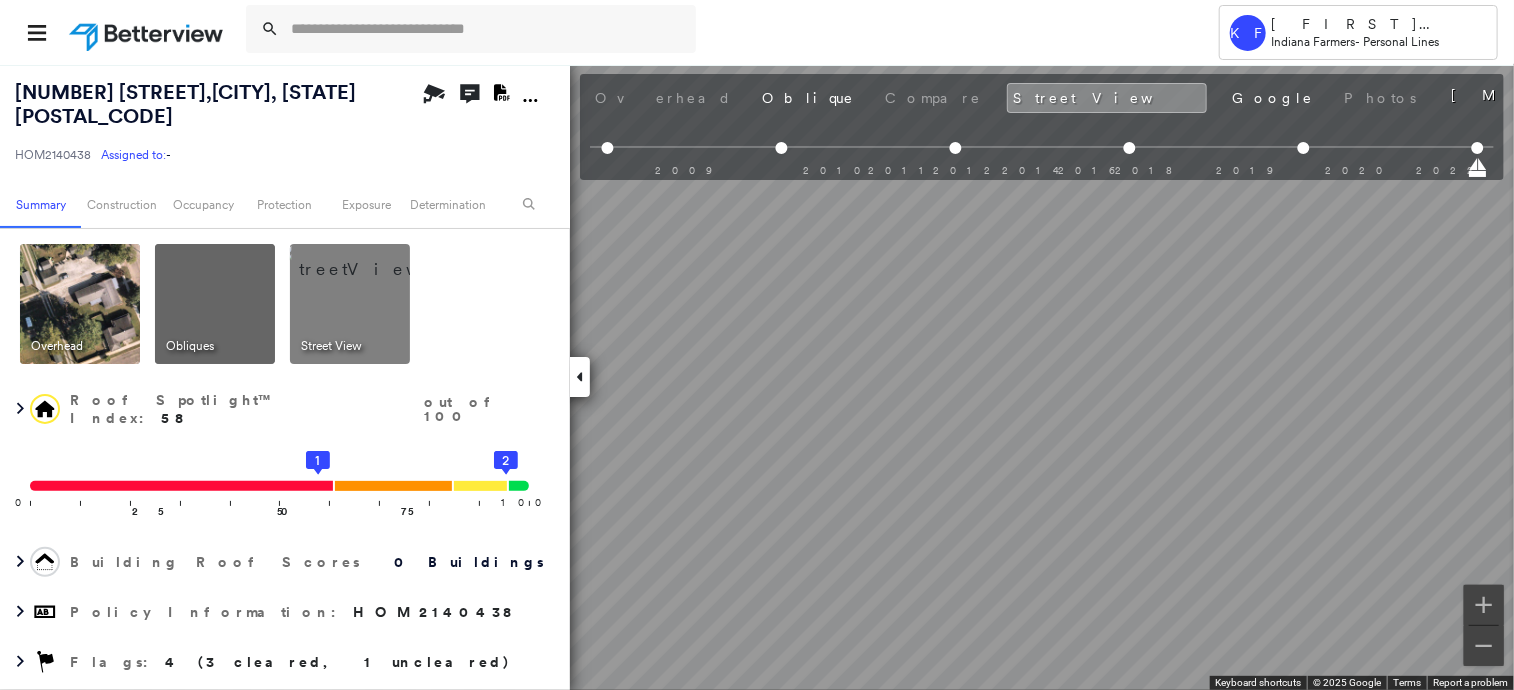 scroll, scrollTop: 0, scrollLeft: 83, axis: horizontal 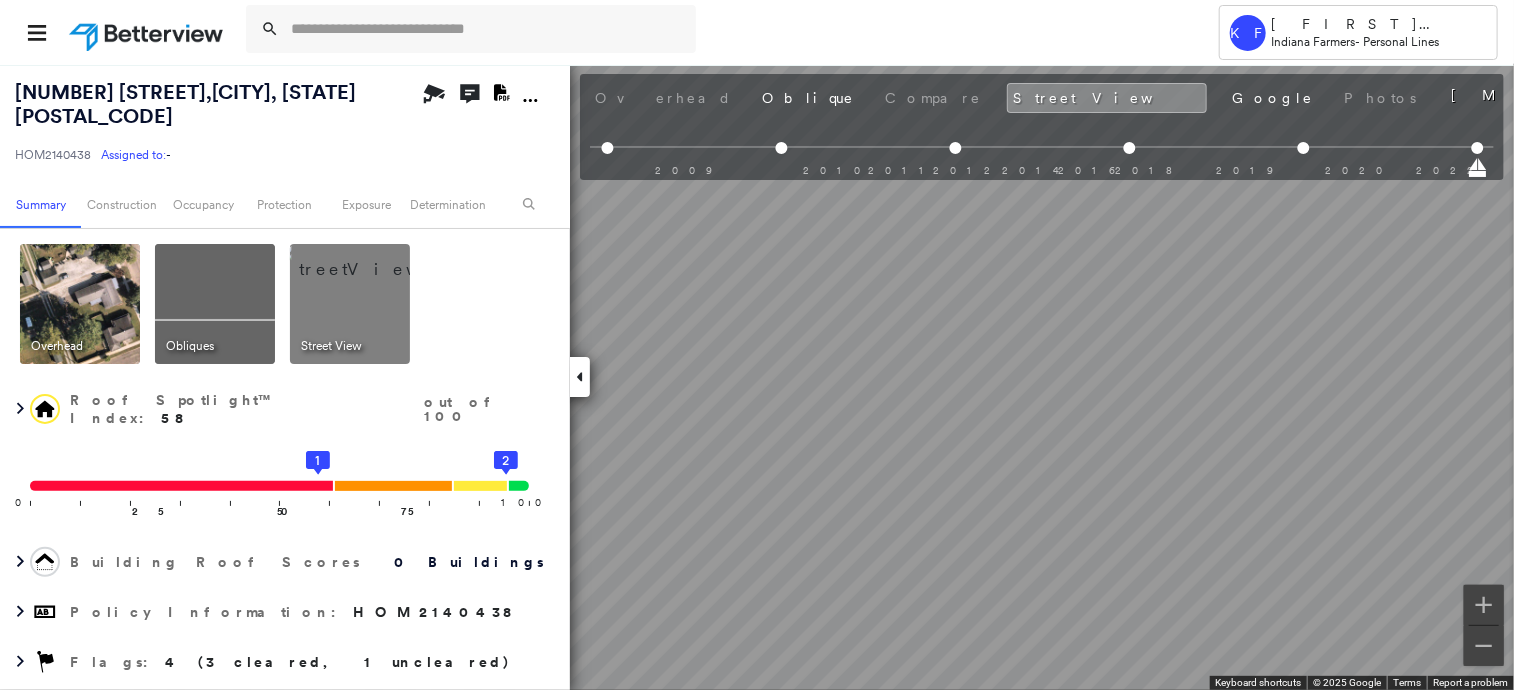 click on "Tower KF Kelly Franklin Indiana Farmers  -   Personal Lines 147 S CROSS ST ,  DANVILLE, IN 46122 HOM2140438 Assigned to:  - Assigned to:  - HOM2140438 Assigned to:  - Open Comments Download PDF Report Summary Construction Occupancy Protection Exposure Determination Overhead Obliques Street View Roof Spotlight™ Index :  58 out of 100 0 100 25 50 75 1 2 Building Roof Scores 0 Buildings Policy Information :  HOM2140438 Flags :  4 (3 cleared, 1 uncleared) Construction Occupancy Place Detail Google - Places Smarty Streets - Surrounding Properties TripAdvisor - Nearest Locations National Registry of Historic Places Protection US Fire Administration: Nearest Fire Stations Exposure Additional Perils FEMA Risk Index Determination Flags :  4 (3 cleared, 1 uncleared) Uncleared Flags (1) Cleared Flags  (3) Med Medium Priority Roof Score Flagged 03/18/23 Clear Action Taken New Entry History Quote/New Business Terms & Conditions Added ACV Endorsement Added Cosmetic Endorsement Inspection/Loss Control General Save Renewal" at bounding box center [757, 345] 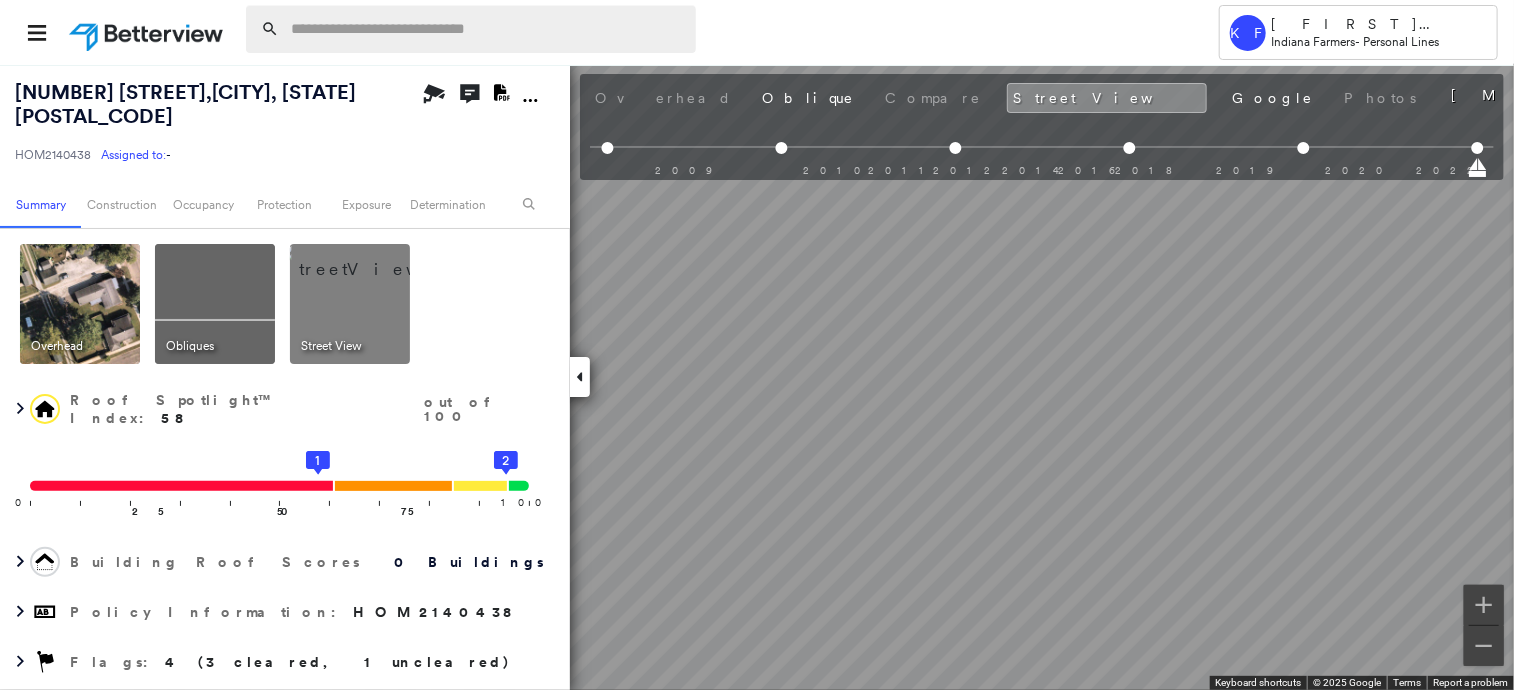 click at bounding box center (487, 29) 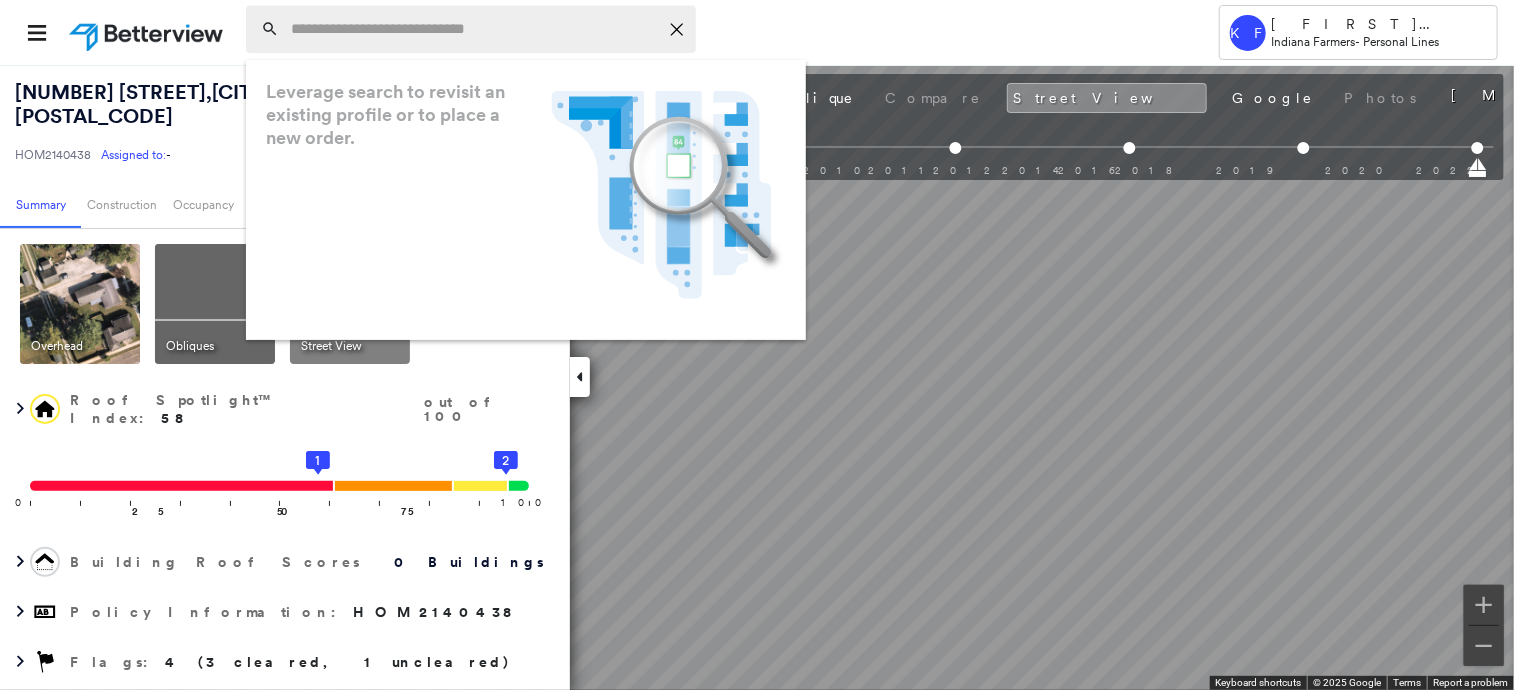 paste on "**********" 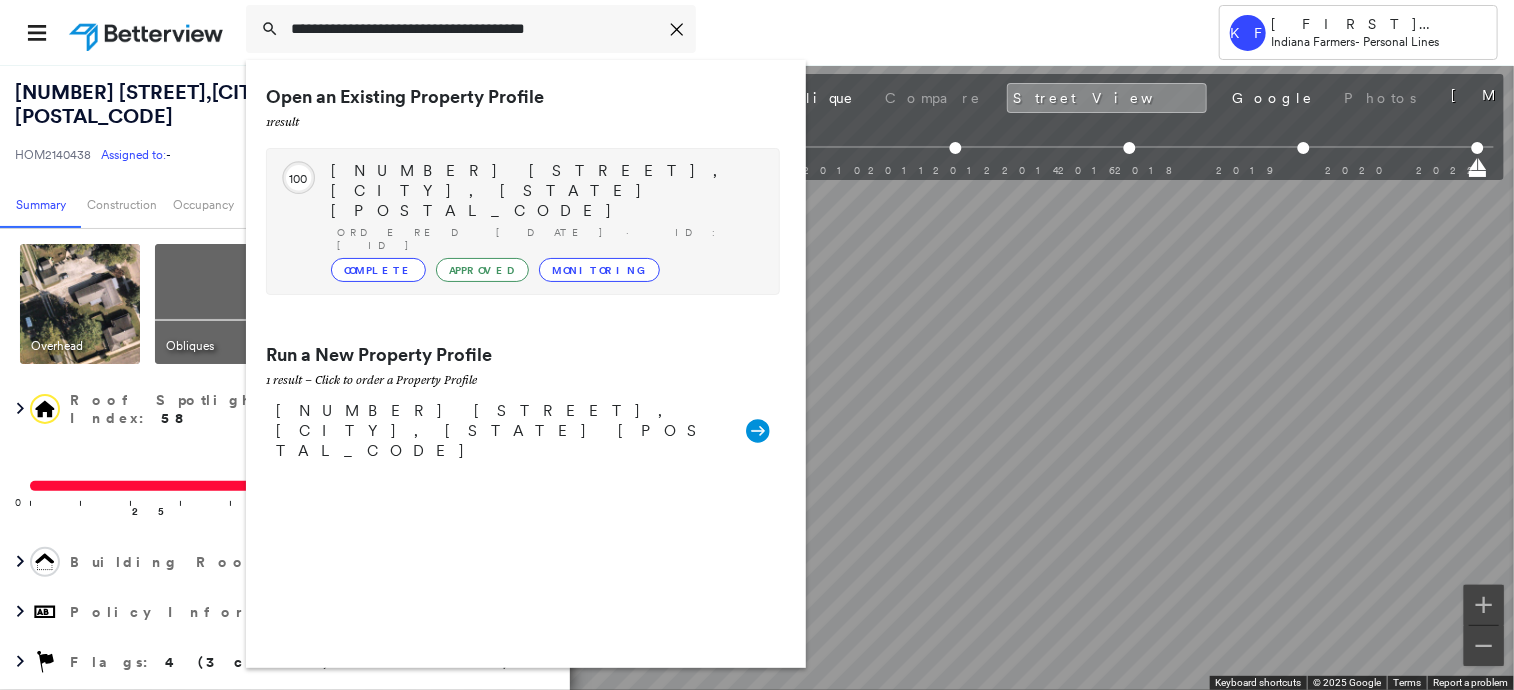 type on "**********" 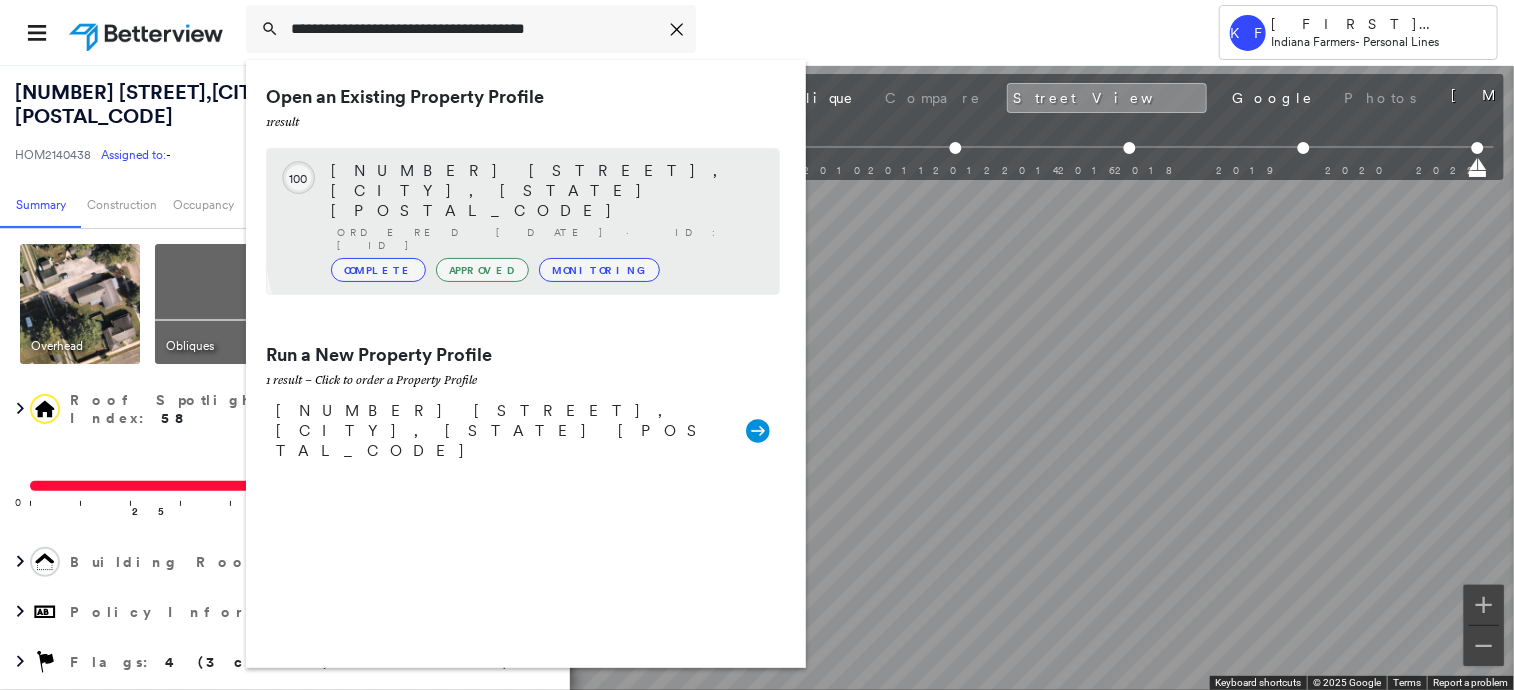 click on "Complete Approved Monitoring" at bounding box center [545, 270] 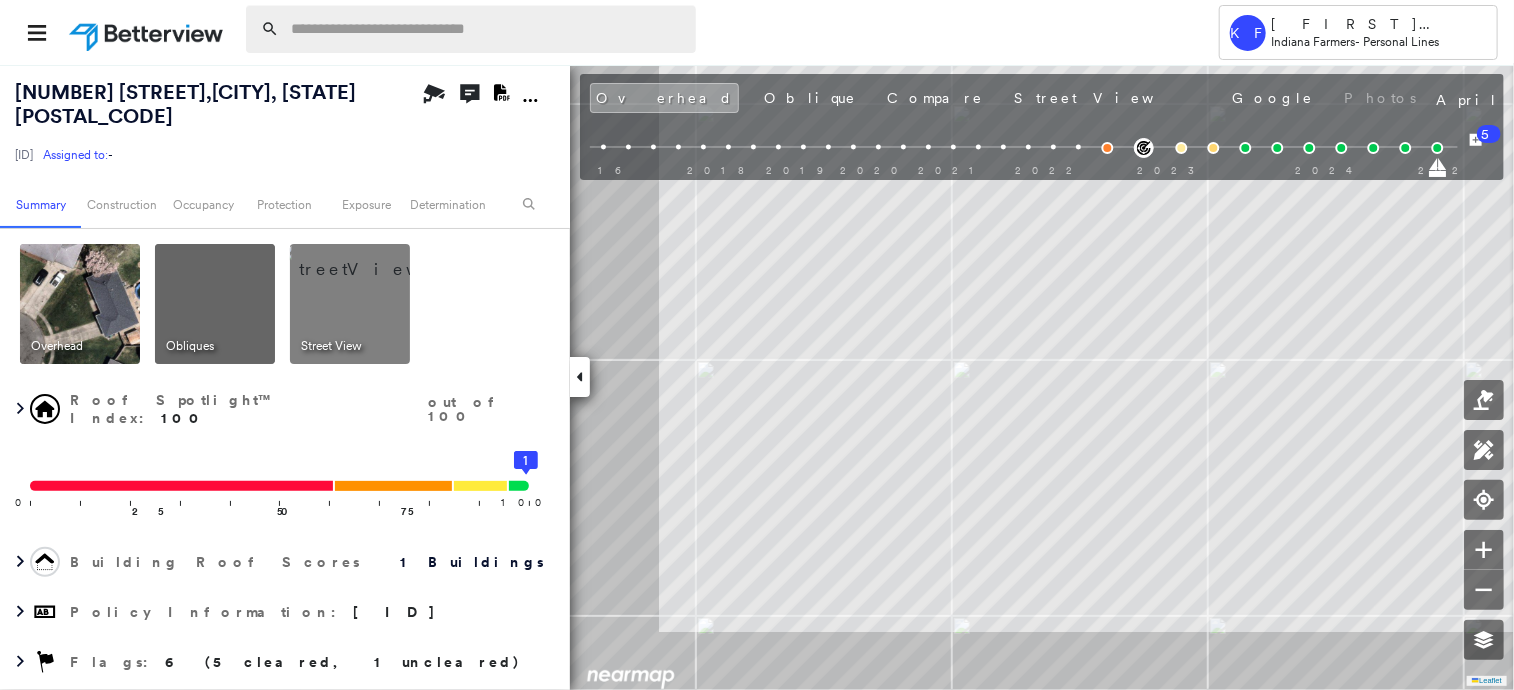 click at bounding box center (487, 29) 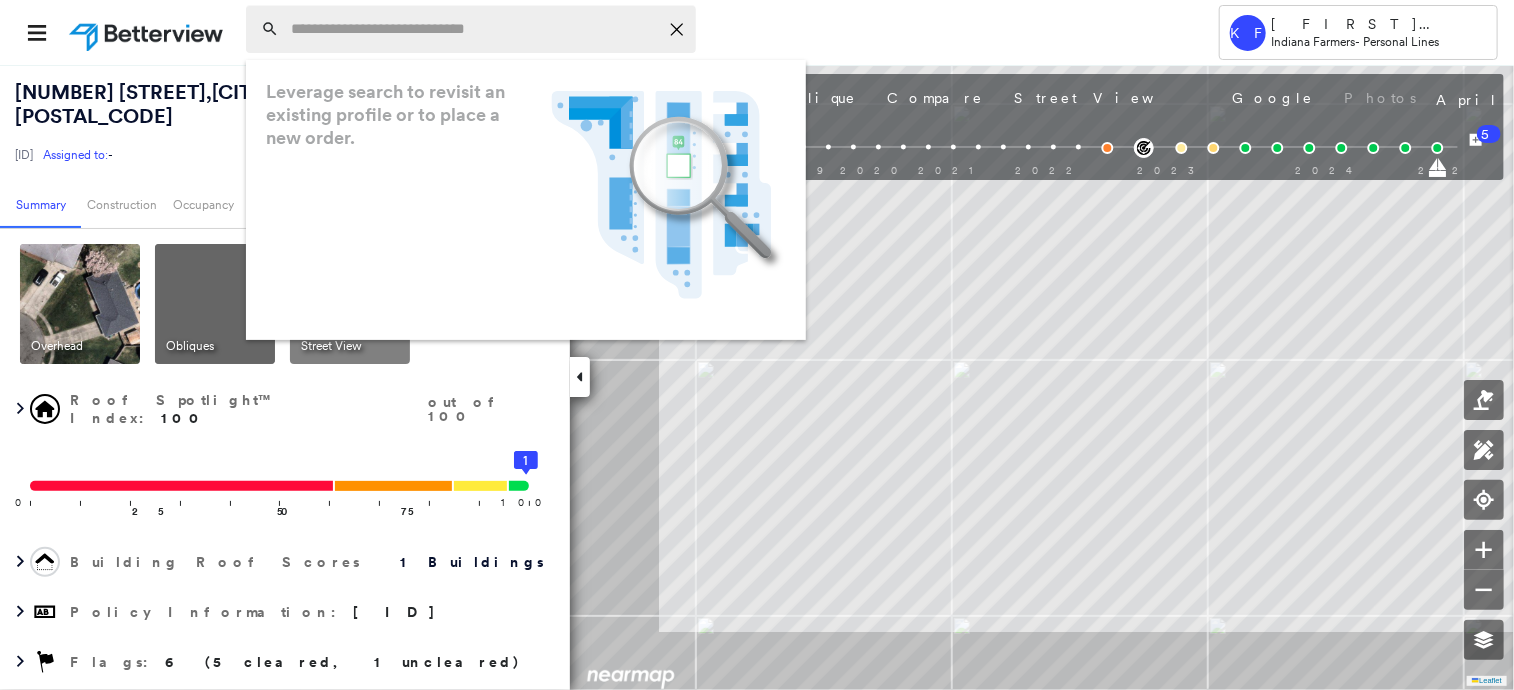 paste on "**********" 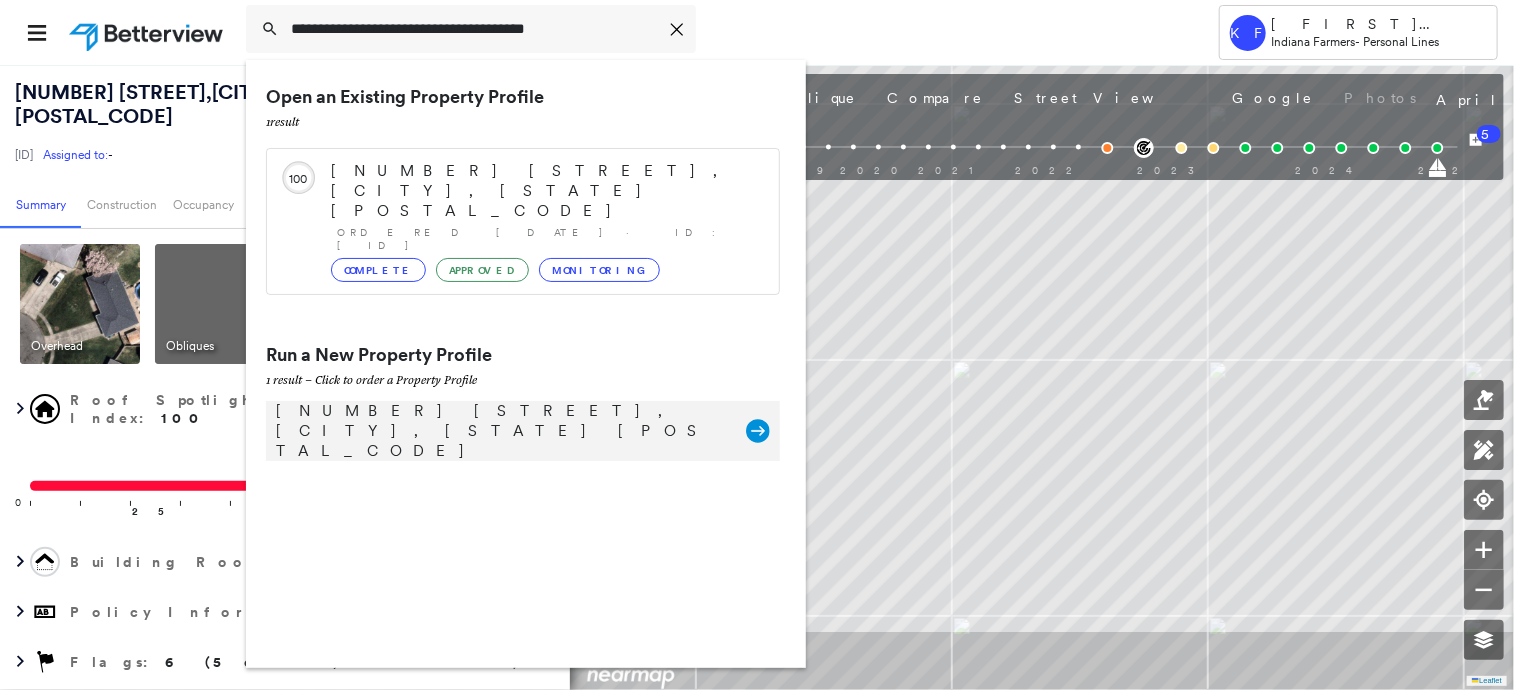 type on "**********" 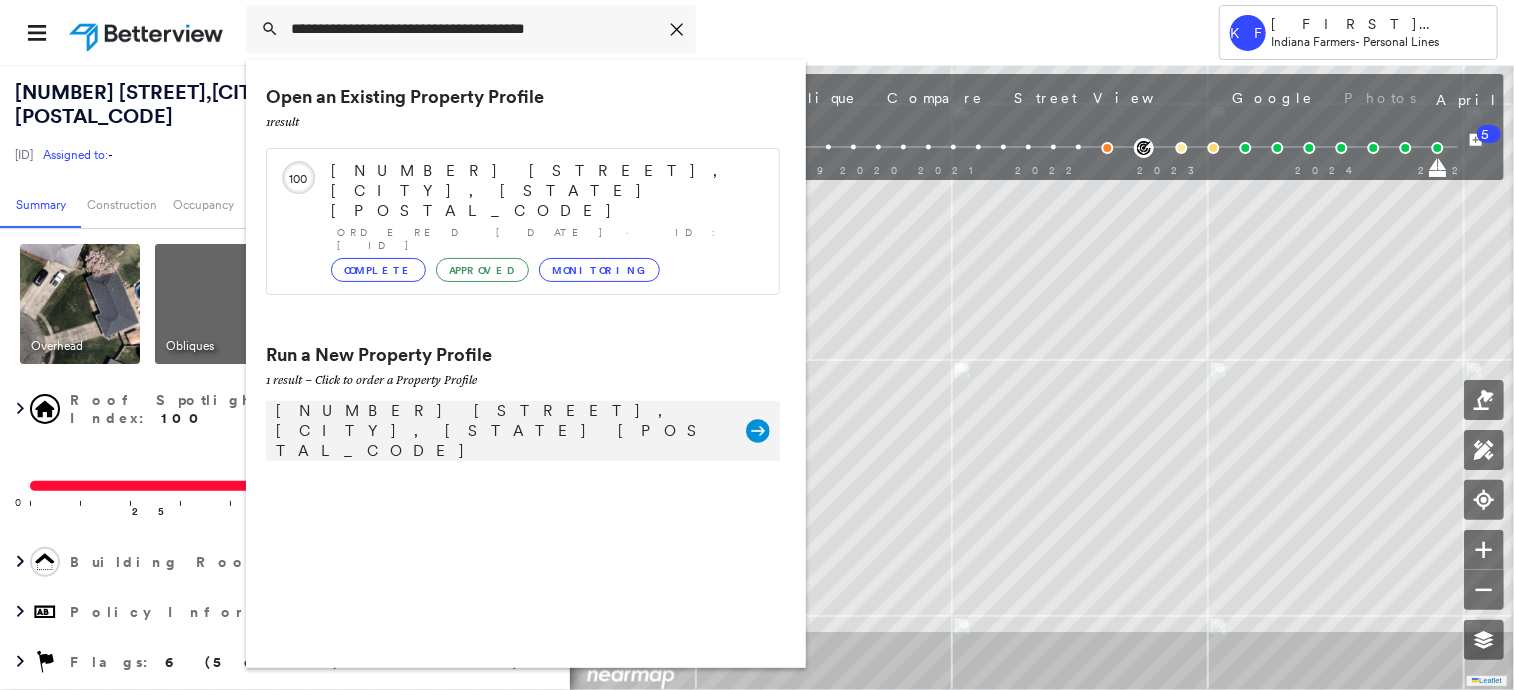click 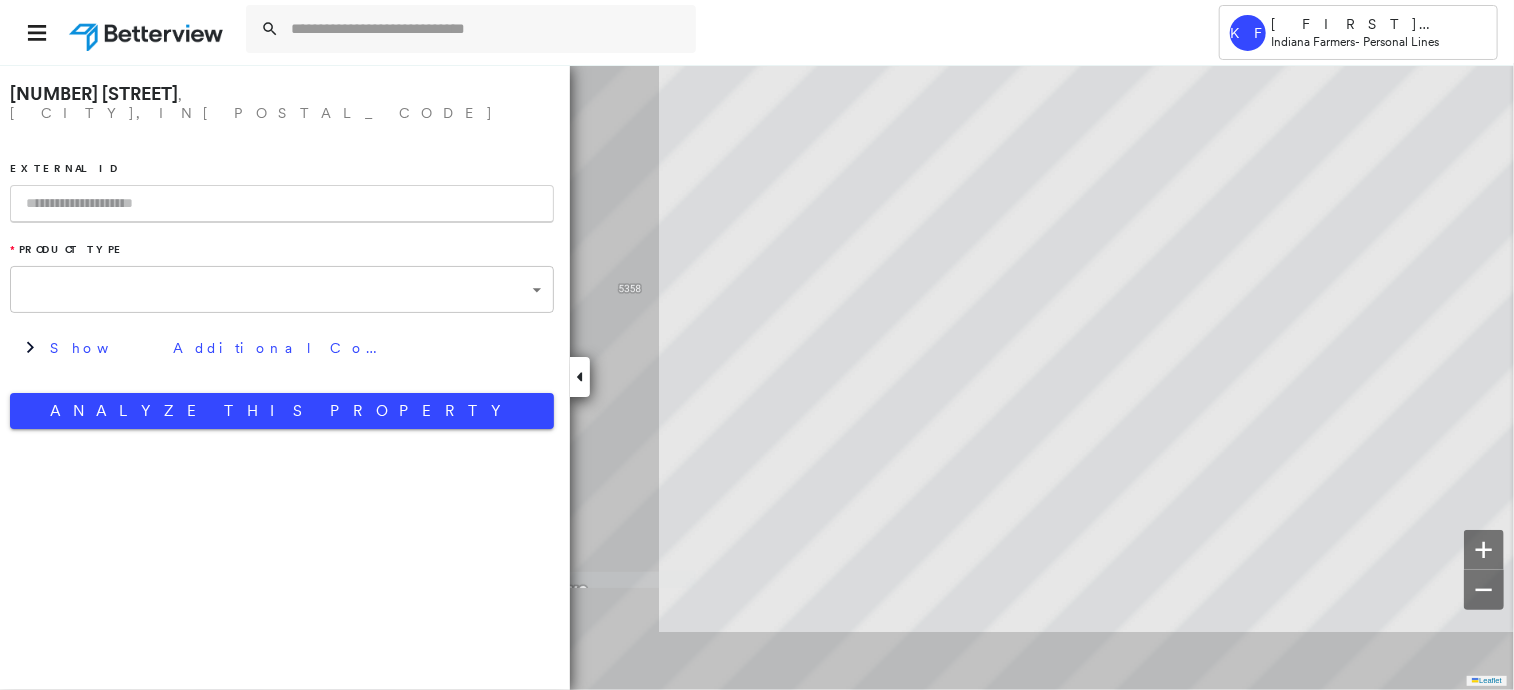 type on "**********" 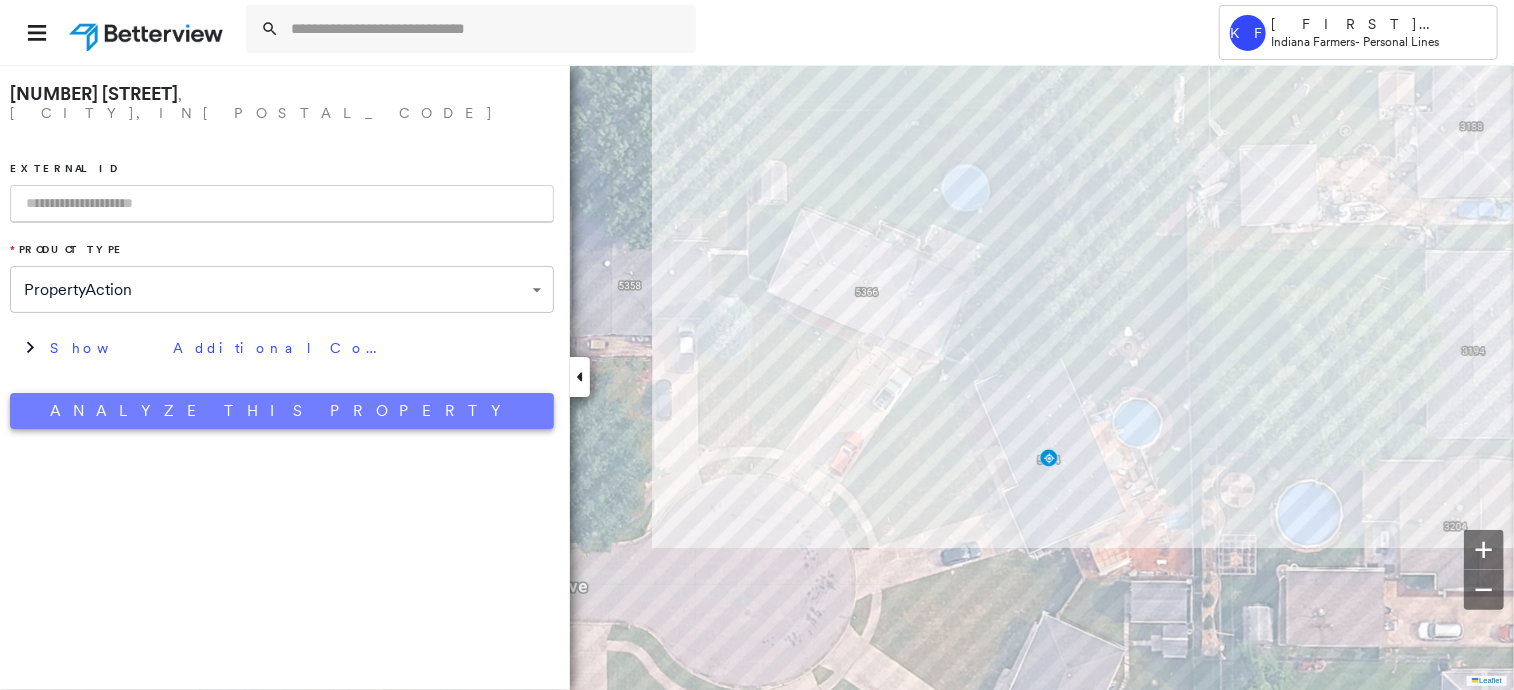 click on "Analyze This Property" at bounding box center [282, 411] 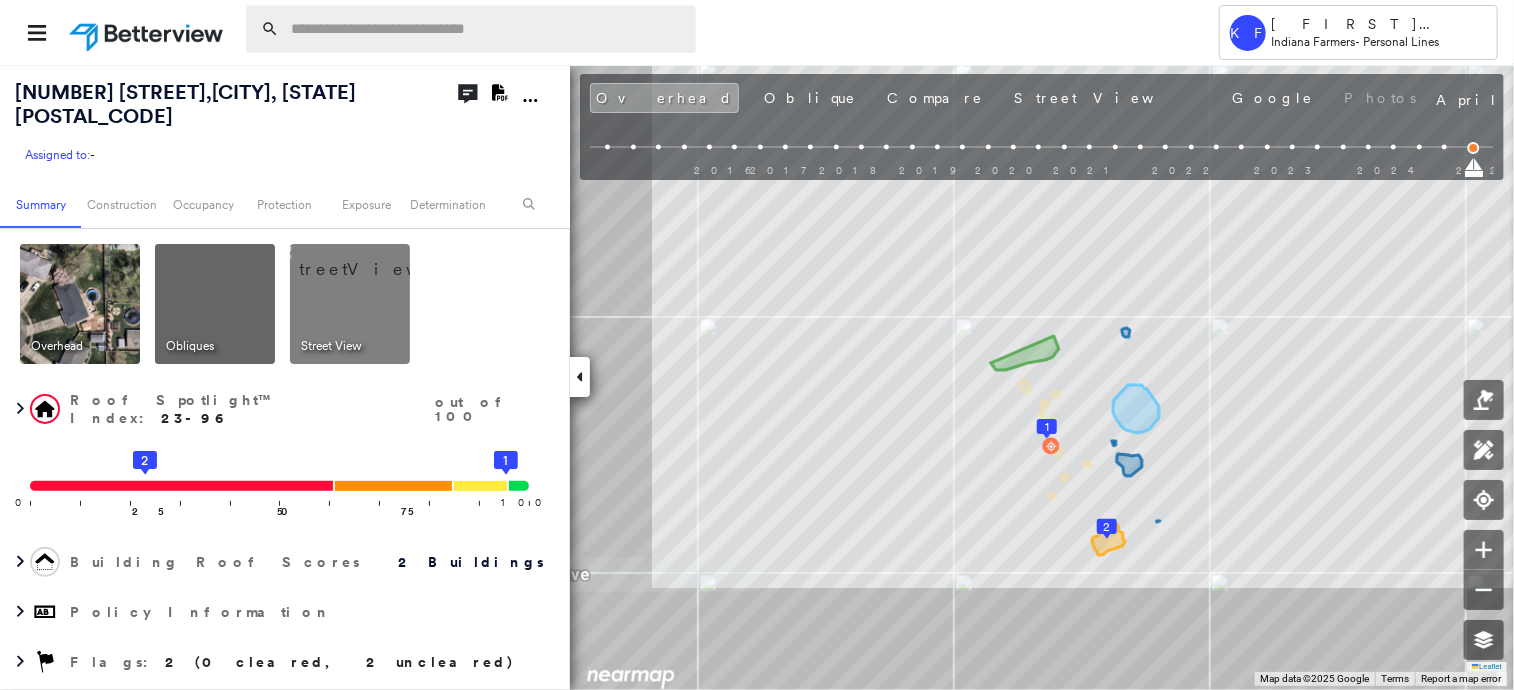 click at bounding box center (487, 29) 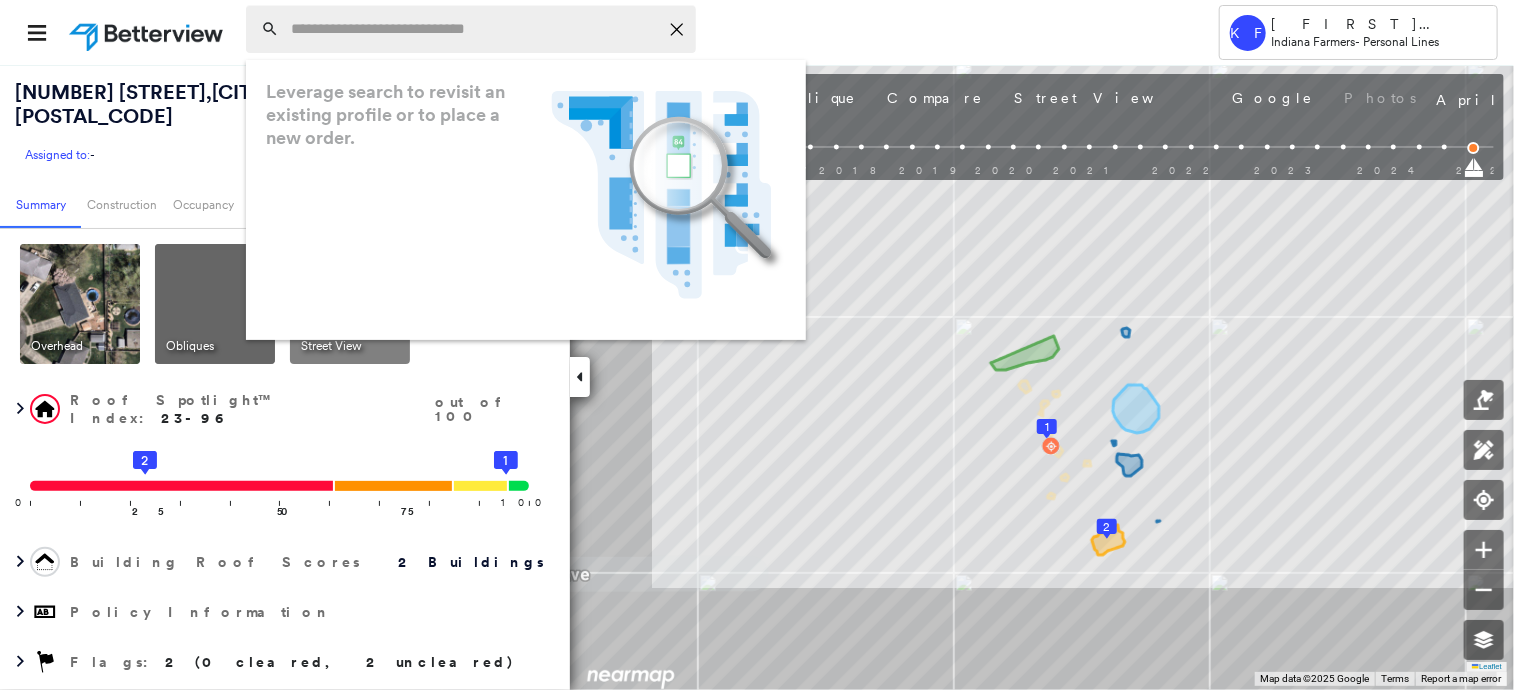 paste on "**********" 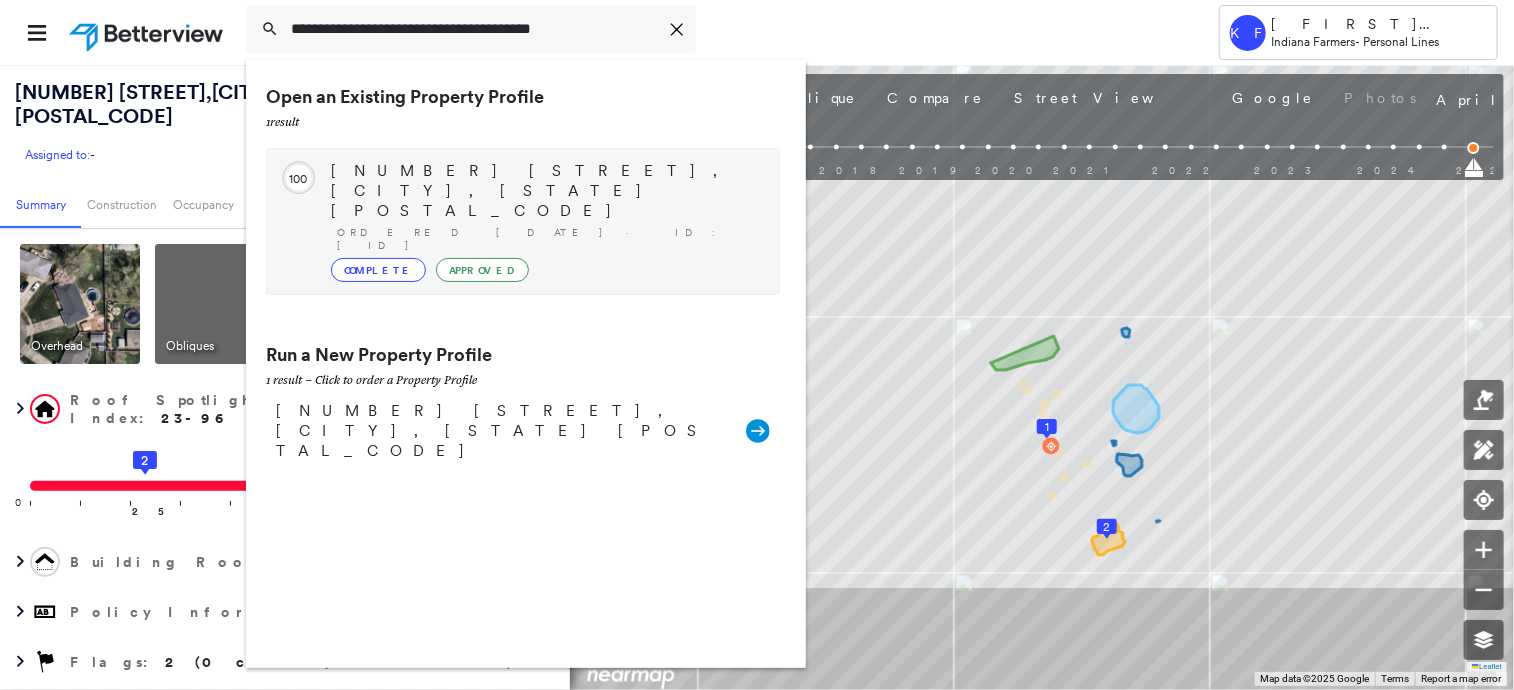 type on "**********" 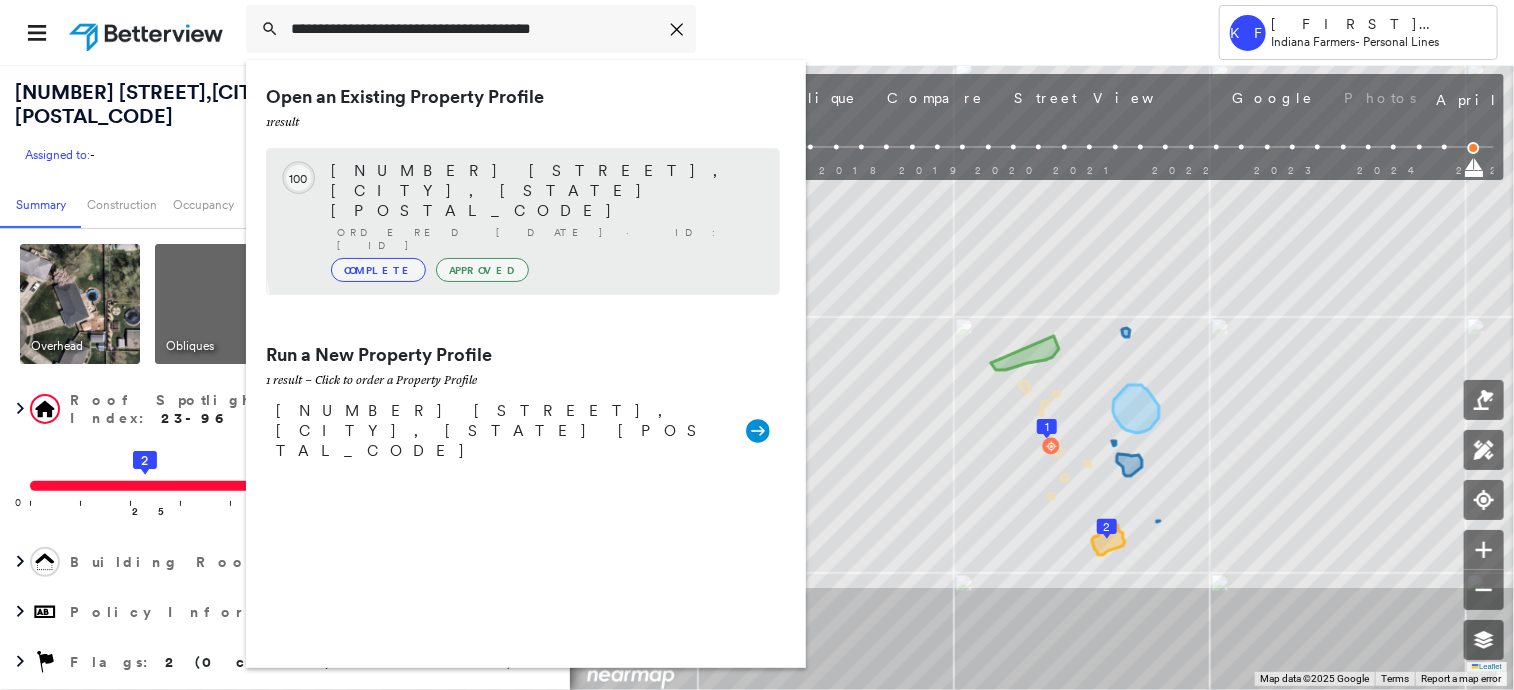 click on "Complete Approved" at bounding box center (545, 270) 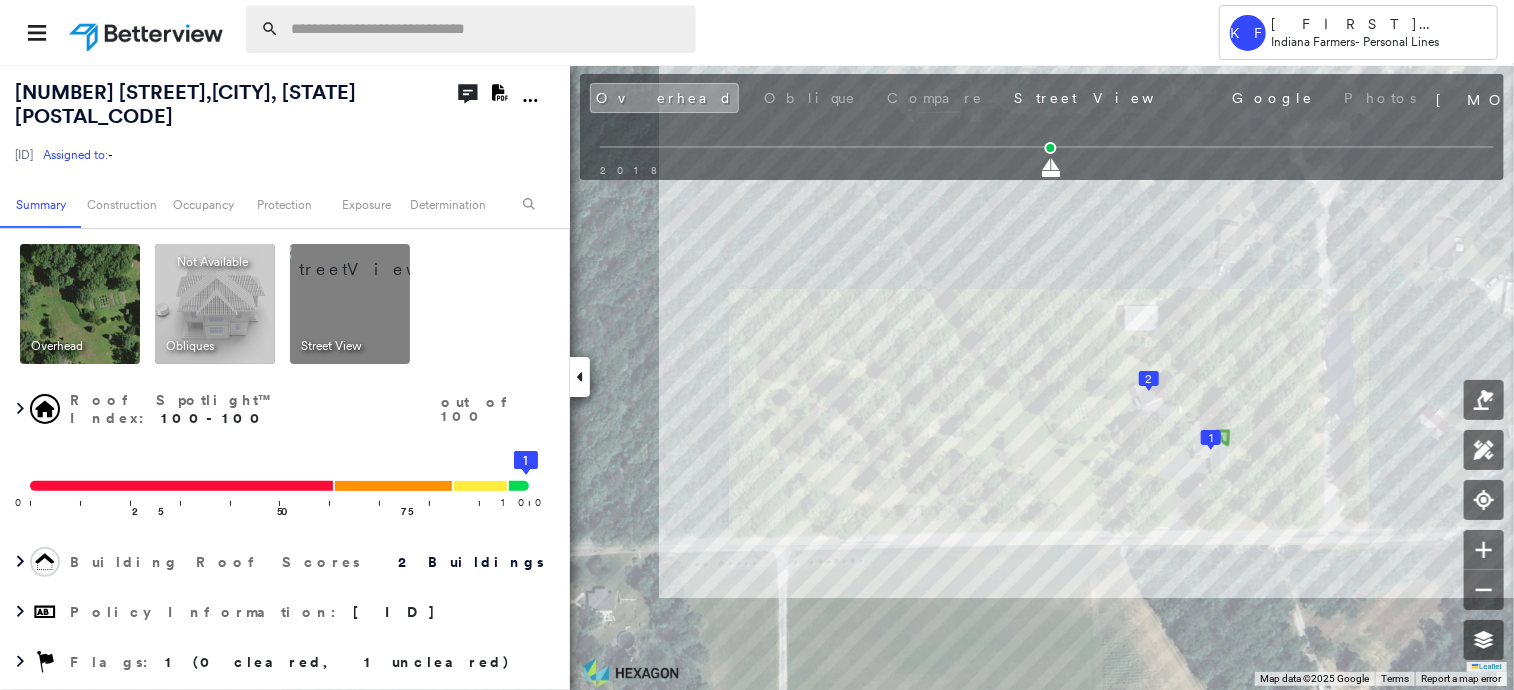click at bounding box center [487, 29] 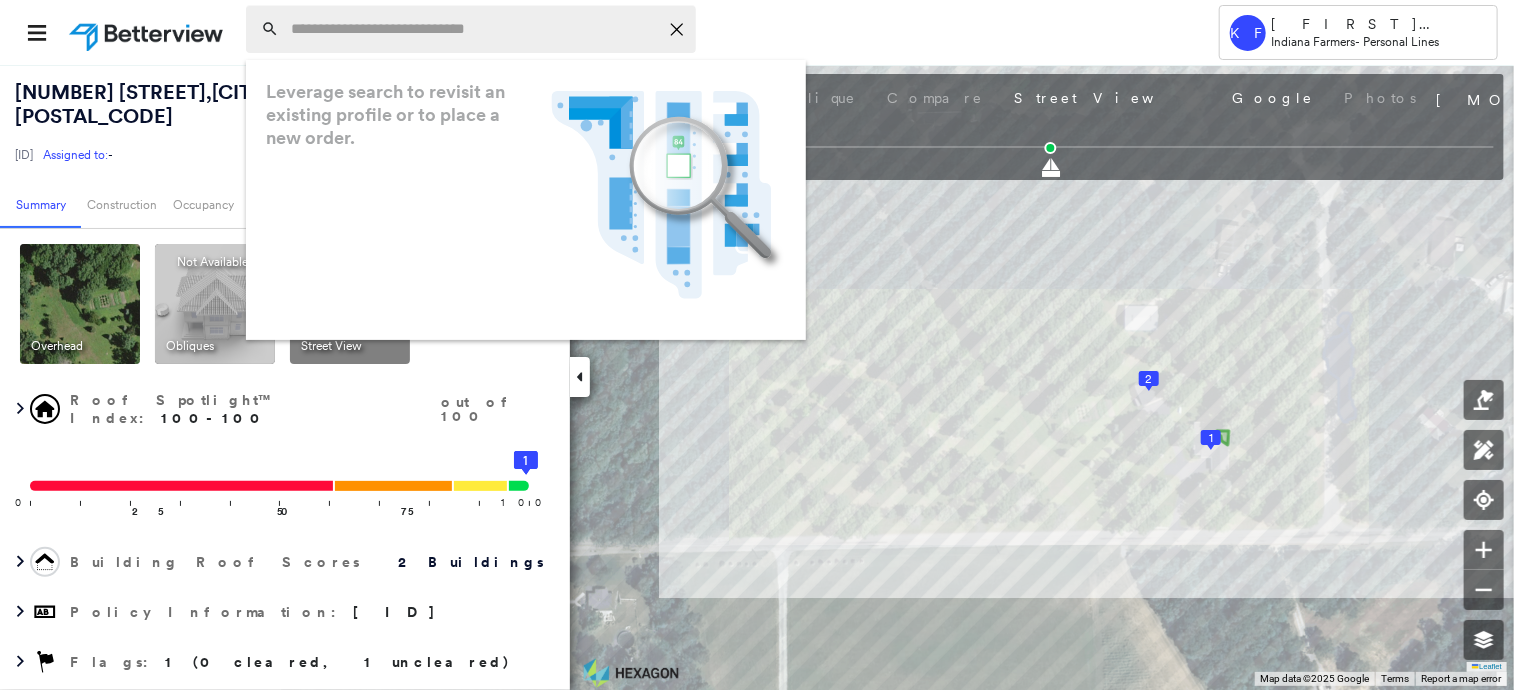 paste on "**********" 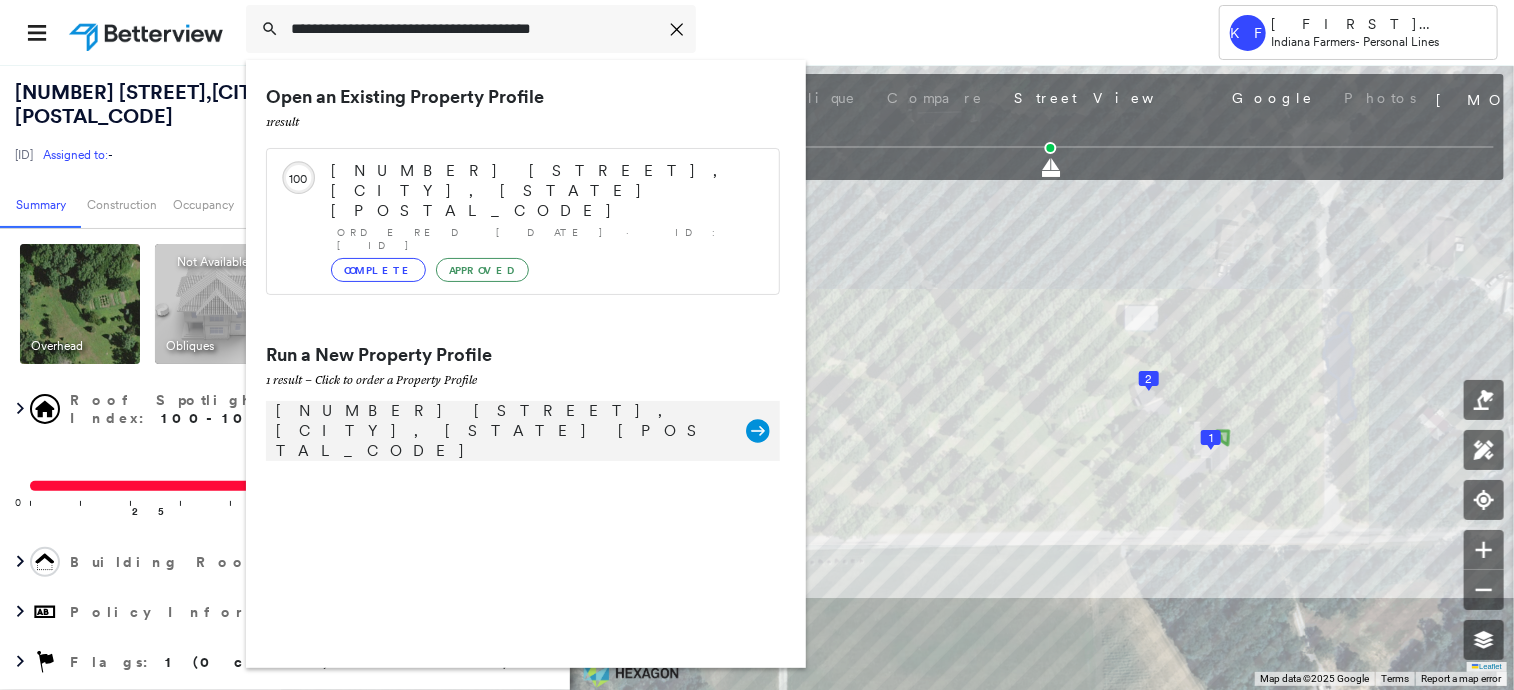 type on "**********" 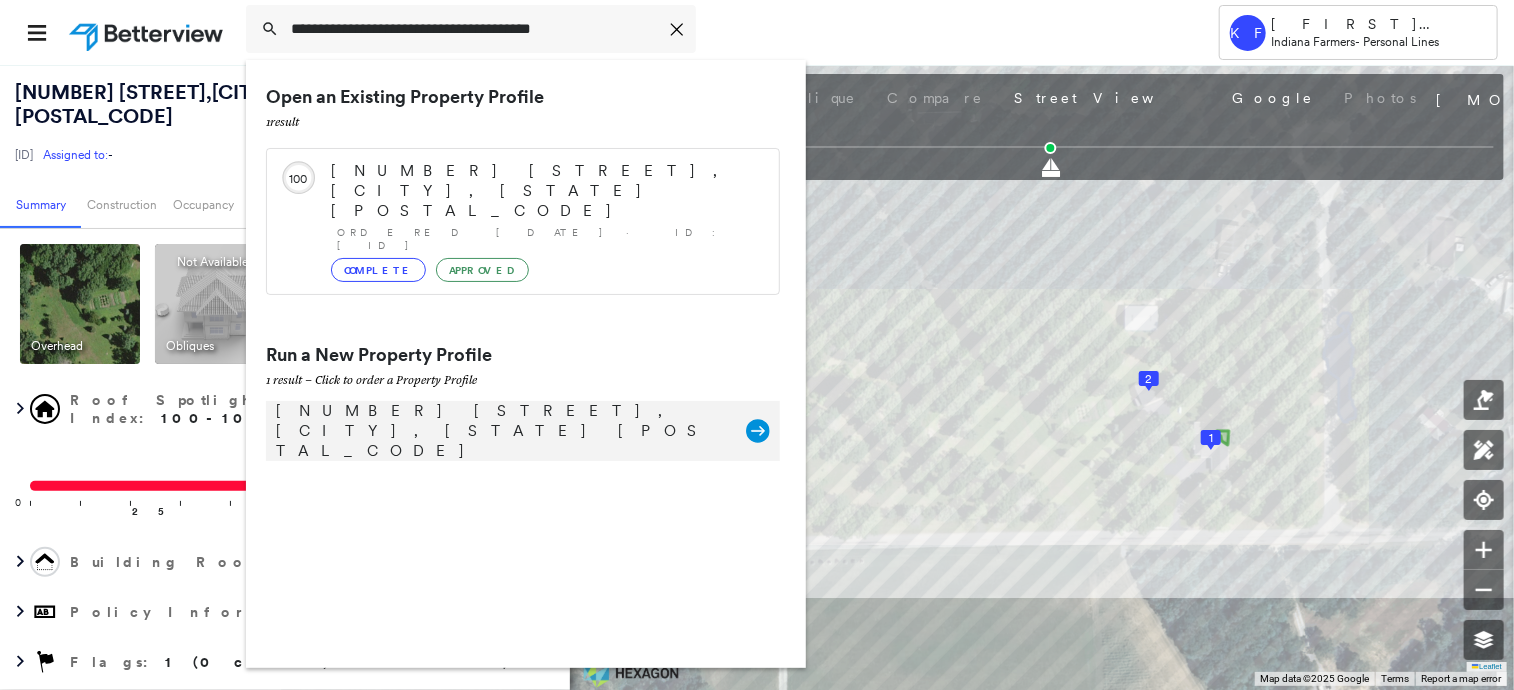 click 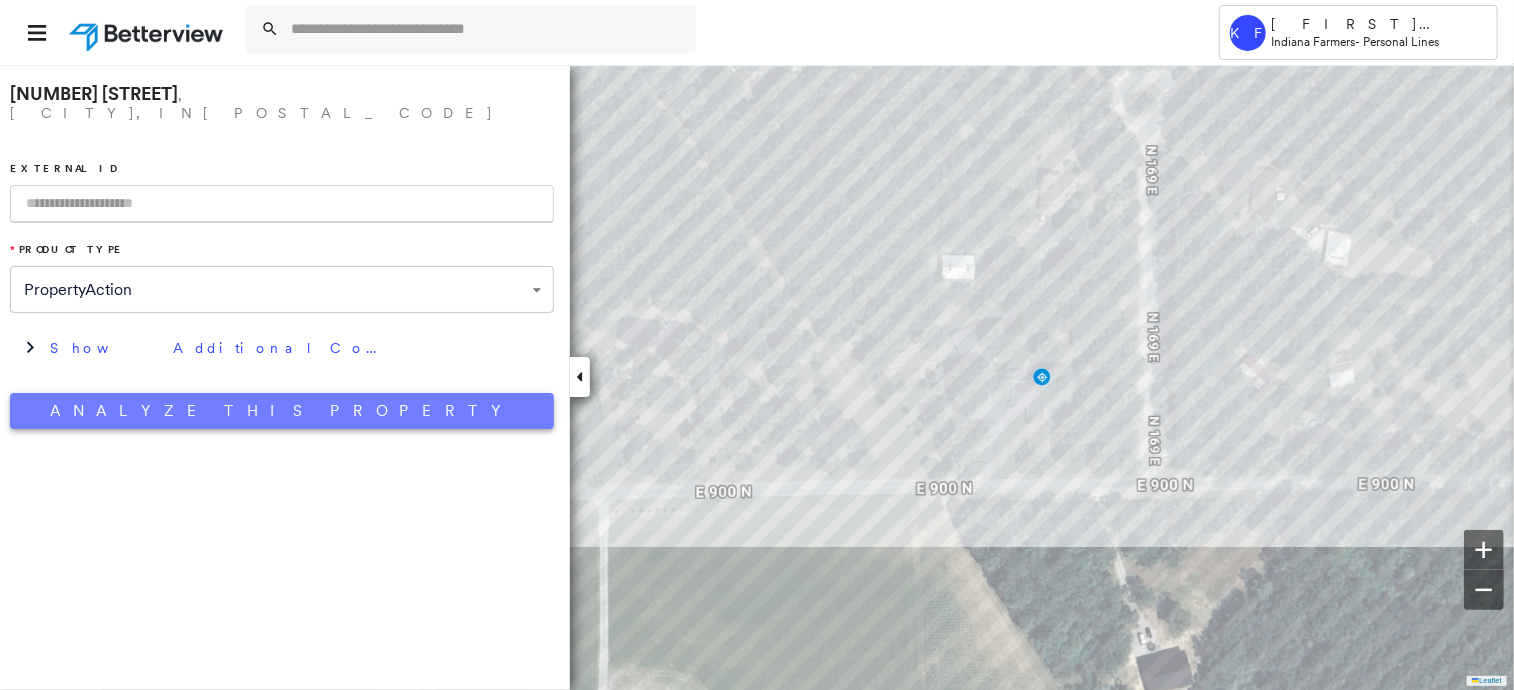 click on "Analyze This Property" at bounding box center [282, 411] 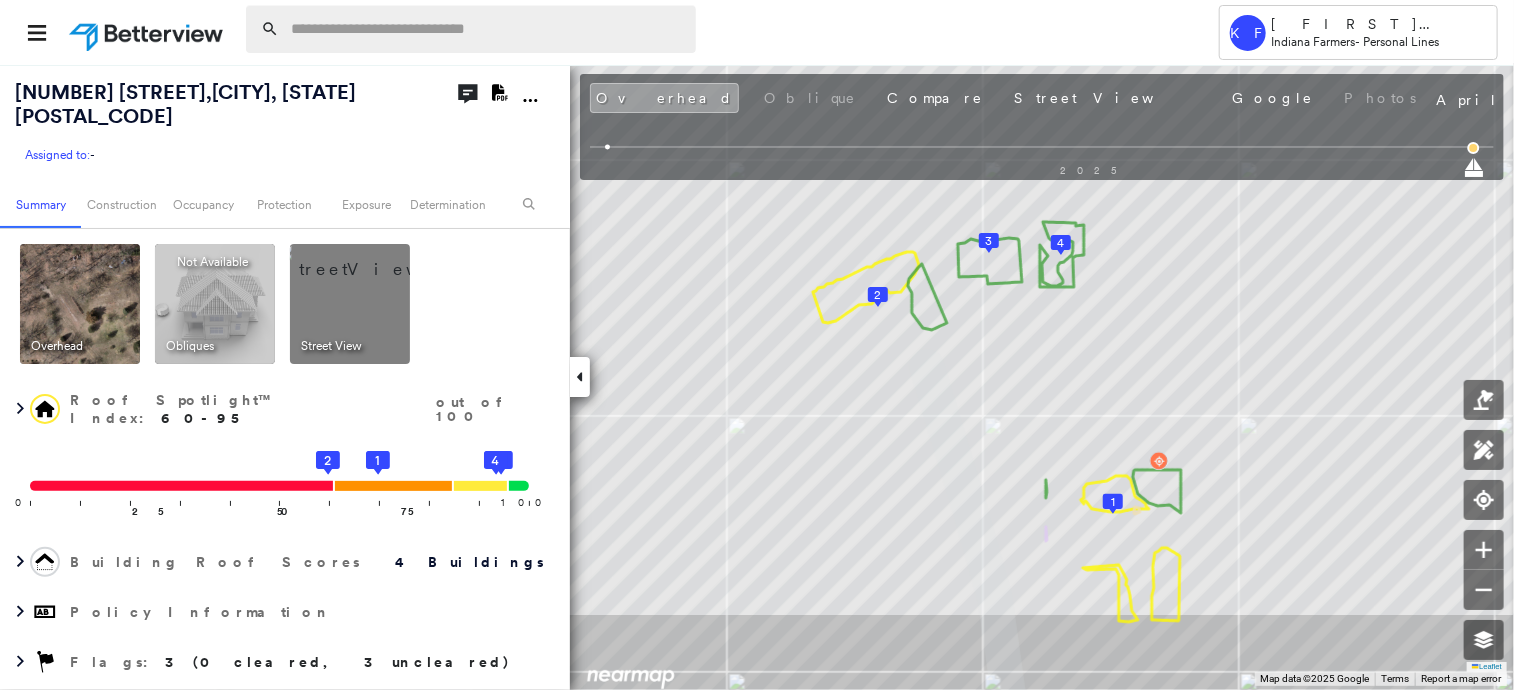 click at bounding box center (487, 29) 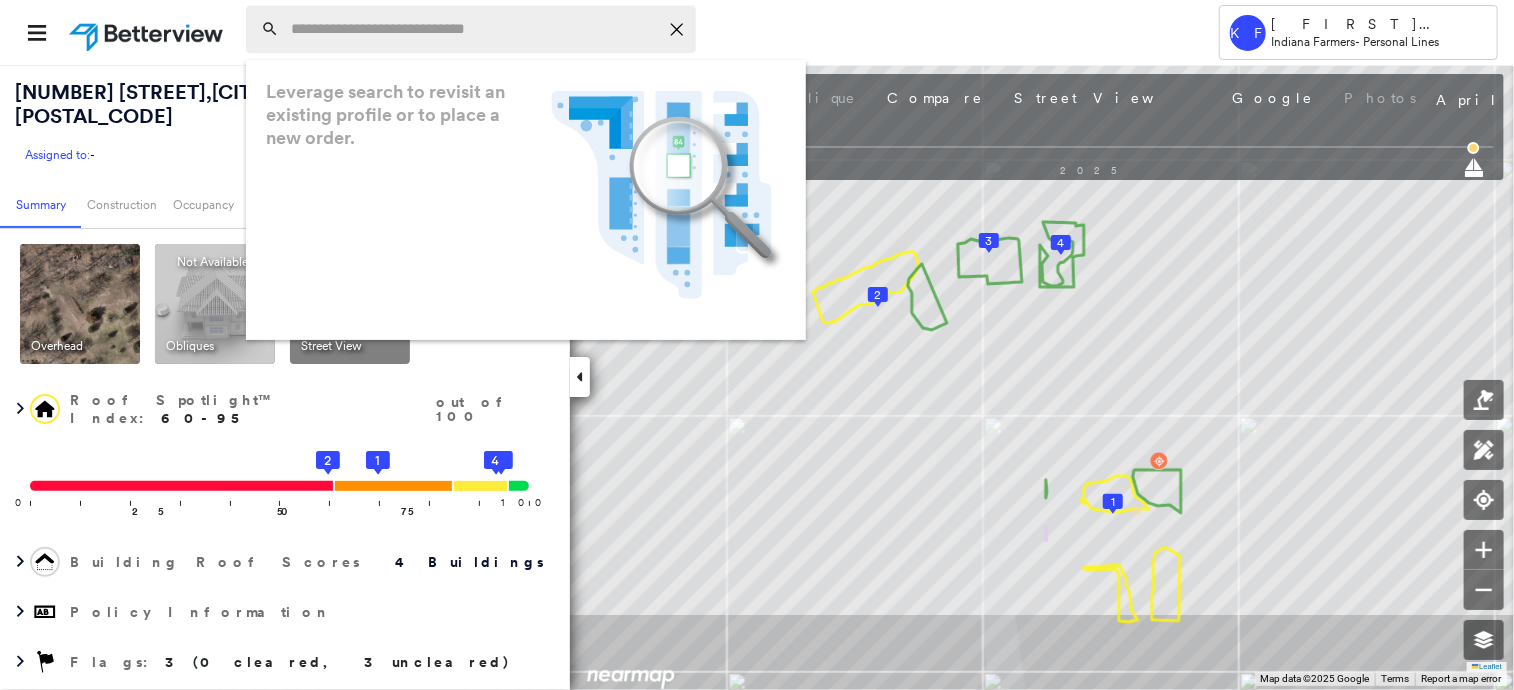 paste on "**********" 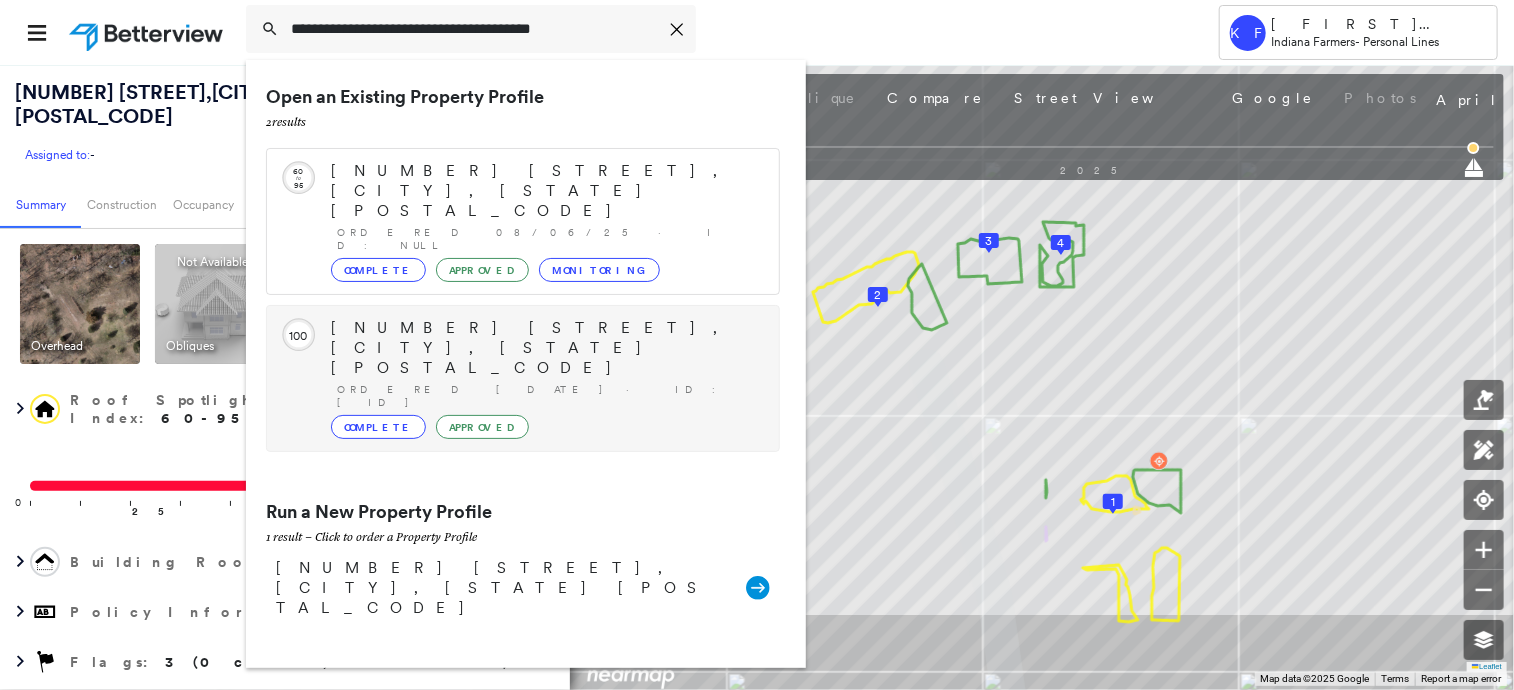 type on "**********" 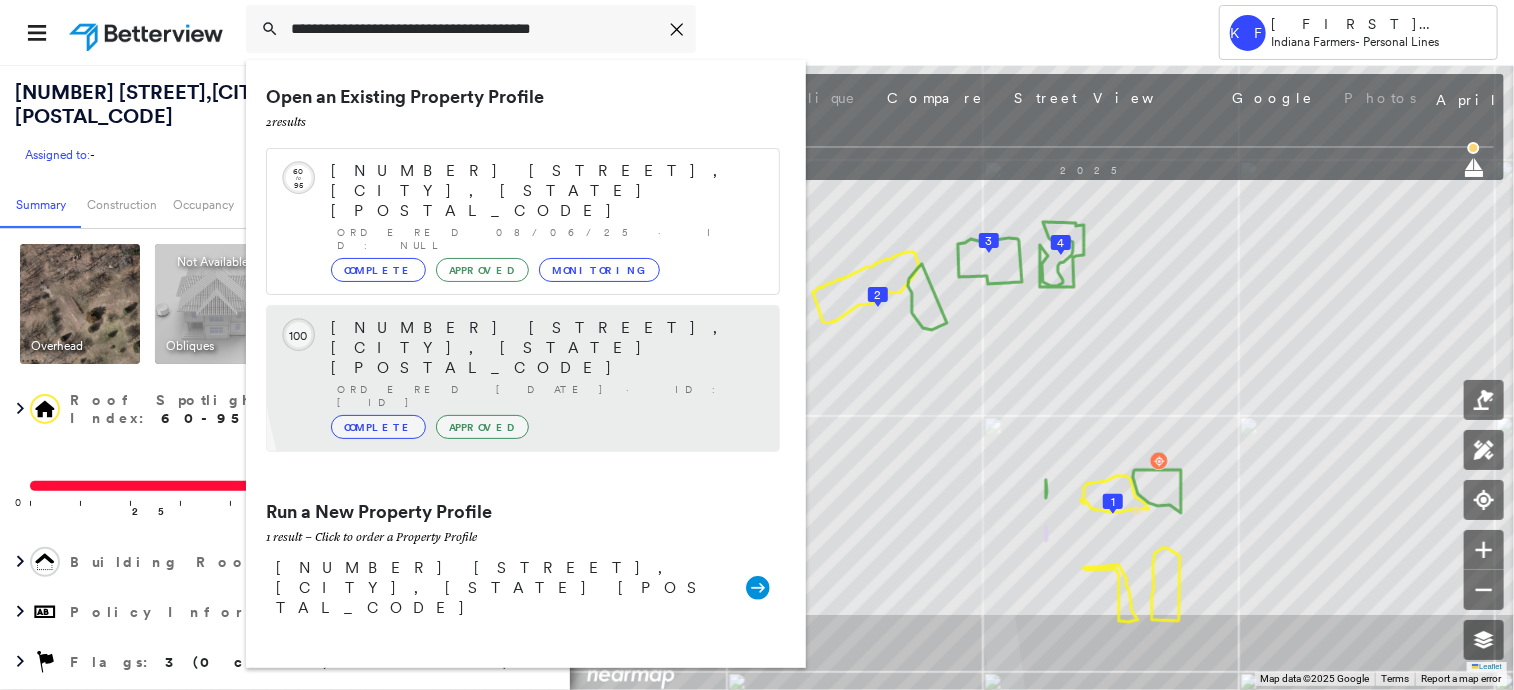 click on "Ordered 01/21/23 · ID: HOM2048839" at bounding box center [548, 396] 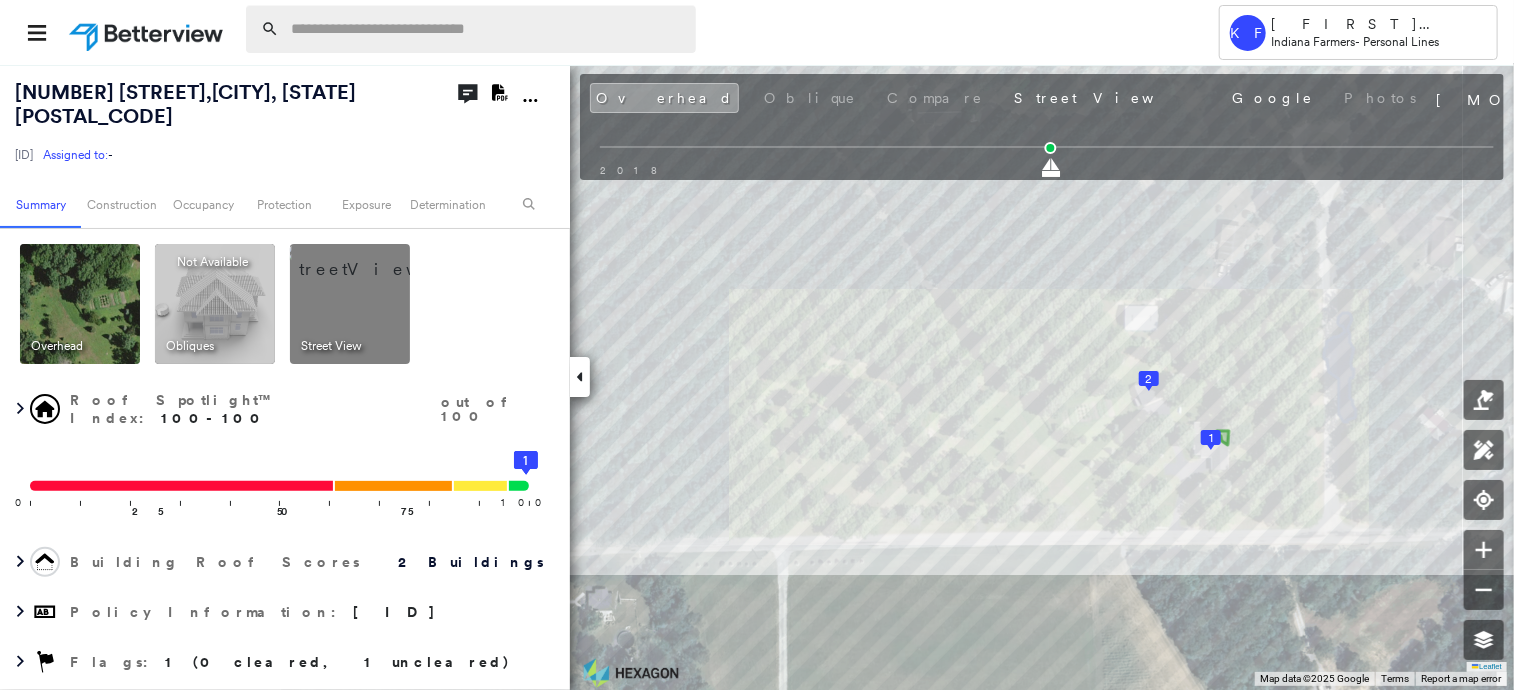 click at bounding box center [487, 29] 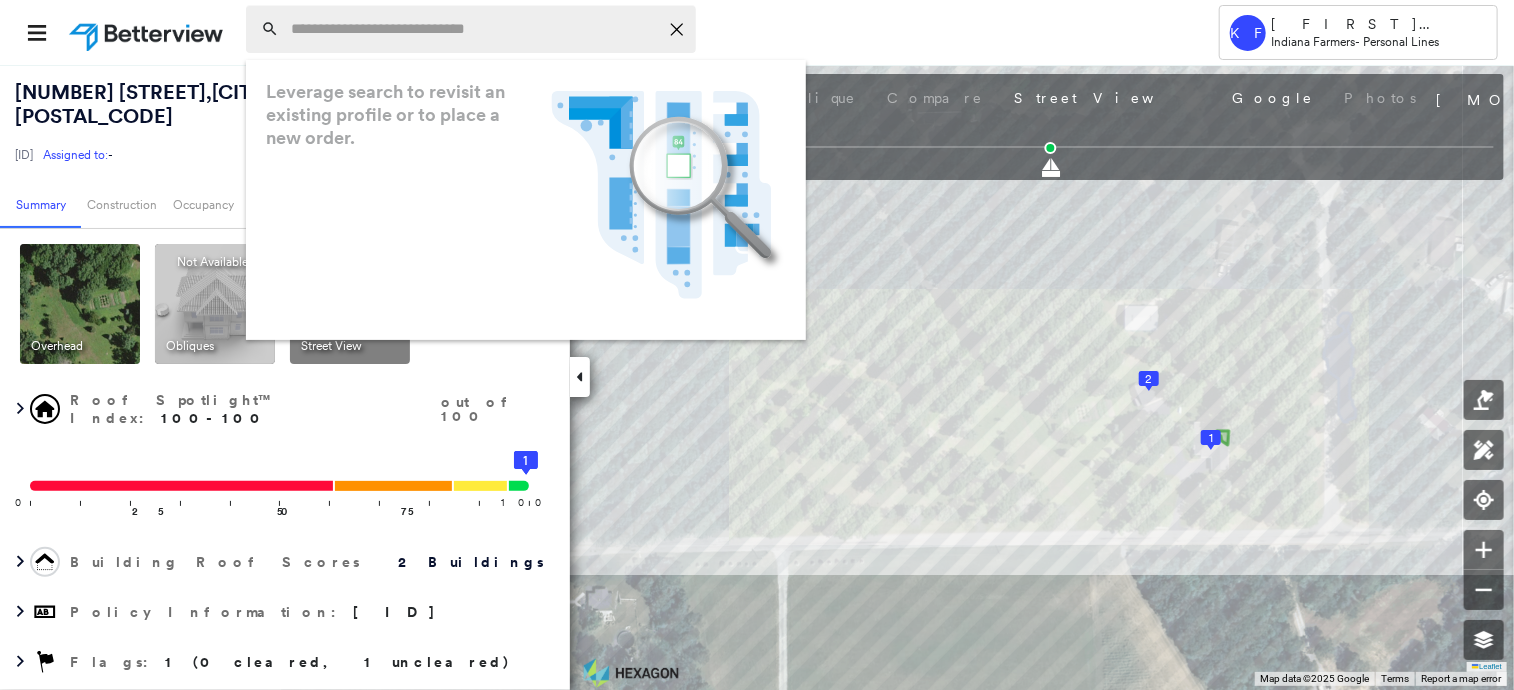 paste on "**********" 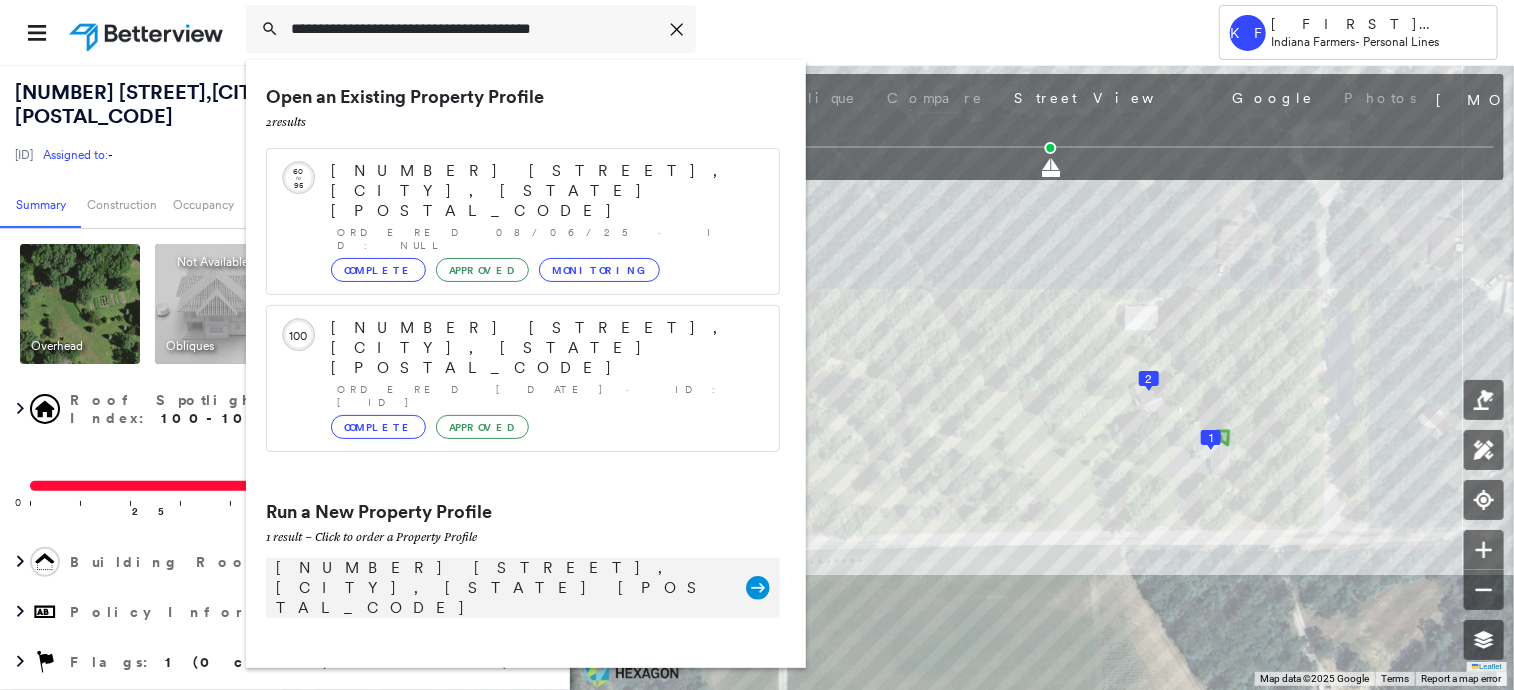 type on "**********" 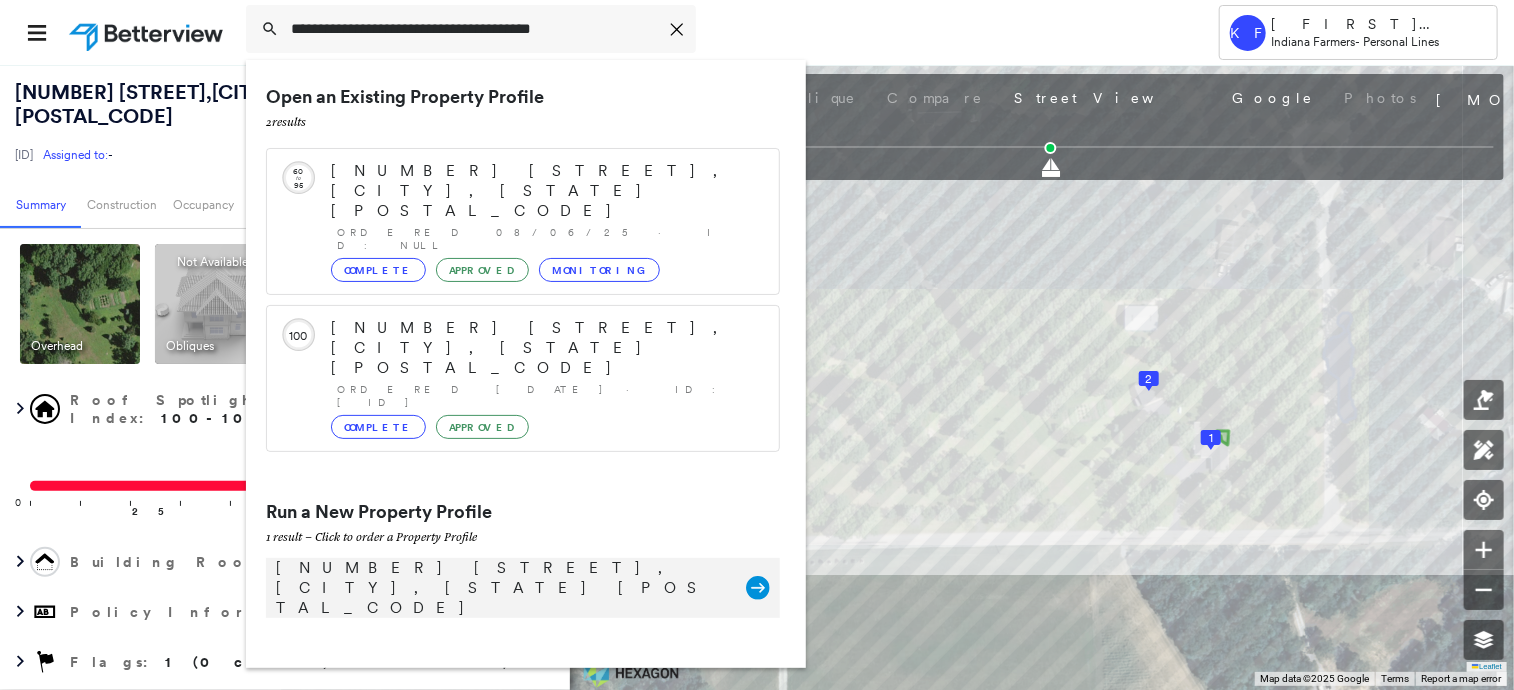click 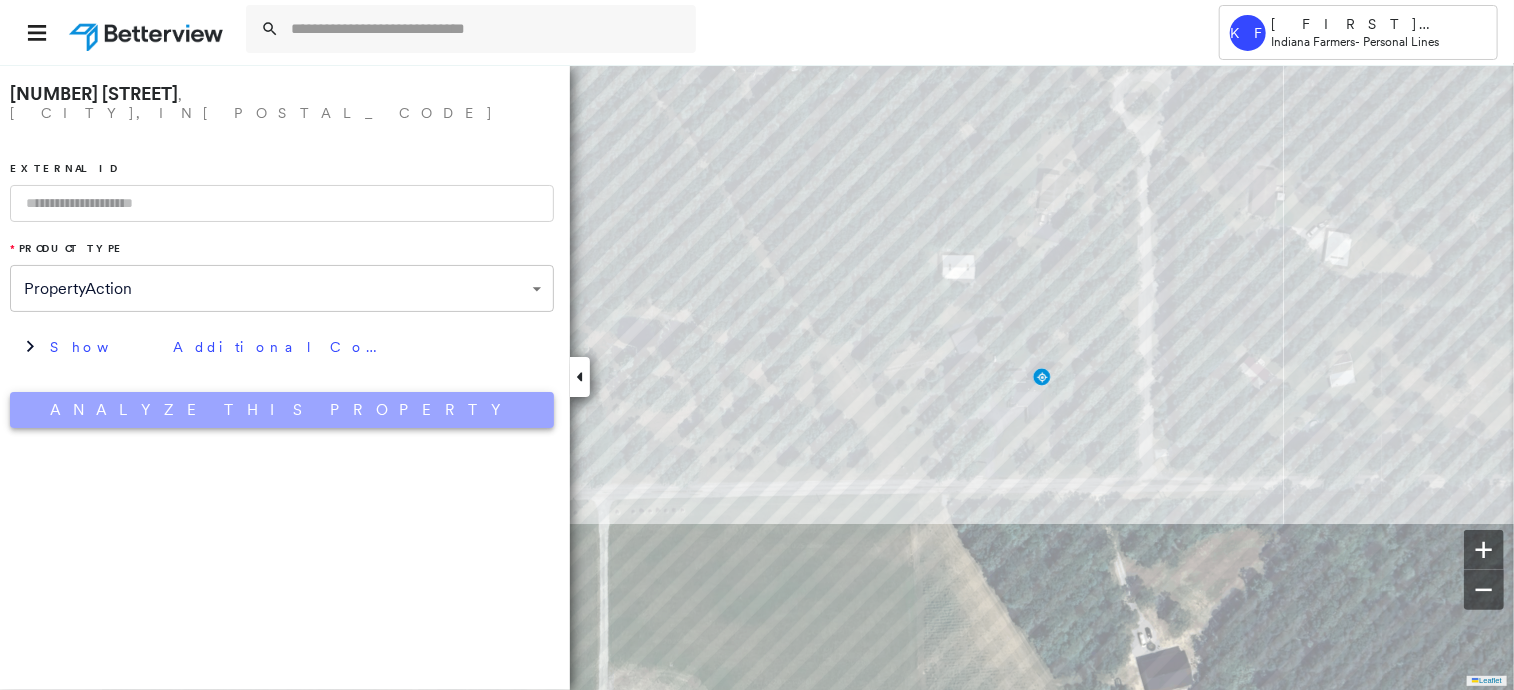 click on "Analyze This Property" at bounding box center (282, 410) 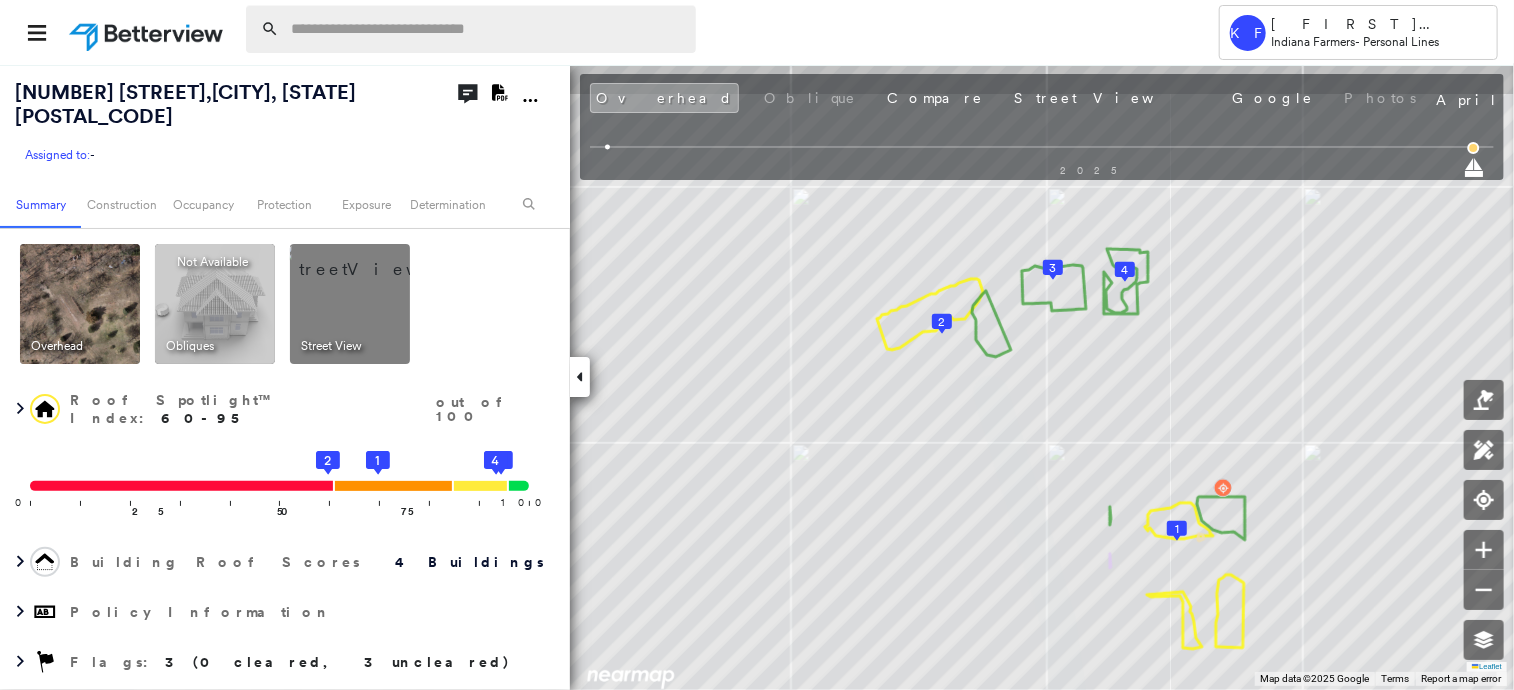 click at bounding box center (487, 29) 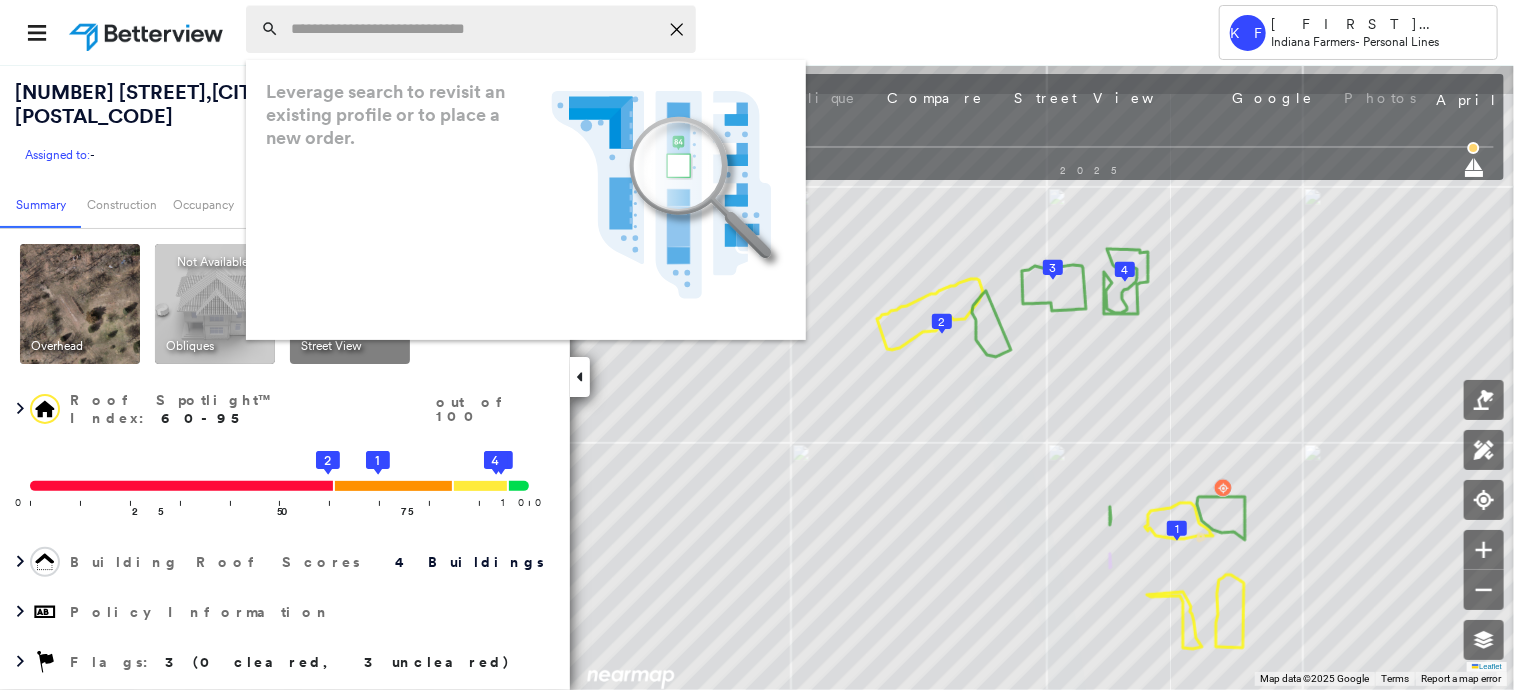 paste on "**********" 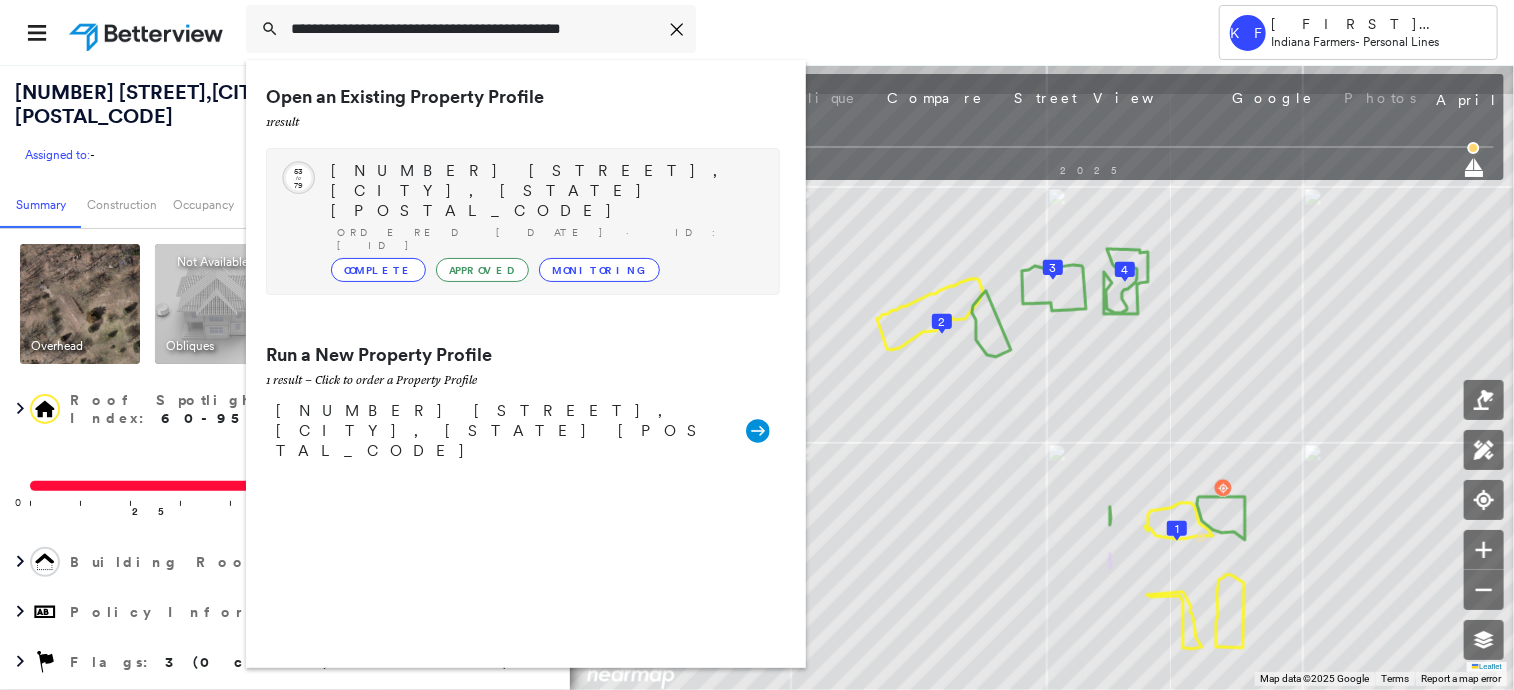 type on "**********" 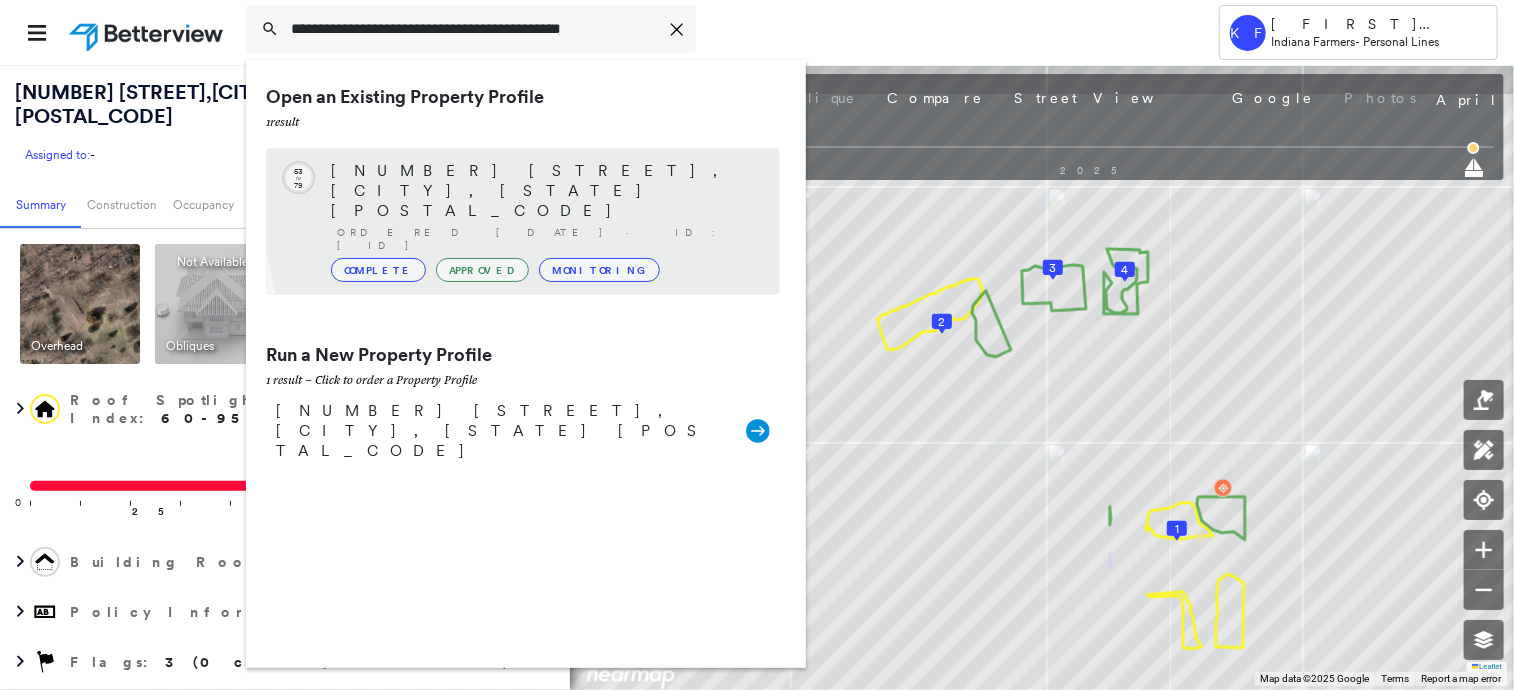 click on "Ordered 01/21/23 · ID: HOM1000553" at bounding box center [548, 239] 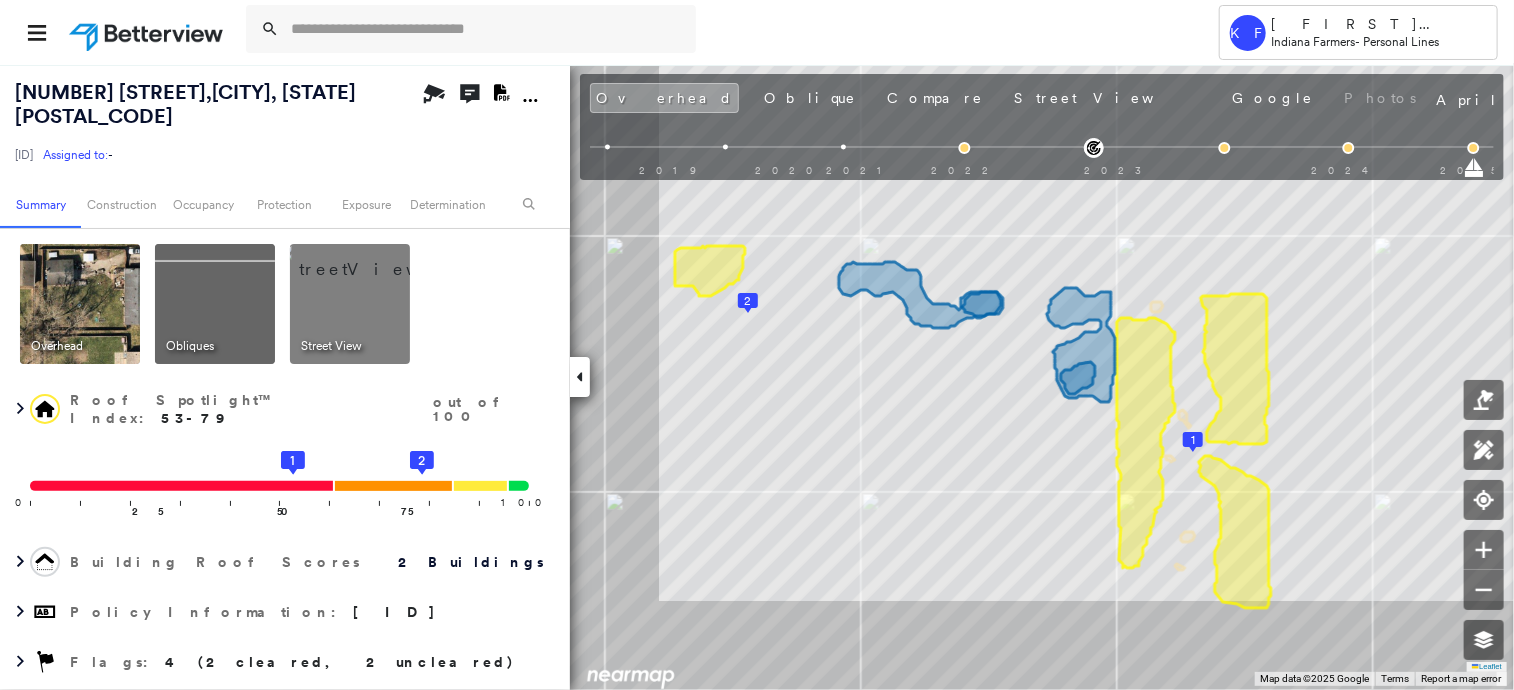 click at bounding box center (374, 259) 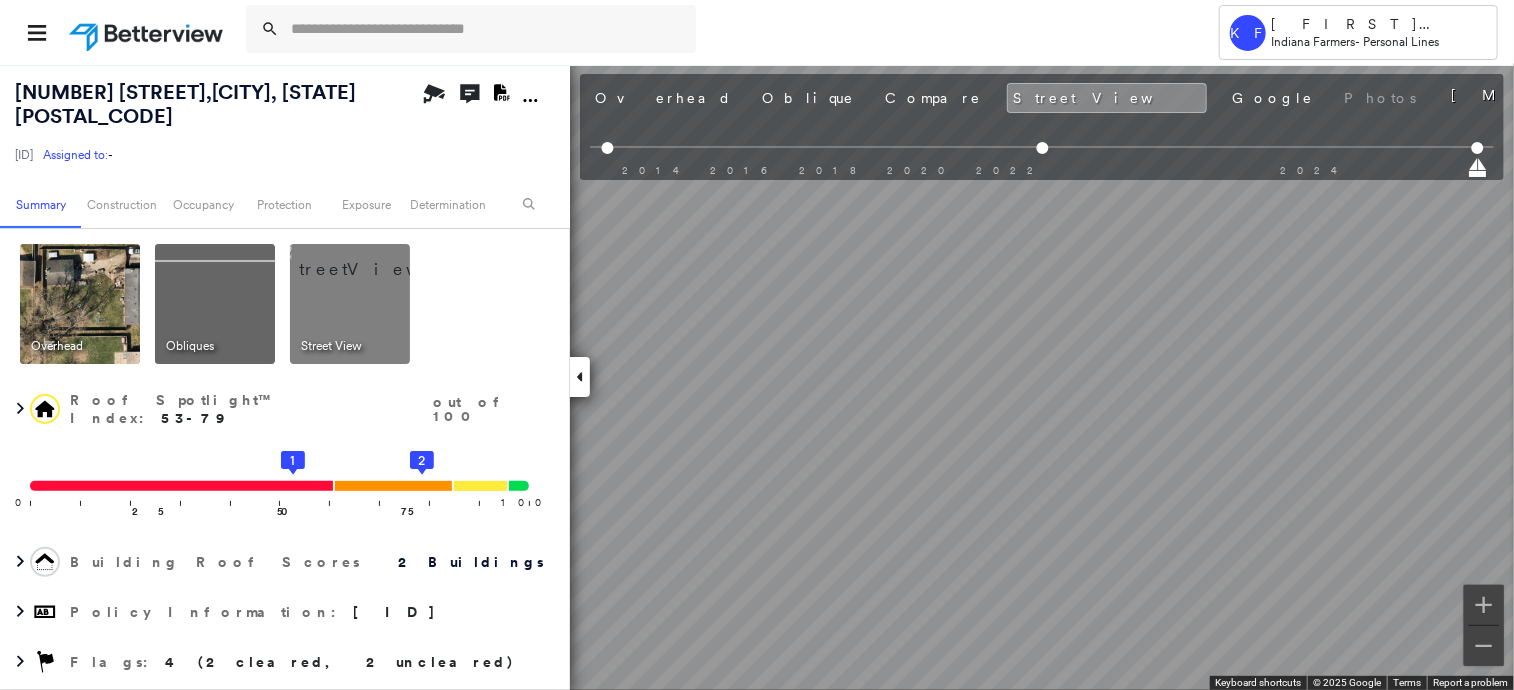 click at bounding box center (80, 304) 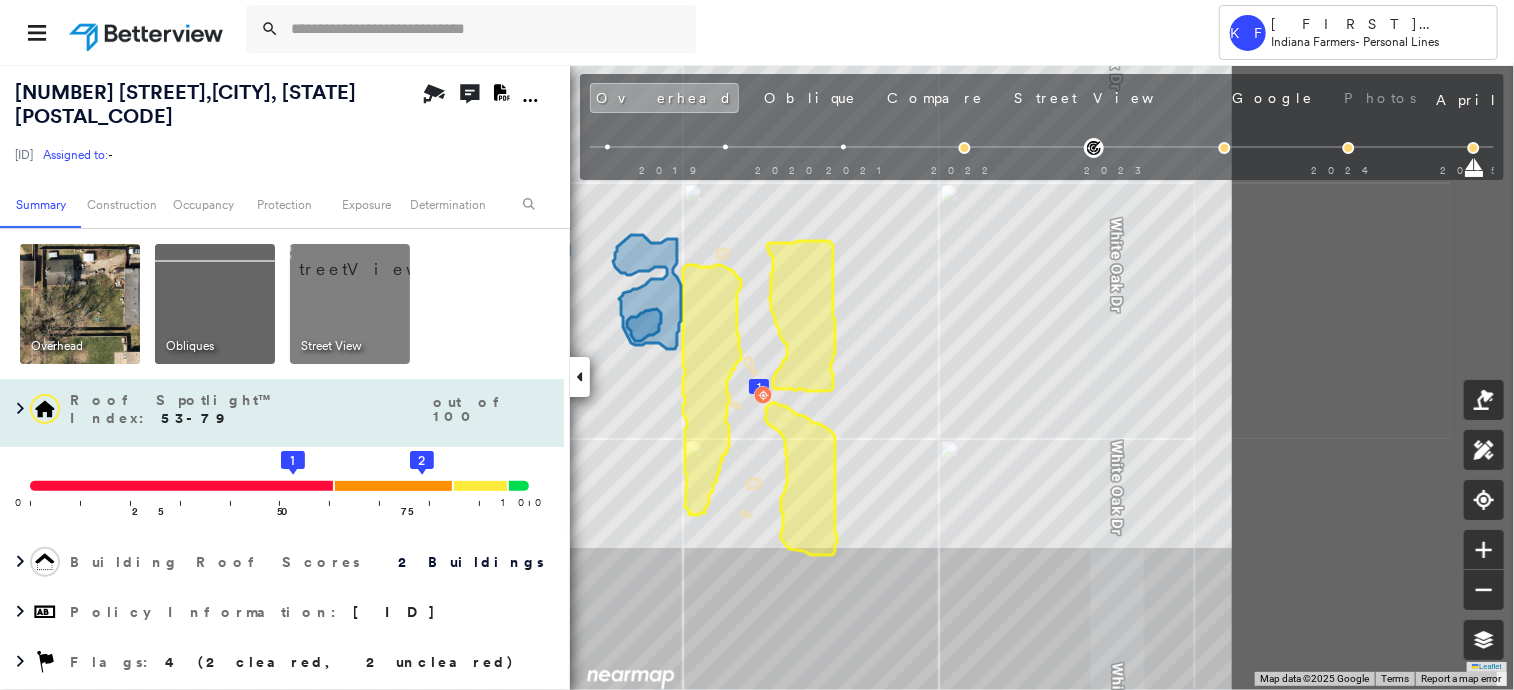 click on "625 WHITE OAK DR ,  MICHIGAN CITY, IN 46360 HOM1000553 Assigned to:  - Assigned to:  - HOM1000553 Assigned to:  - Open Comments Download PDF Report Summary Construction Occupancy Protection Exposure Determination Overhead Obliques Street View Roof Spotlight™ Index :  53-79 out of 100 0 100 25 50 75 1 2 Building Roof Scores 2 Buildings Policy Information :  HOM1000553 Flags :  4 (2 cleared, 2 uncleared) Construction Roof Spotlights :  Staining, Vent Property Features :  Patio Furniture, Yard Debris Roof Size & Shape :  2 buildings  Occupancy Place Detail Google - Places Smarty Streets - Surrounding Properties TripAdvisor - Nearest Locations National Registry of Historic Places Protection US Fire Administration: Nearest Fire Stations Exposure Additional Perils FEMA Risk Index Determination Flags :  4 (2 cleared, 2 uncleared) Uncleared Flags (2) Cleared Flags  (2) Med Medium Priority Roof Score Flagged 01/25/23 Clear DEBR Yard Debris Flagged 11/06/23 Clear Action Taken New Entry History Quote/New Business Save" at bounding box center [757, 377] 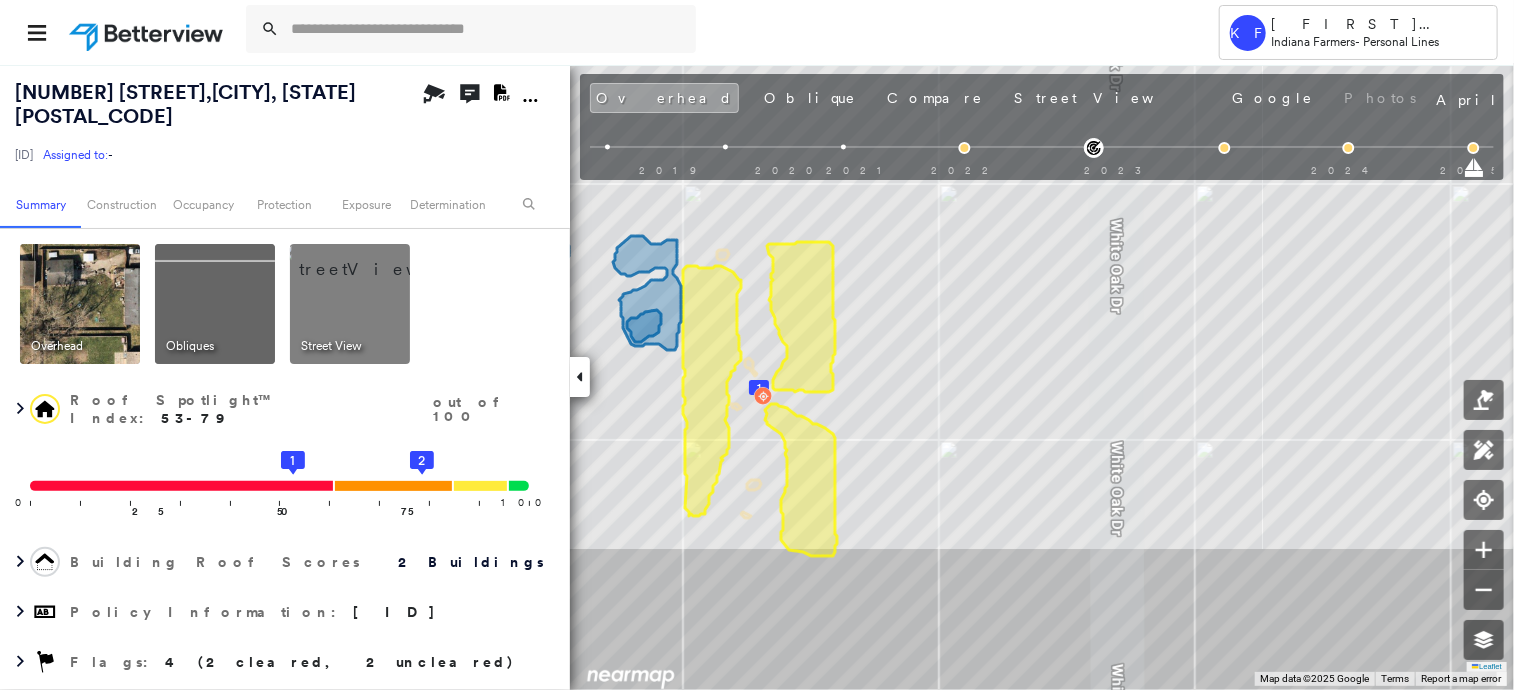 click at bounding box center [374, 259] 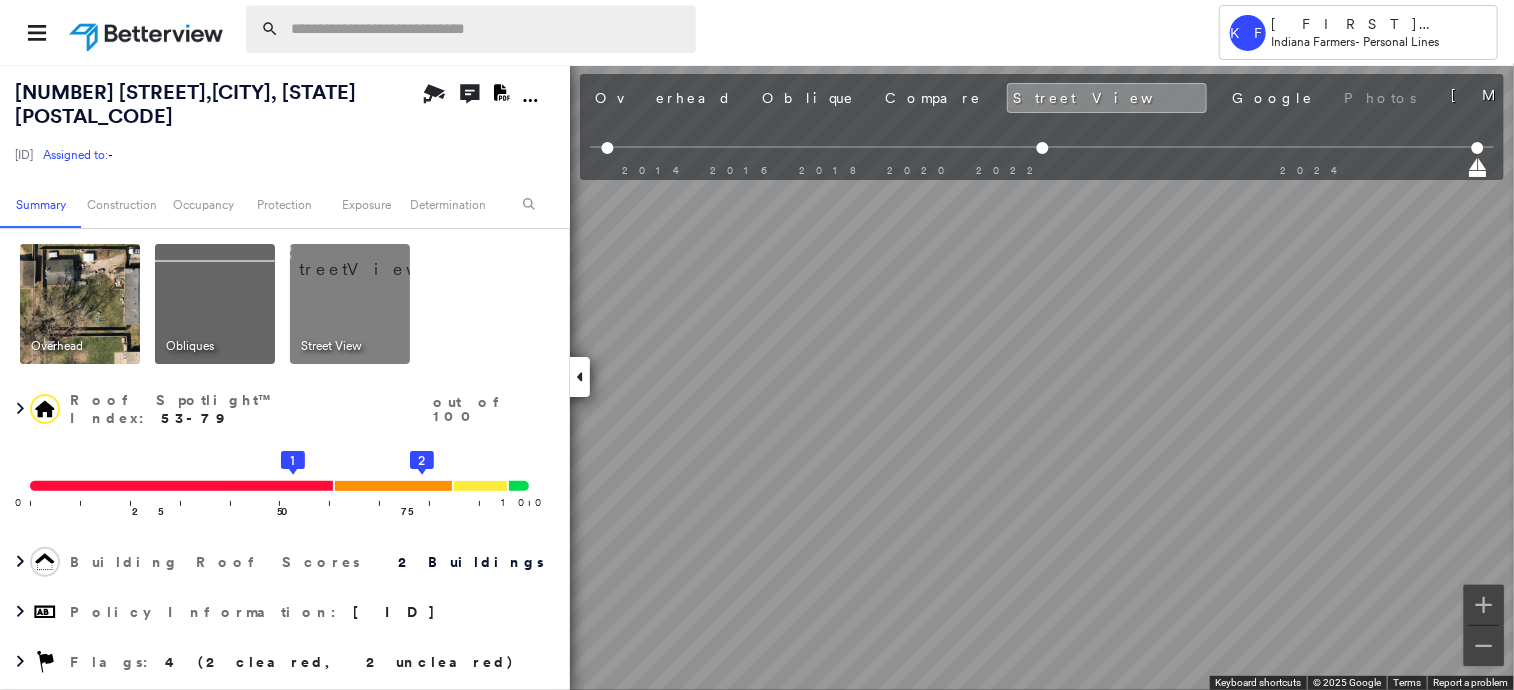 click at bounding box center [487, 29] 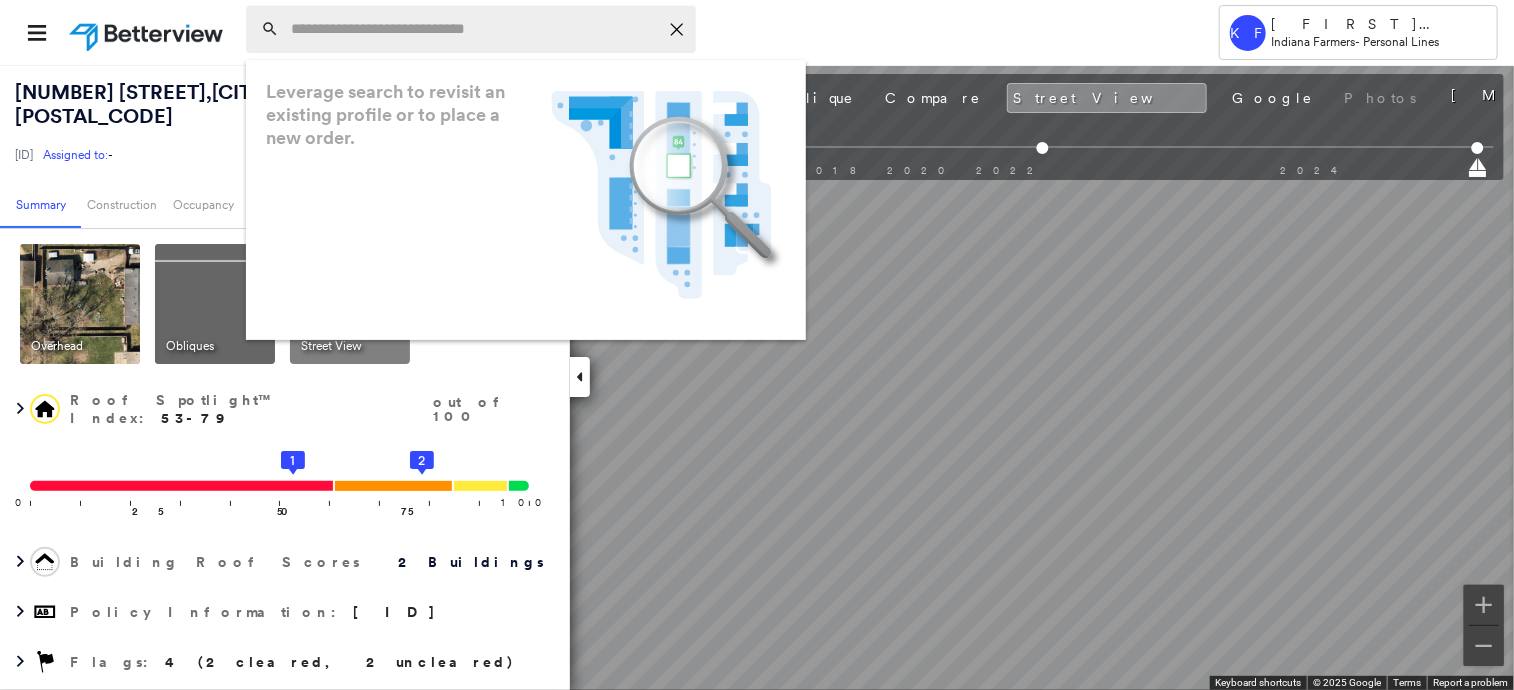 paste on "**********" 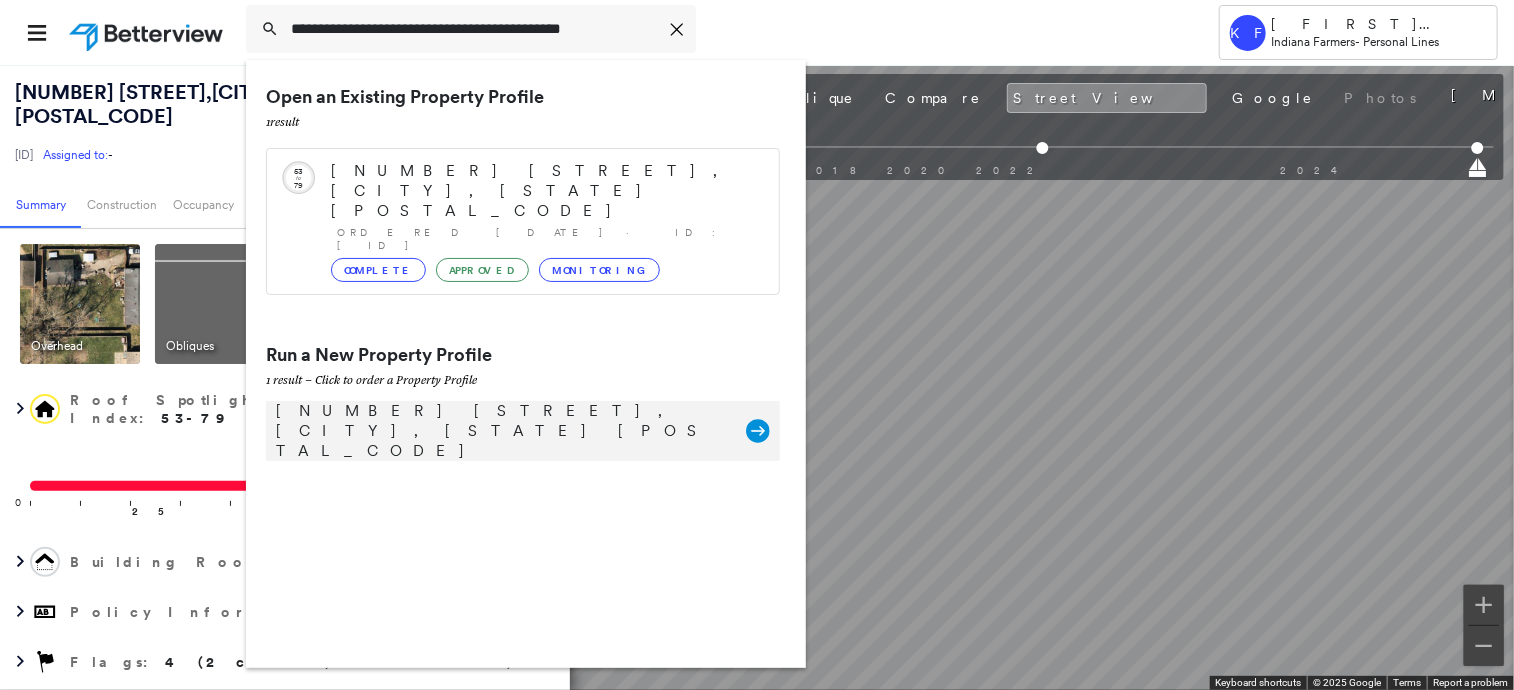 type on "**********" 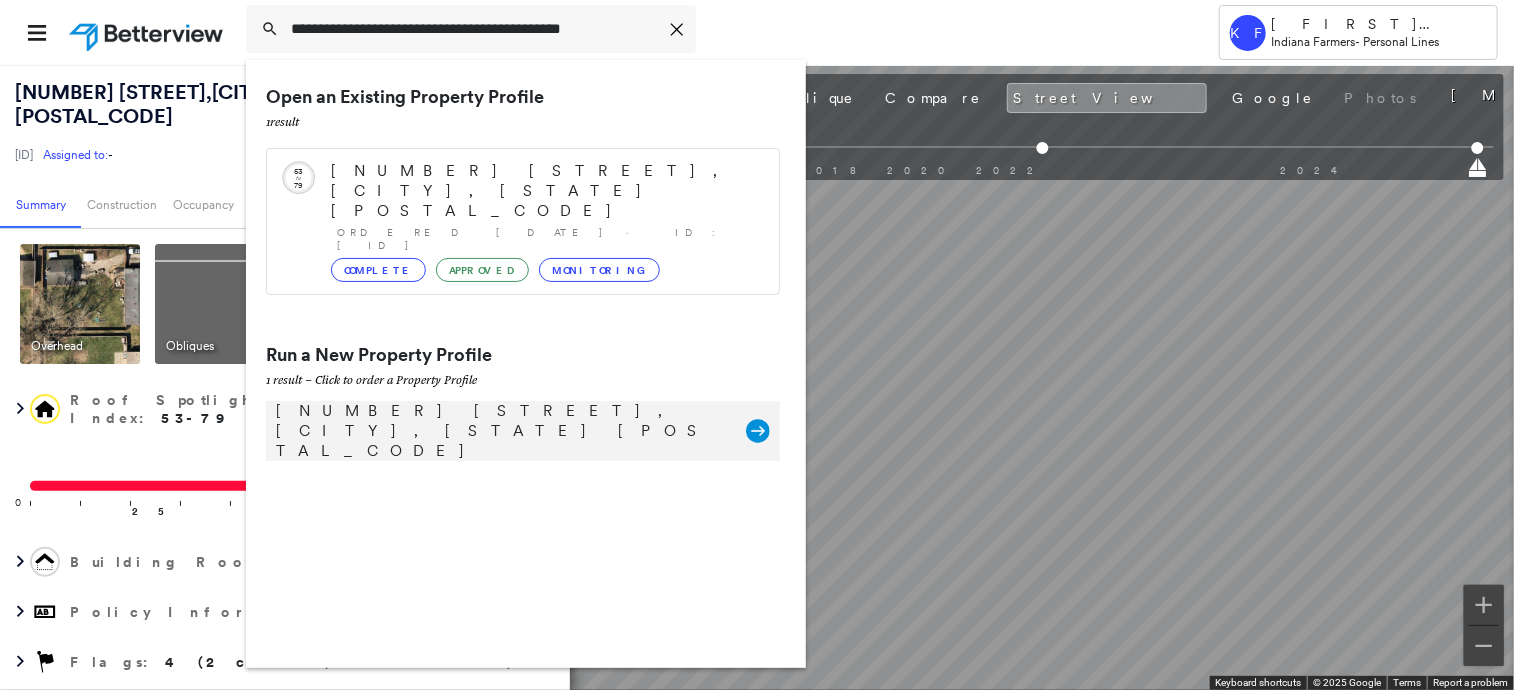 click 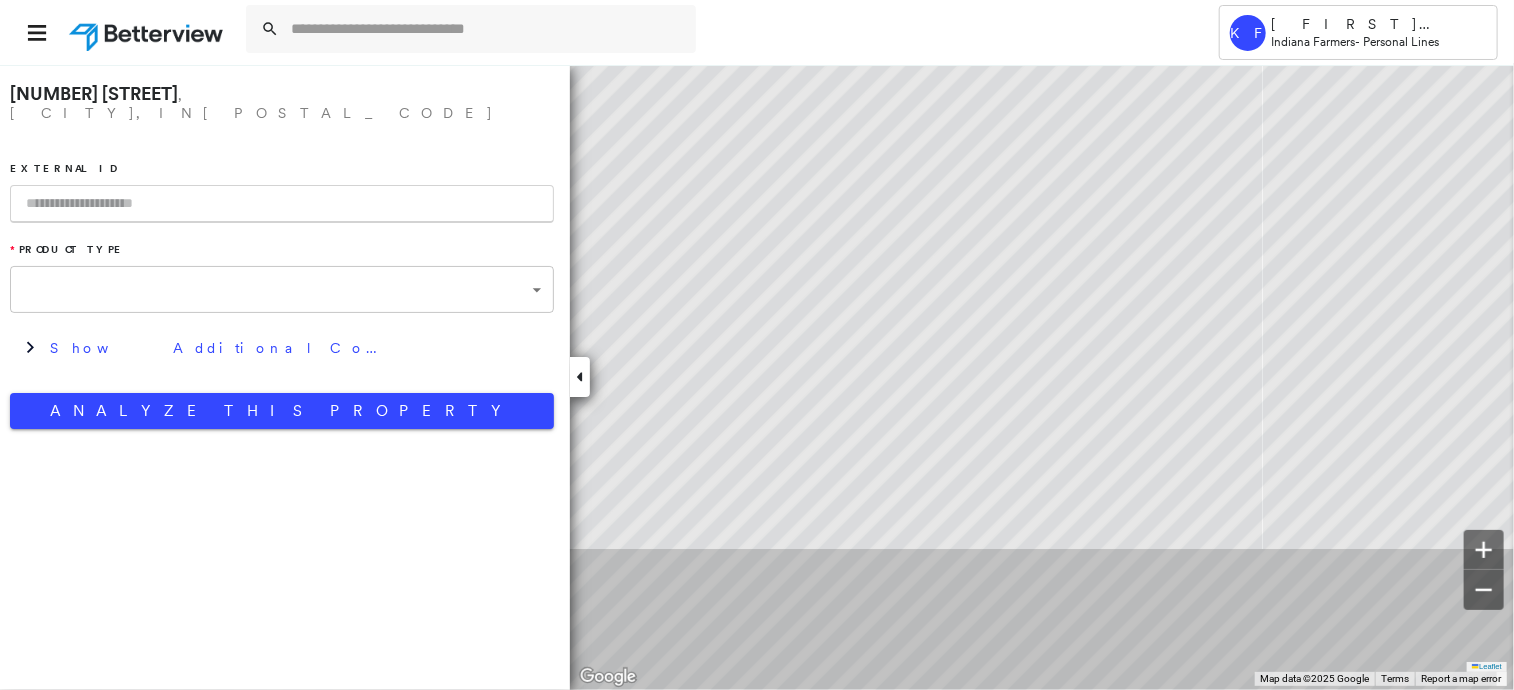 type on "**********" 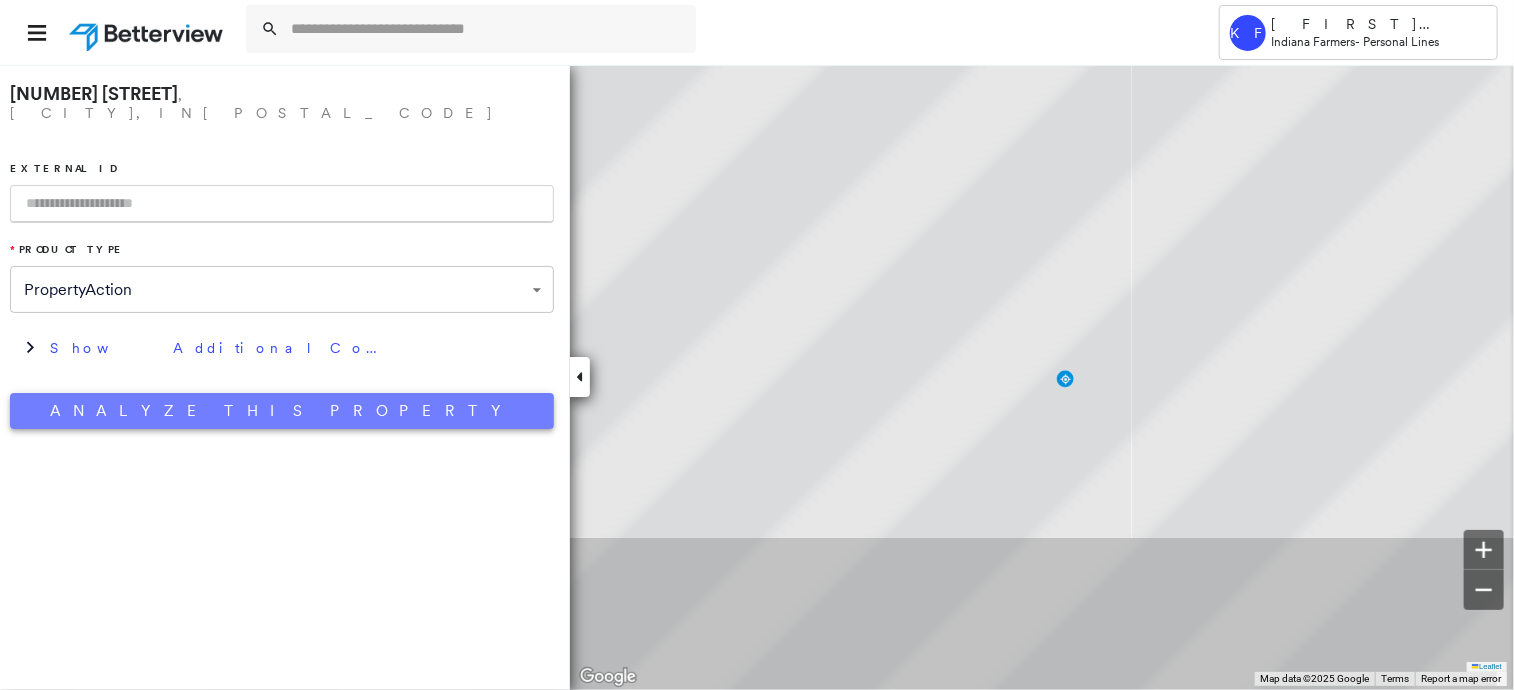 click on "Analyze This Property" at bounding box center [282, 411] 